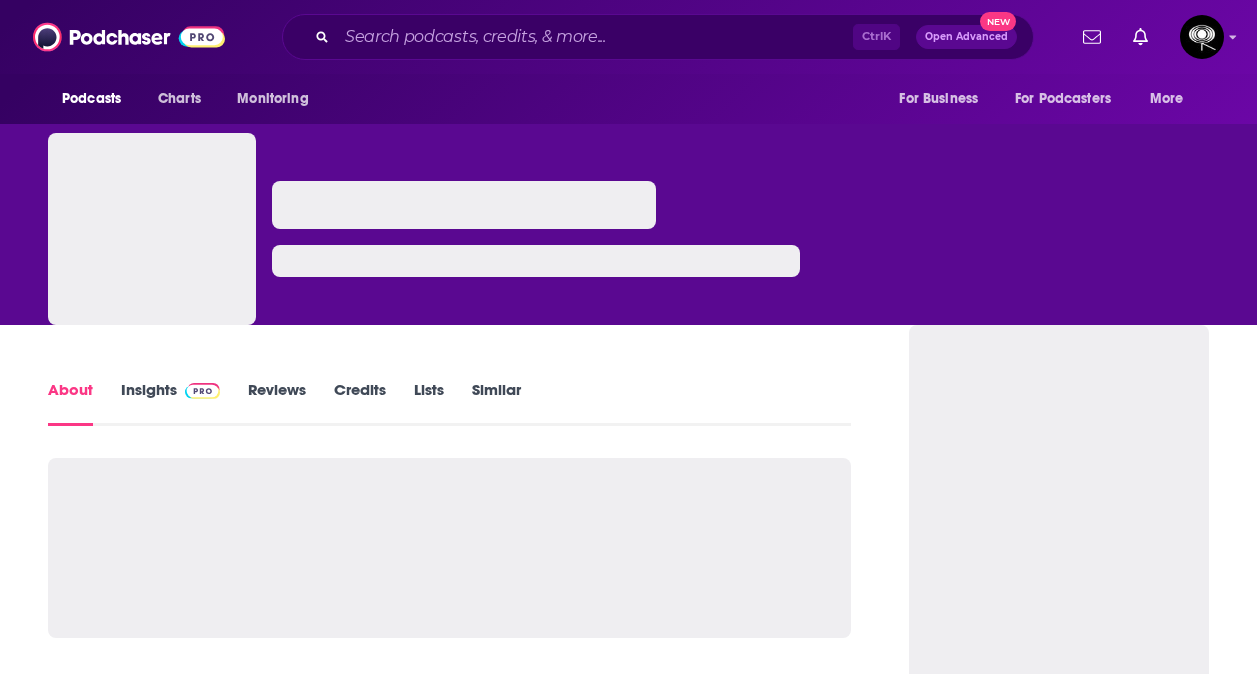 scroll, scrollTop: 0, scrollLeft: 0, axis: both 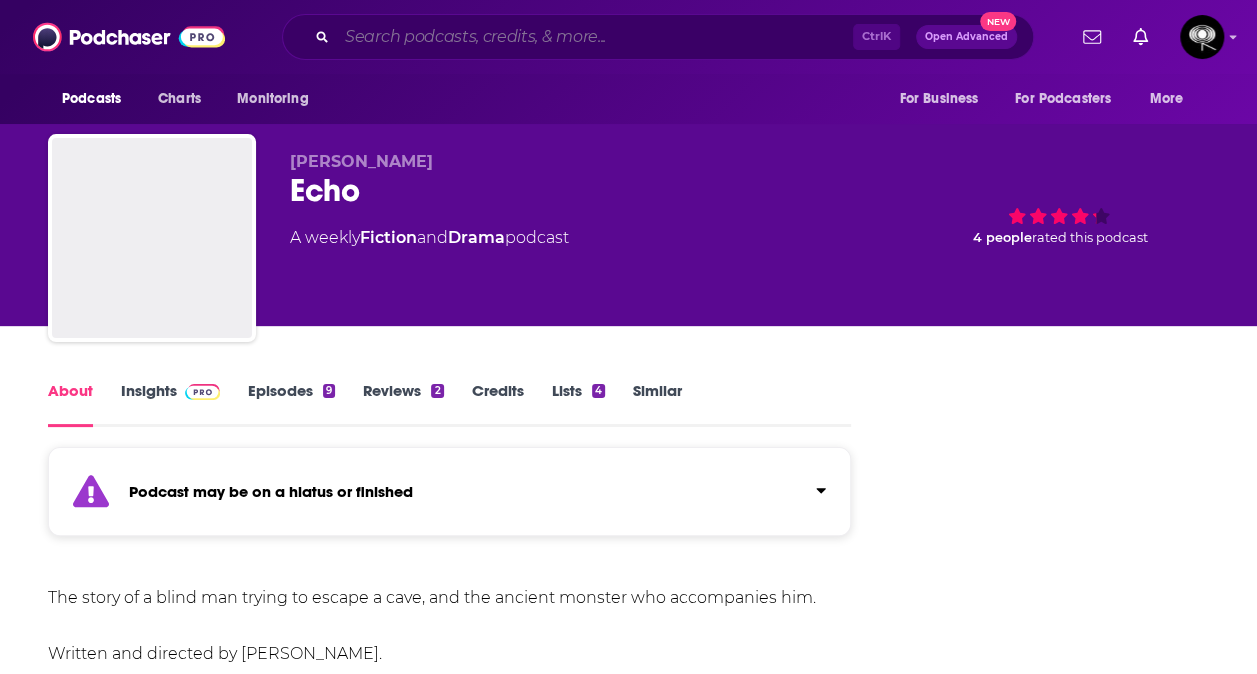 click at bounding box center [595, 37] 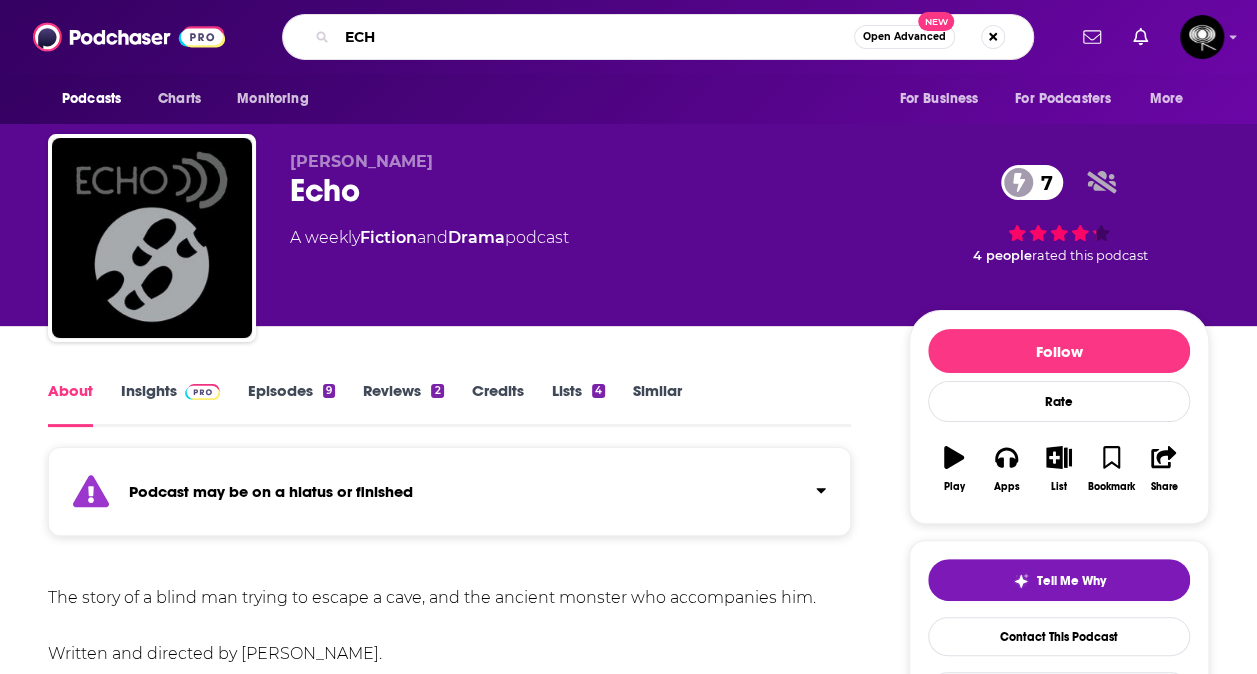 type on "ECHO" 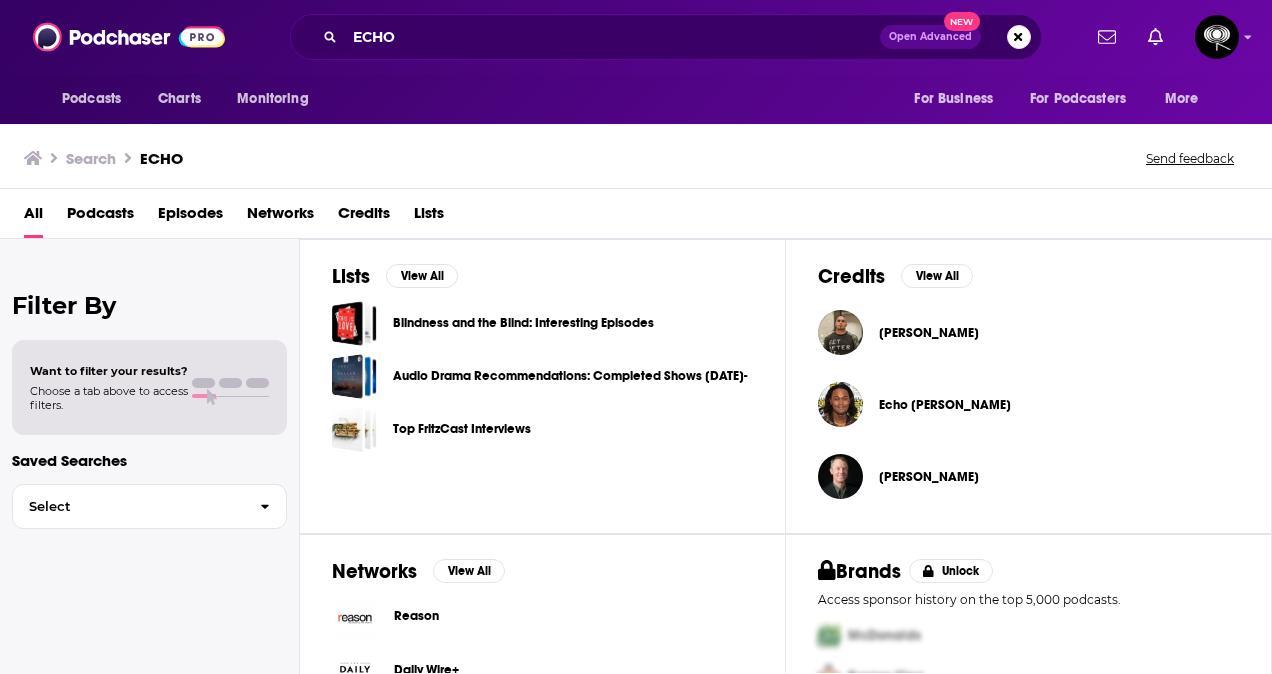 scroll, scrollTop: 646, scrollLeft: 0, axis: vertical 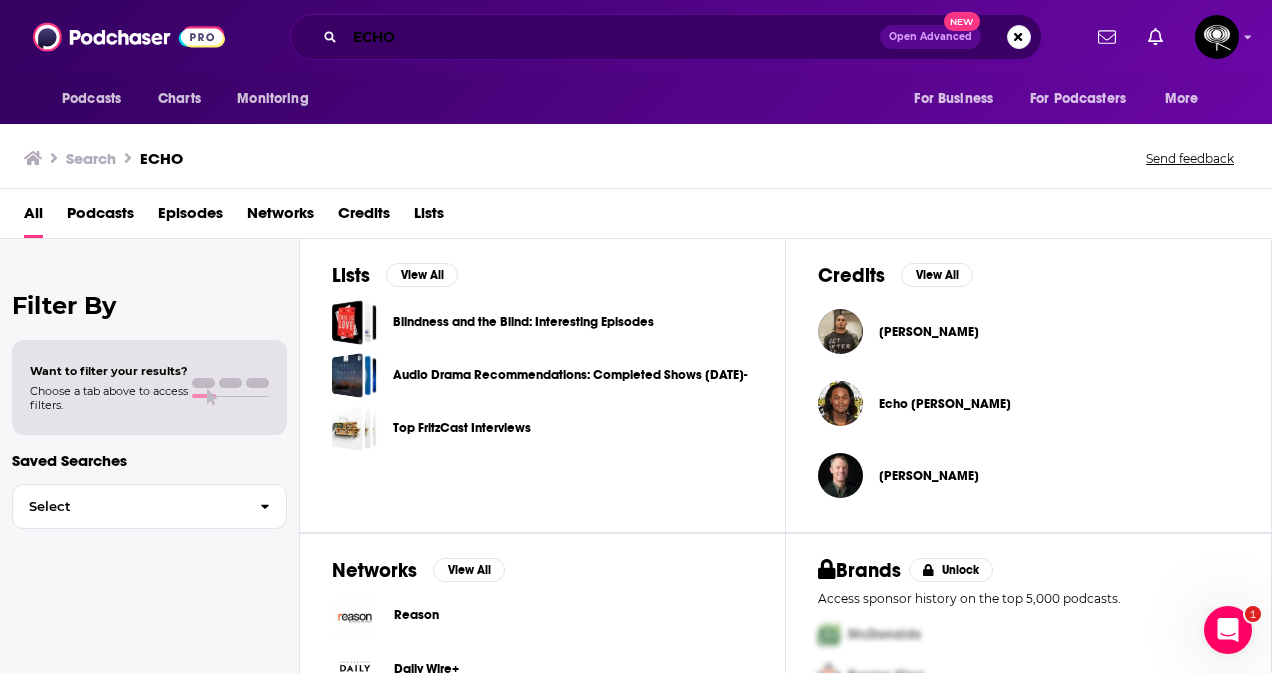 click on "ECHO" at bounding box center [612, 37] 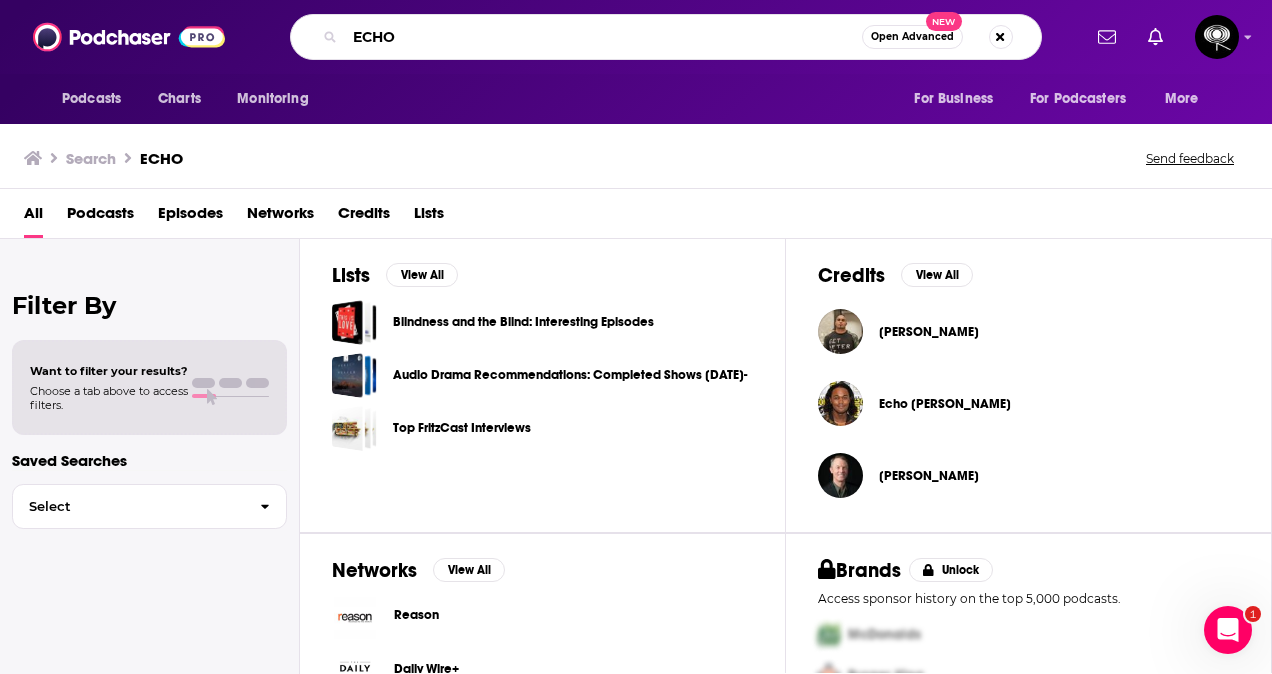 click on "ECHO" at bounding box center (603, 37) 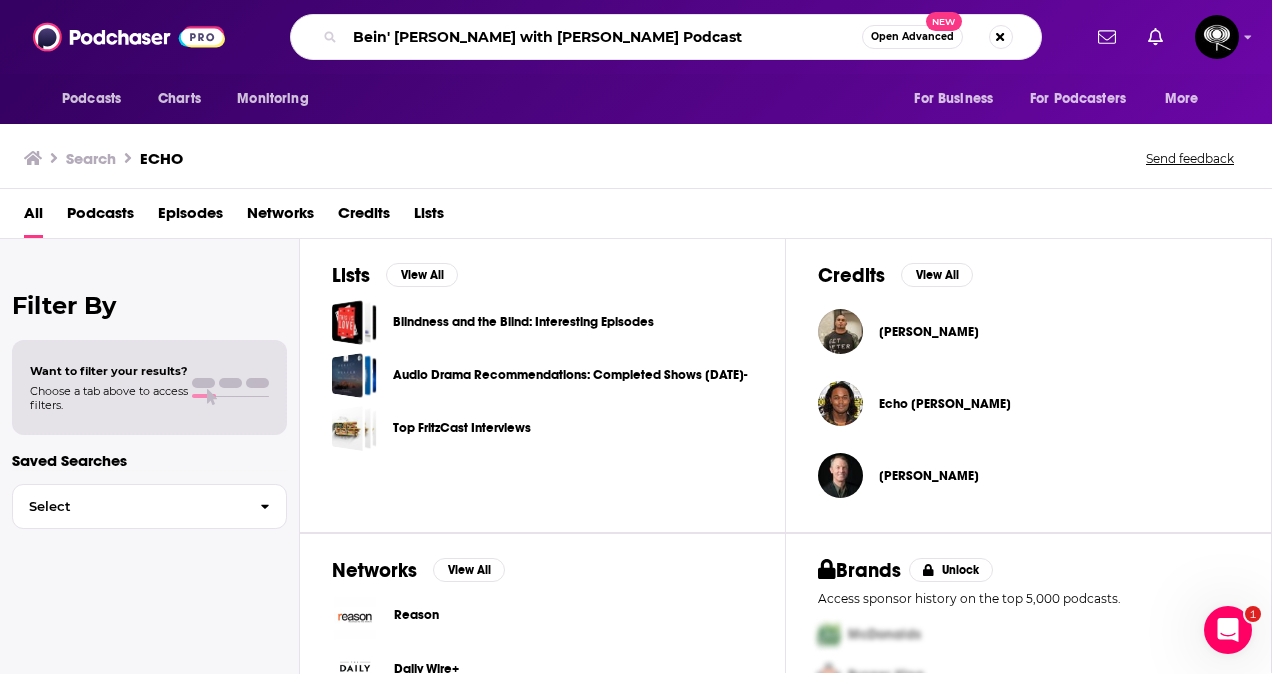 type on "Bein' [PERSON_NAME] with [PERSON_NAME] Podcast" 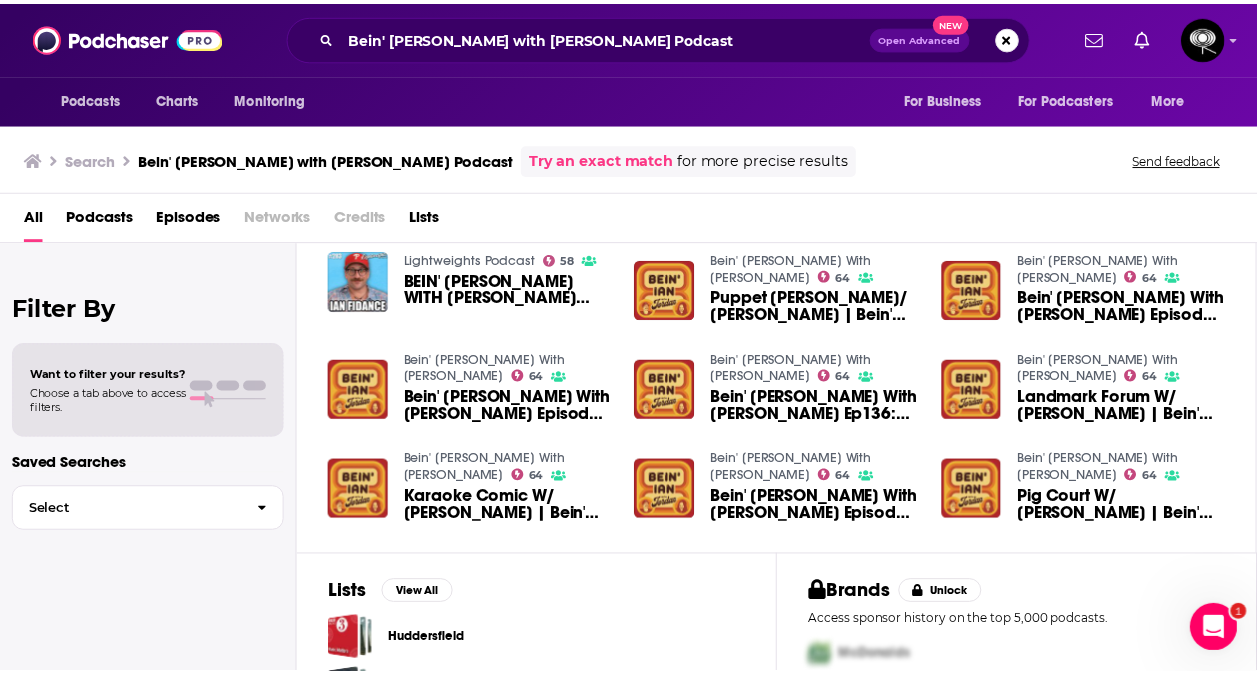 scroll, scrollTop: 0, scrollLeft: 0, axis: both 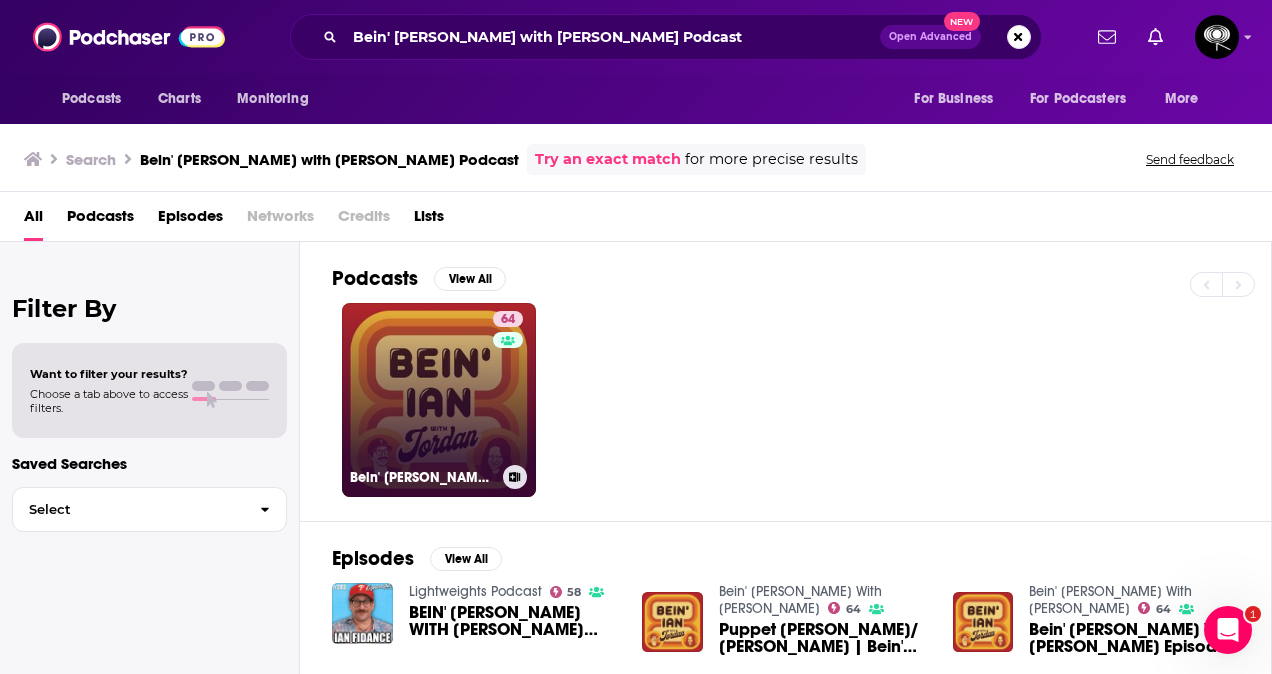 click on "64 Bein' [PERSON_NAME] With [PERSON_NAME]" at bounding box center [439, 400] 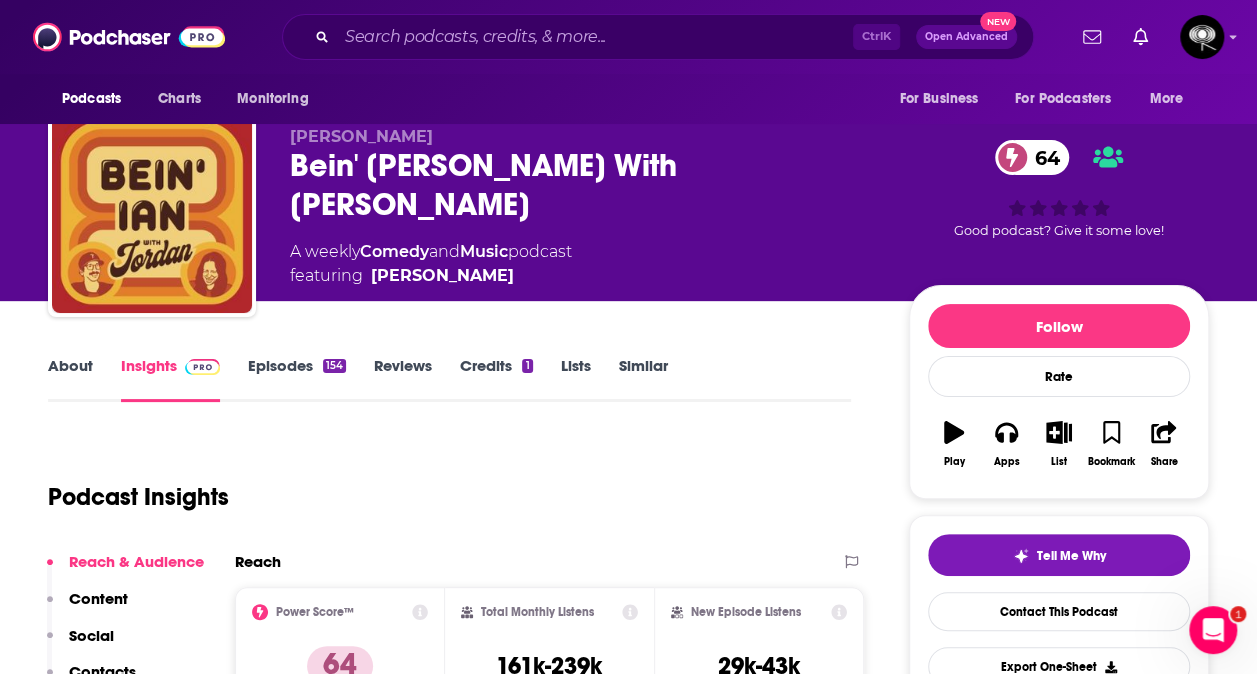 scroll, scrollTop: 24, scrollLeft: 0, axis: vertical 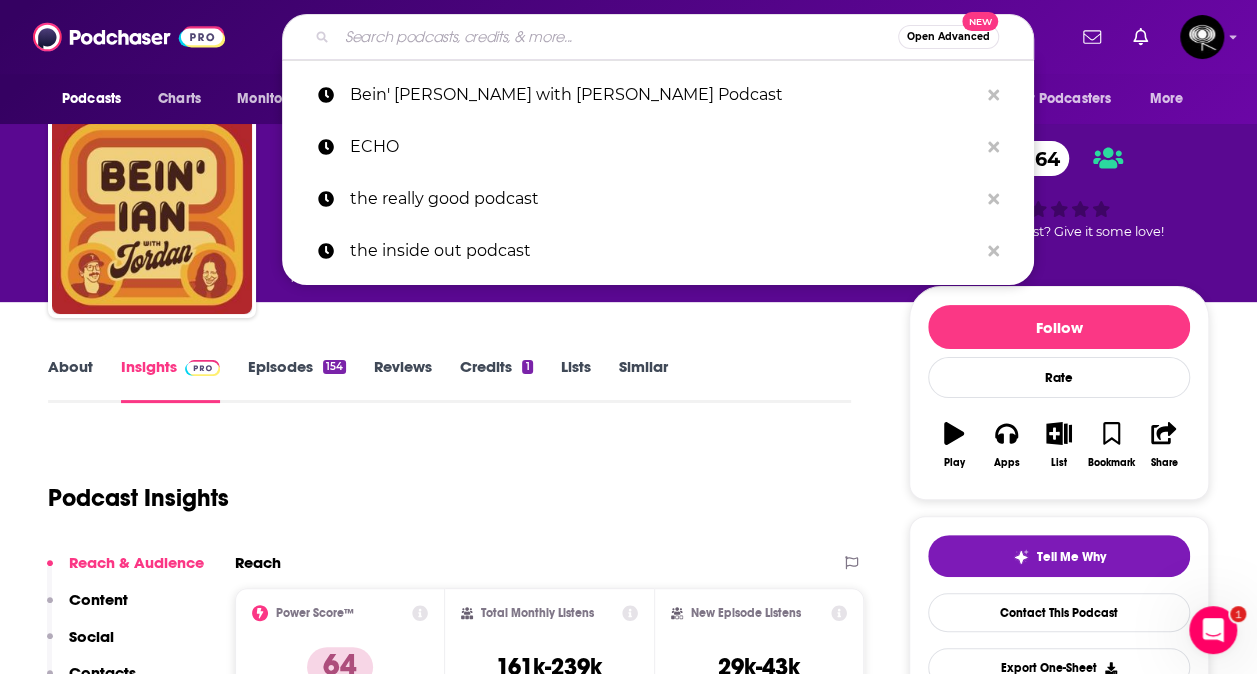 click at bounding box center [617, 37] 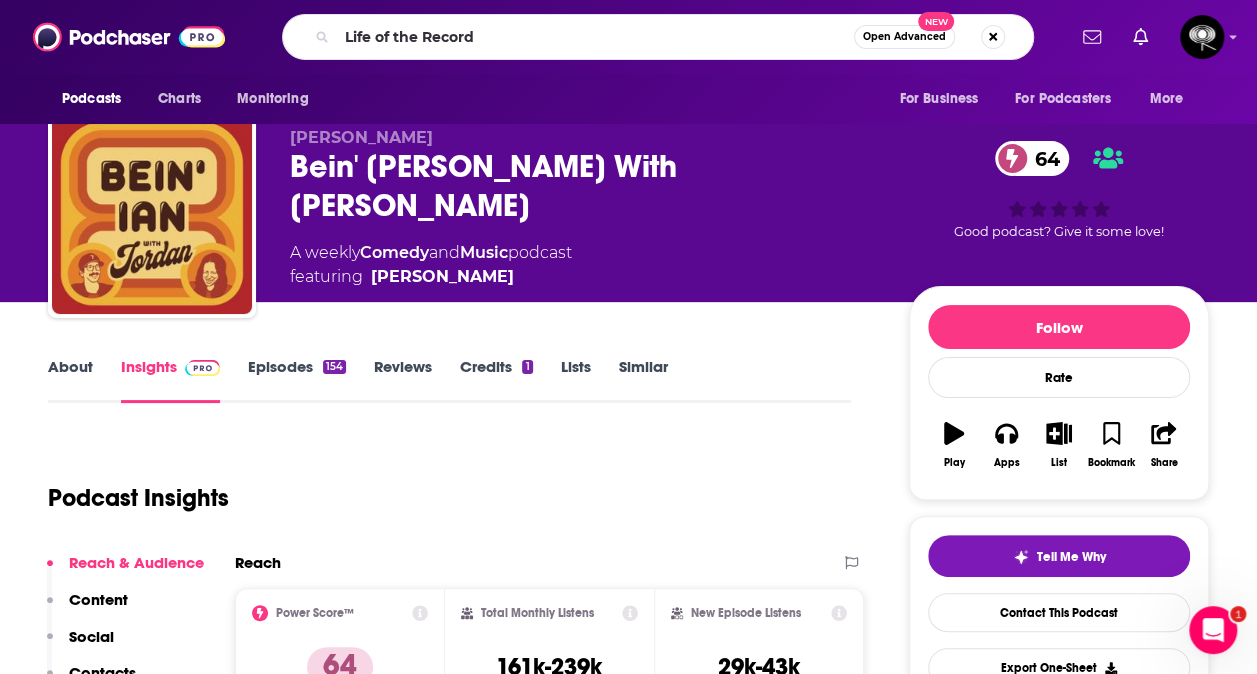 scroll, scrollTop: 0, scrollLeft: 0, axis: both 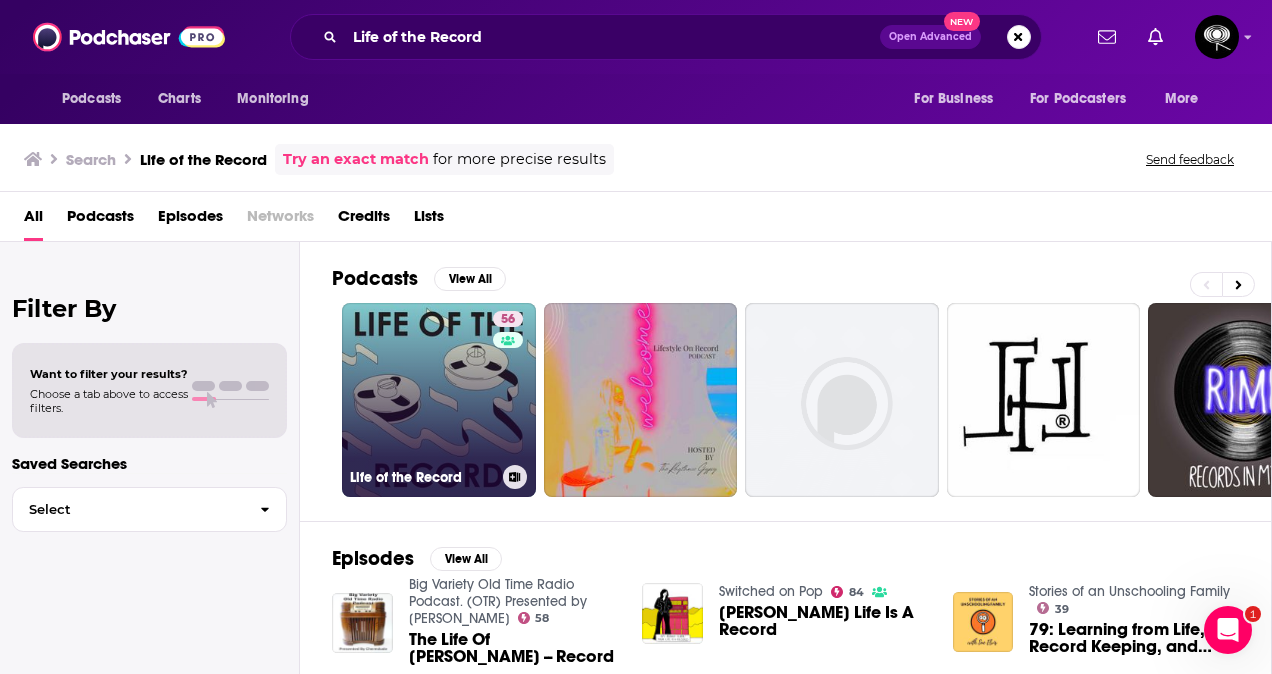 click on "56 Life of the Record" at bounding box center [439, 400] 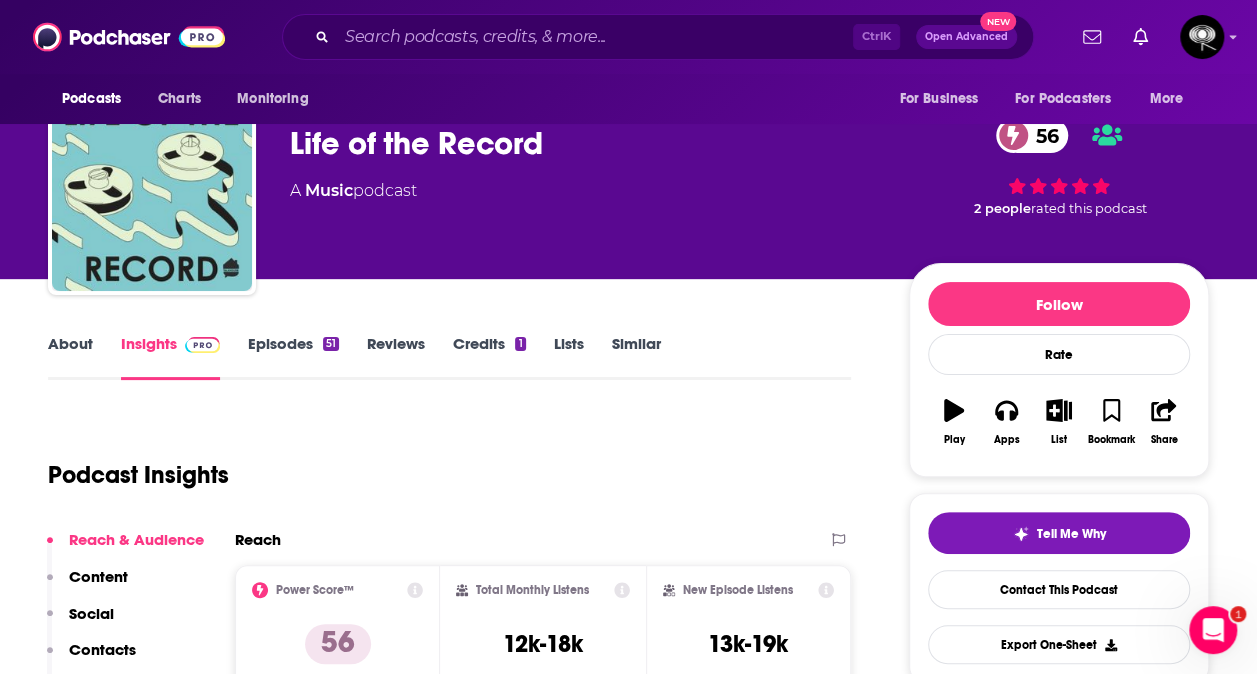 scroll, scrollTop: 0, scrollLeft: 0, axis: both 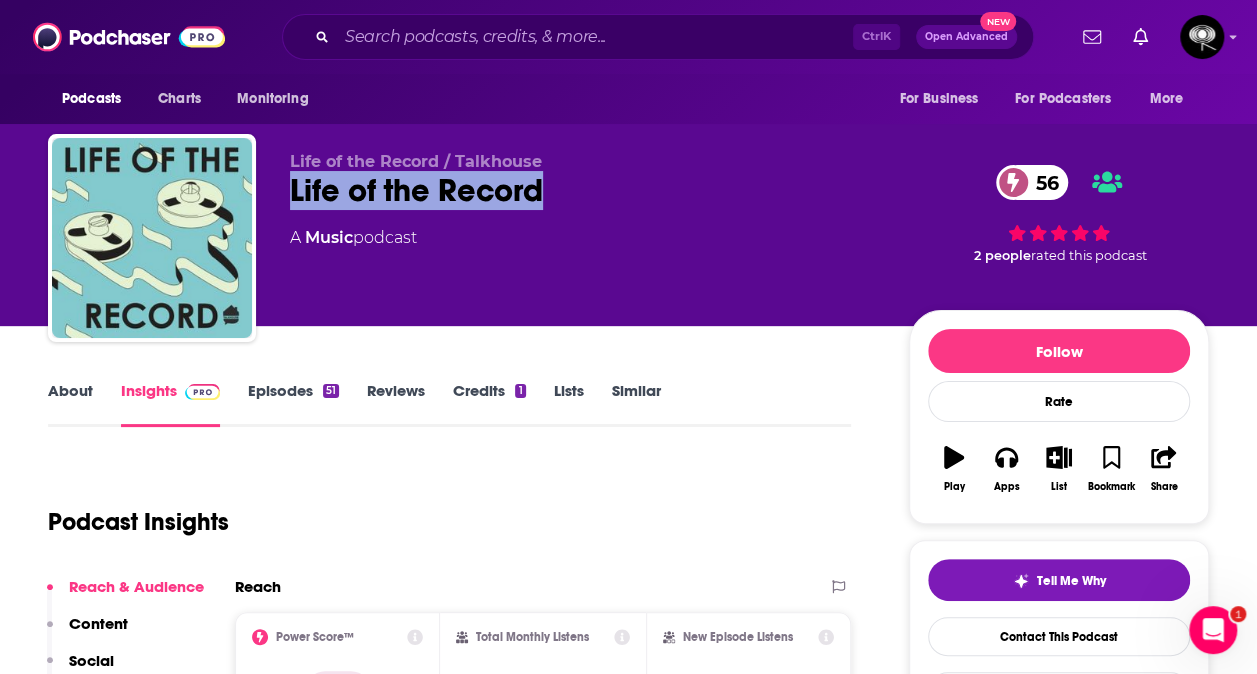 drag, startPoint x: 286, startPoint y: 188, endPoint x: 568, endPoint y: 191, distance: 282.01596 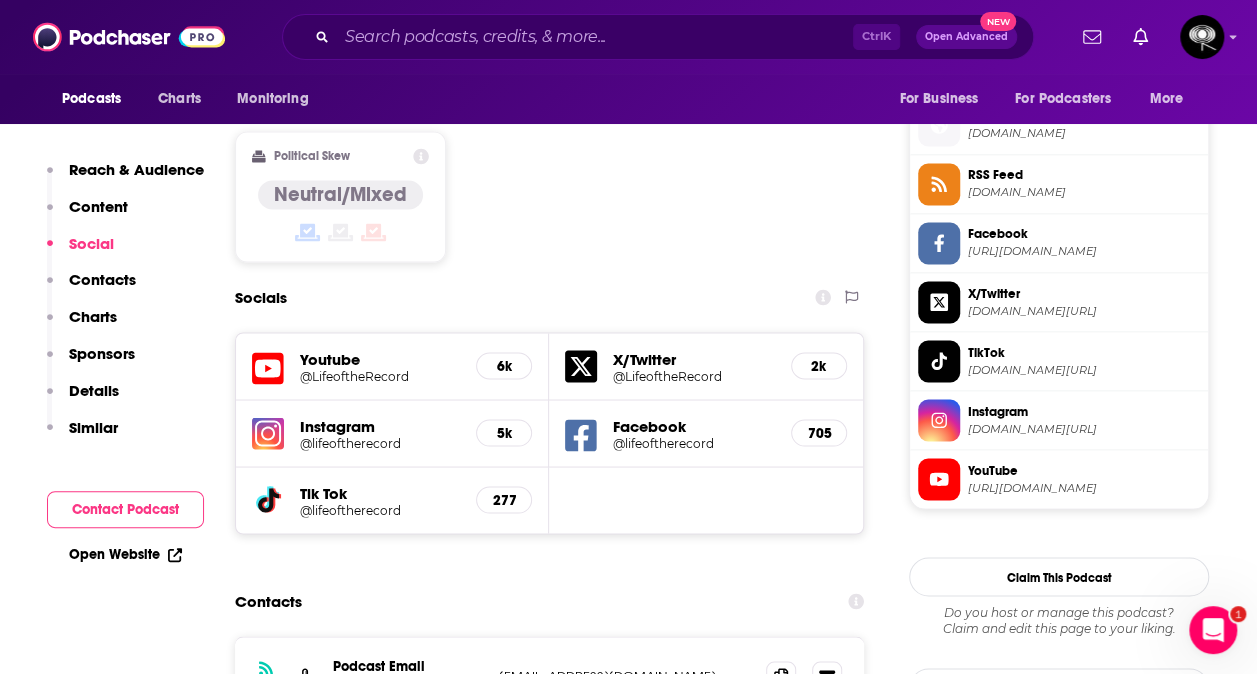 scroll, scrollTop: 1605, scrollLeft: 0, axis: vertical 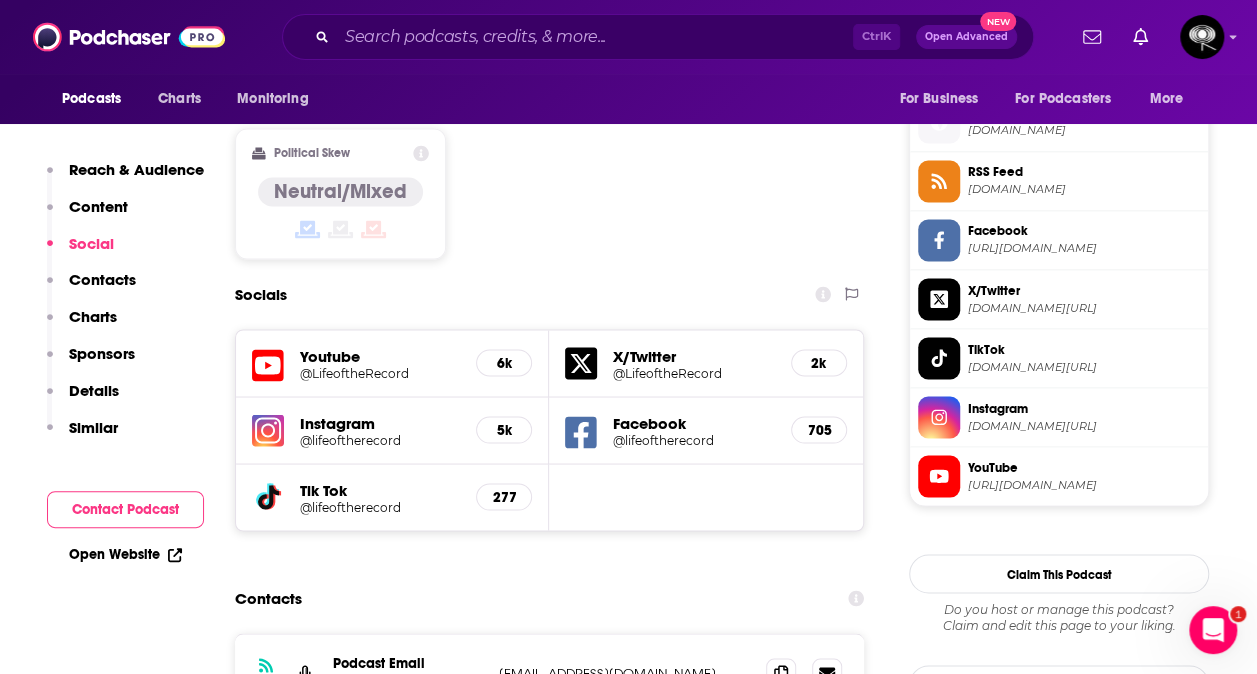 click at bounding box center (804, 673) 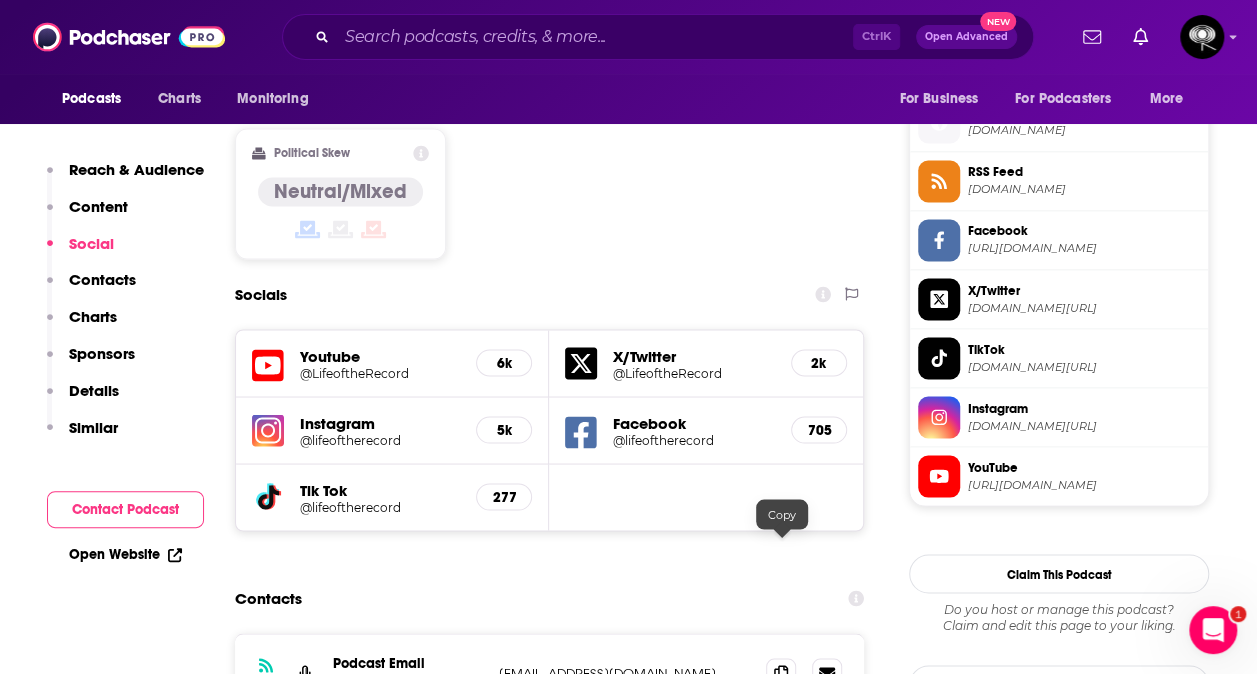 drag, startPoint x: 789, startPoint y: 547, endPoint x: 664, endPoint y: 550, distance: 125.035995 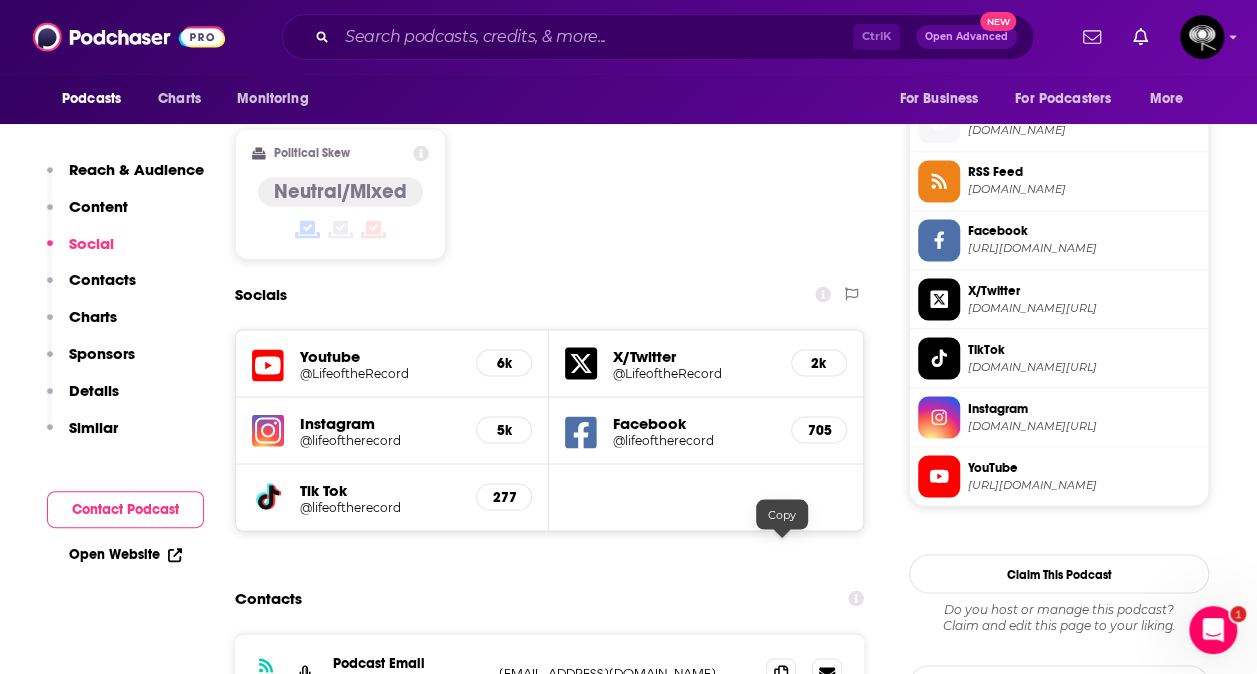 click on "[EMAIL_ADDRESS][DOMAIN_NAME]" at bounding box center [624, 672] 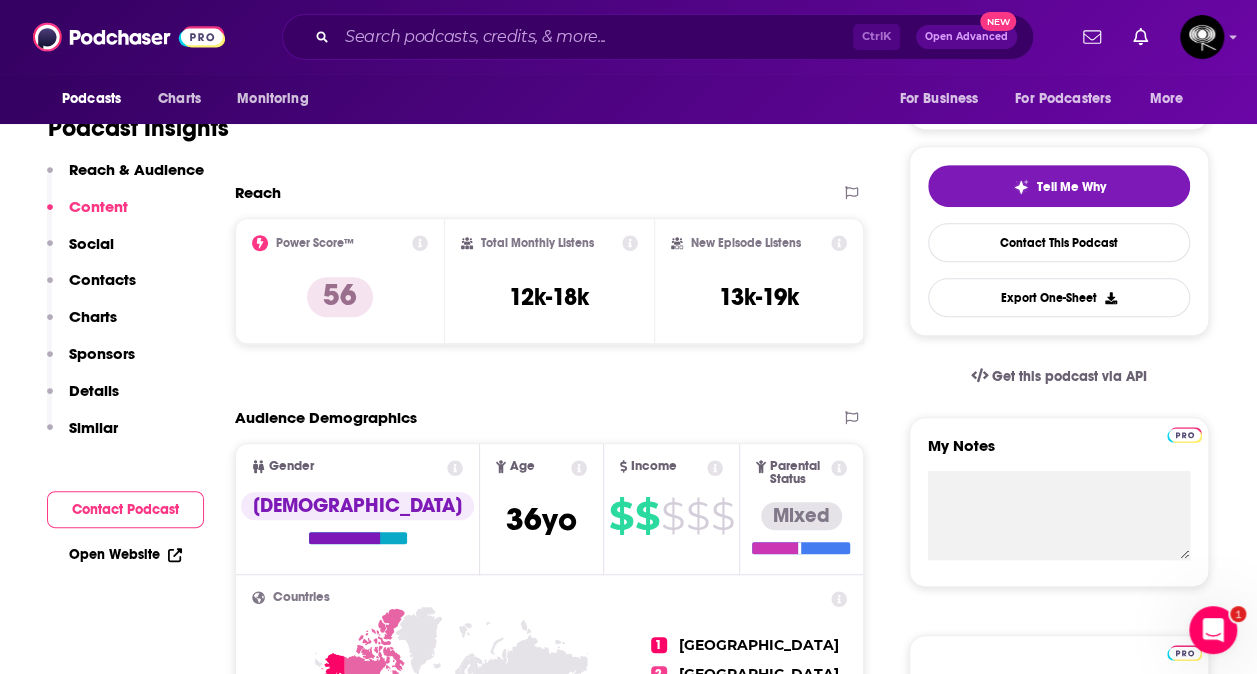 scroll, scrollTop: 393, scrollLeft: 0, axis: vertical 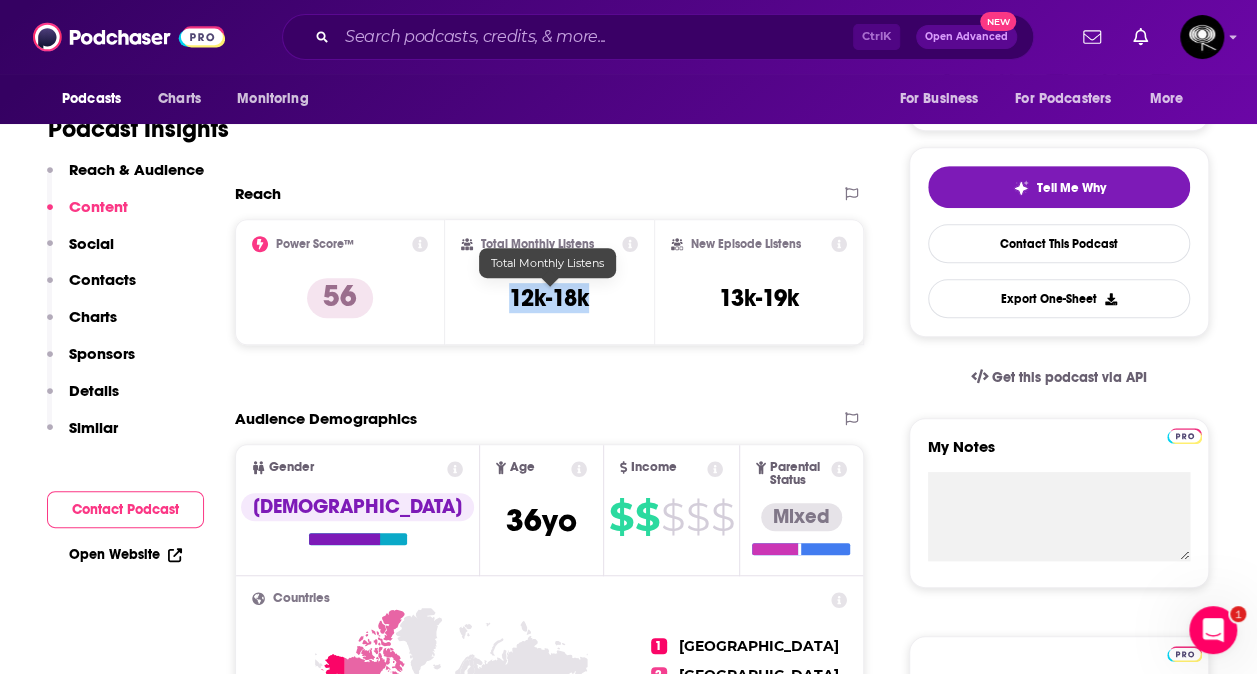 drag, startPoint x: 602, startPoint y: 302, endPoint x: 512, endPoint y: 303, distance: 90.005554 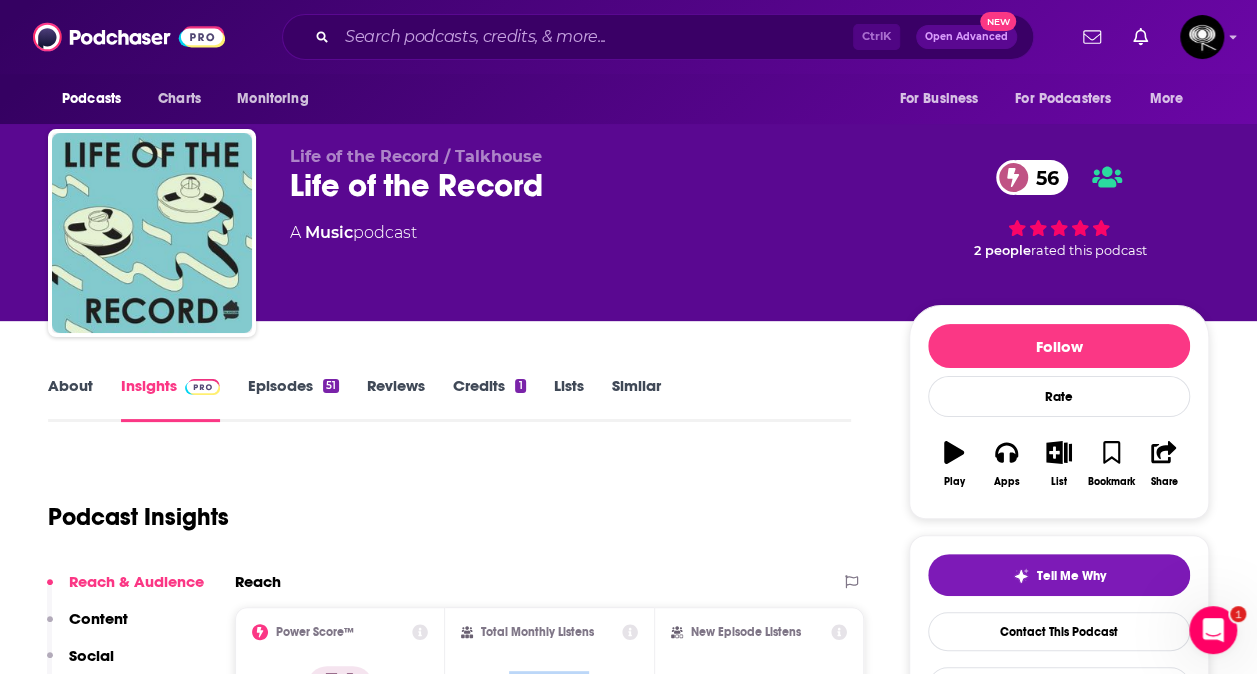 scroll, scrollTop: 4, scrollLeft: 0, axis: vertical 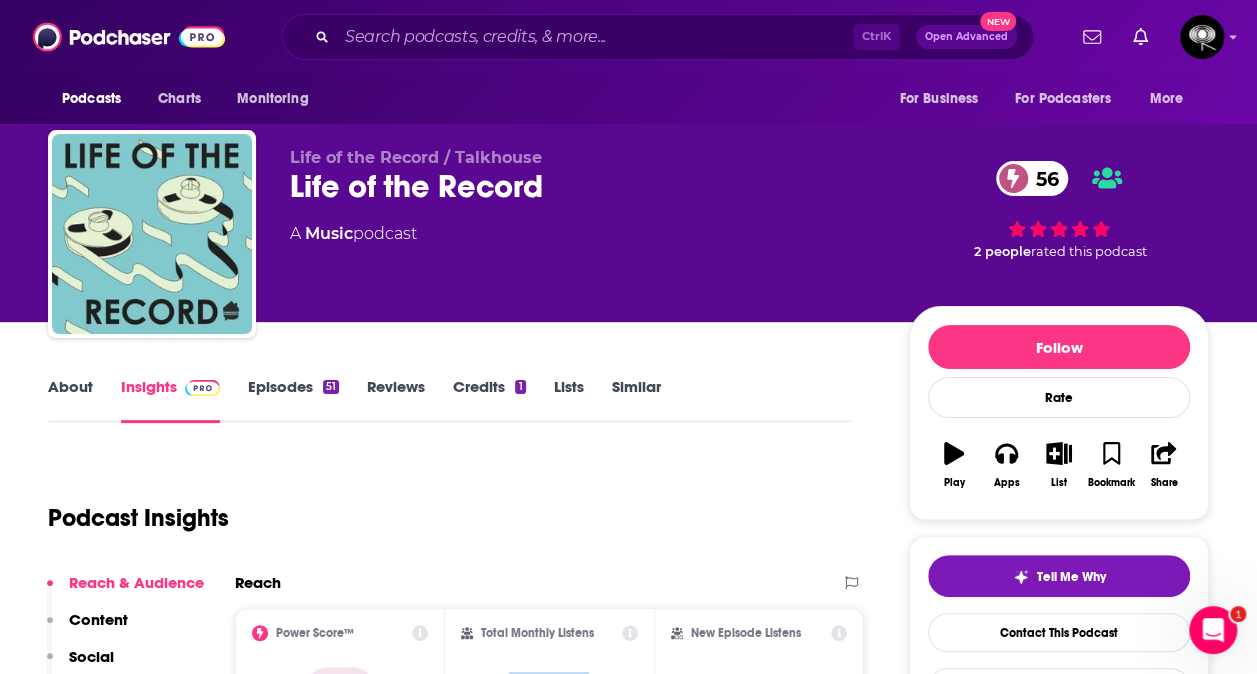 click on "About" at bounding box center (70, 400) 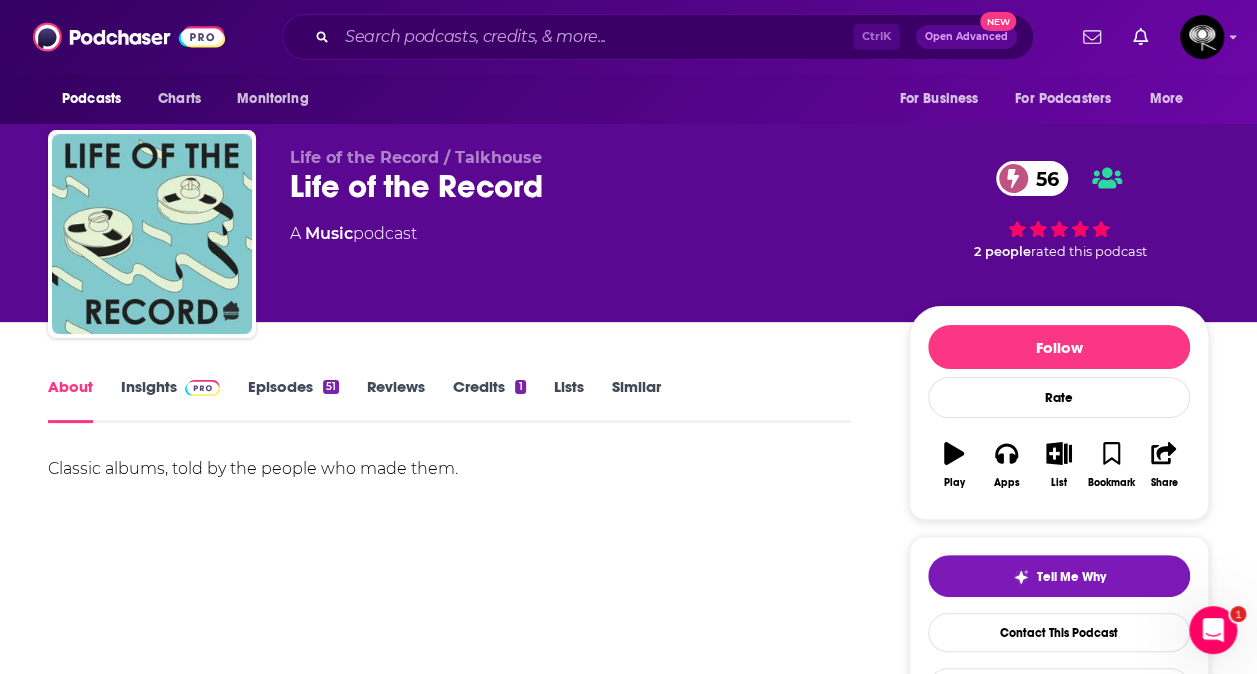 scroll, scrollTop: 0, scrollLeft: 0, axis: both 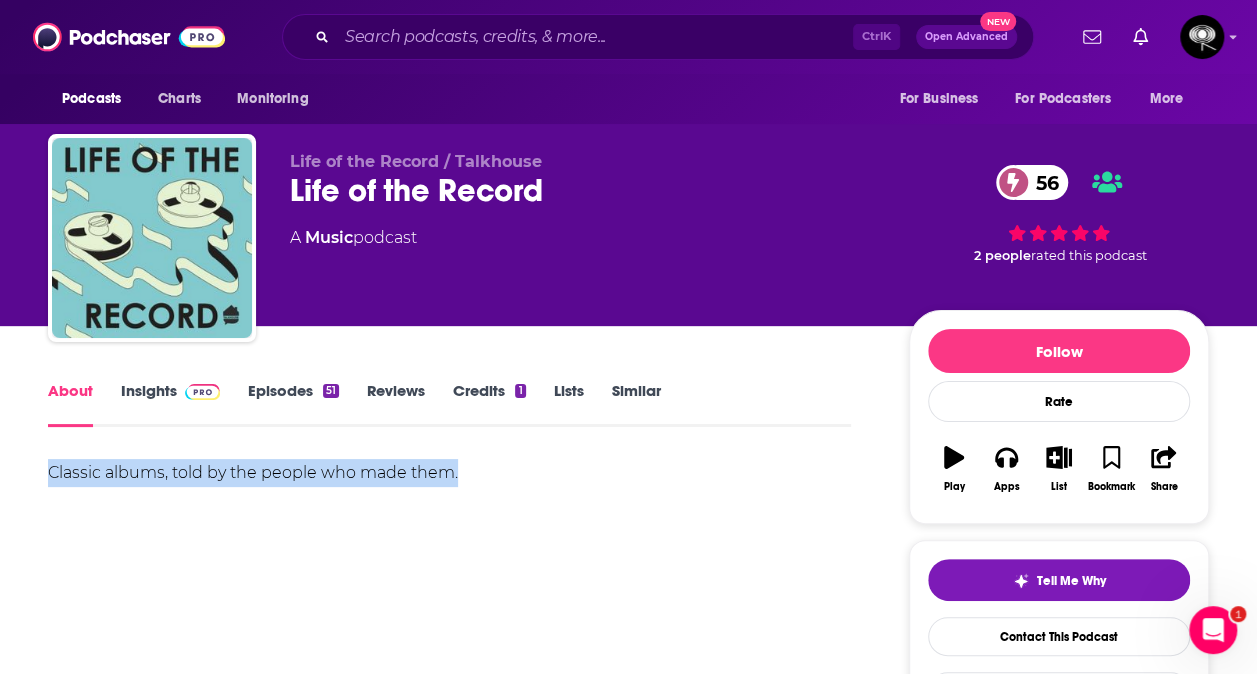 drag, startPoint x: 489, startPoint y: 466, endPoint x: 50, endPoint y: 474, distance: 439.07288 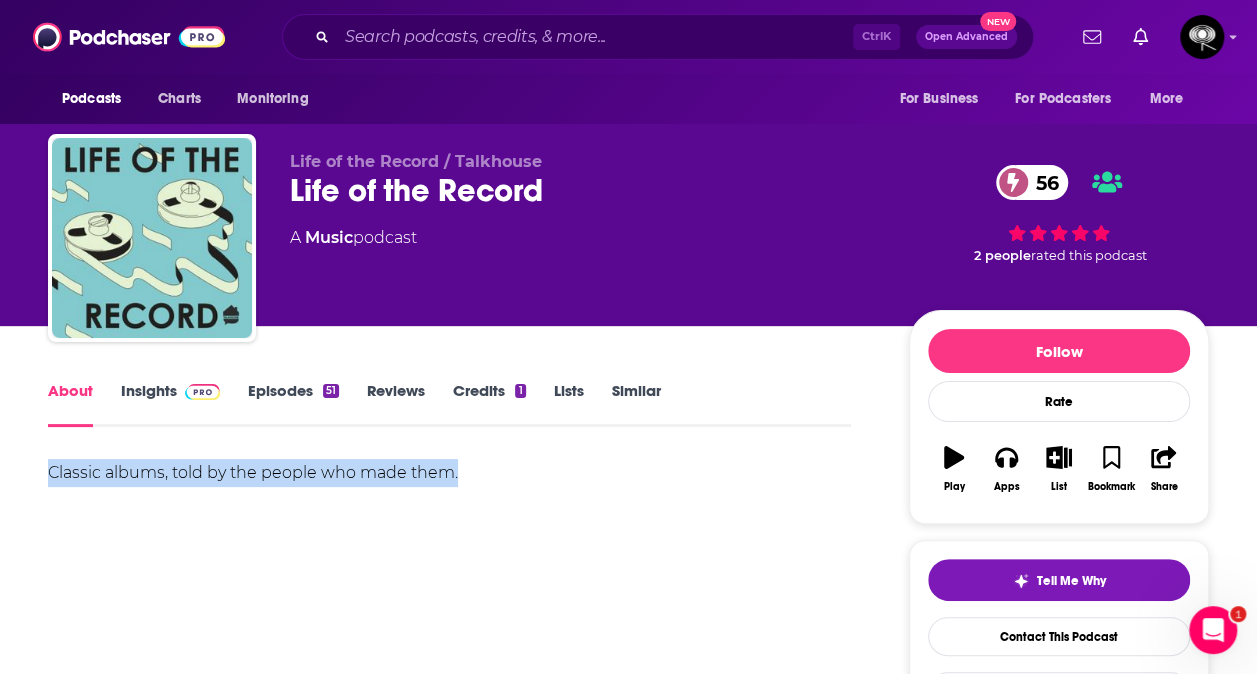 click on "Classic albums, told by the people who made them." at bounding box center [449, 473] 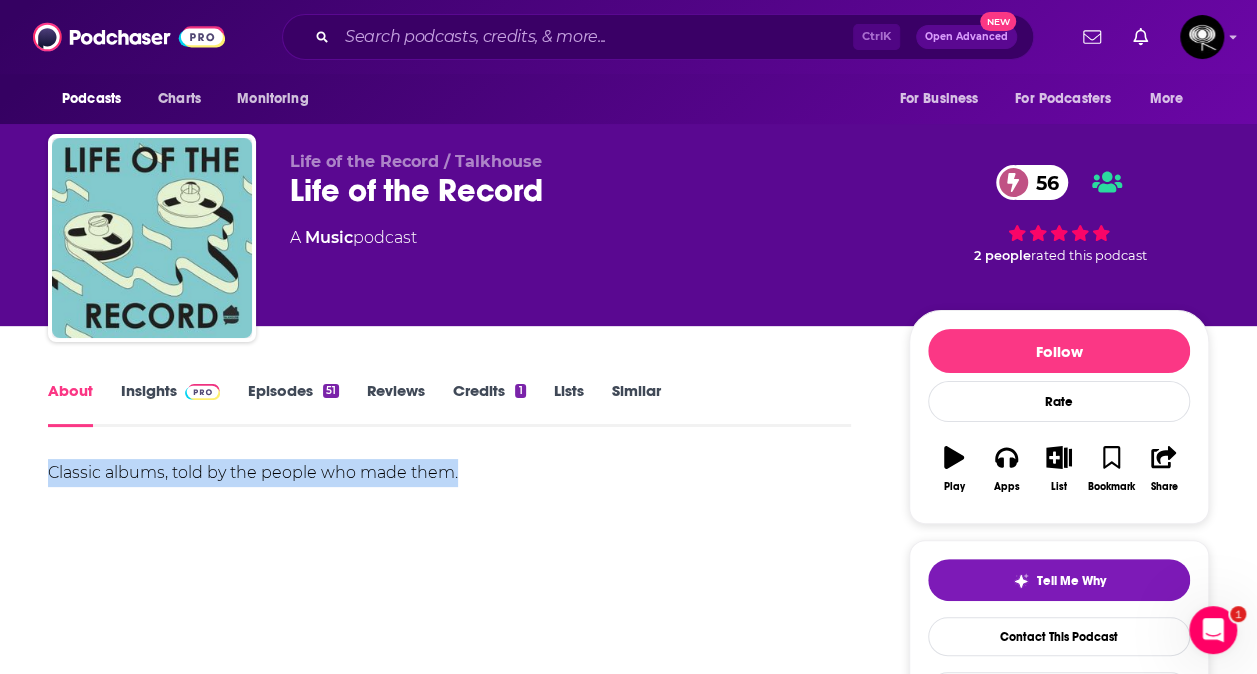 copy on "Classic albums, told by the people who made them." 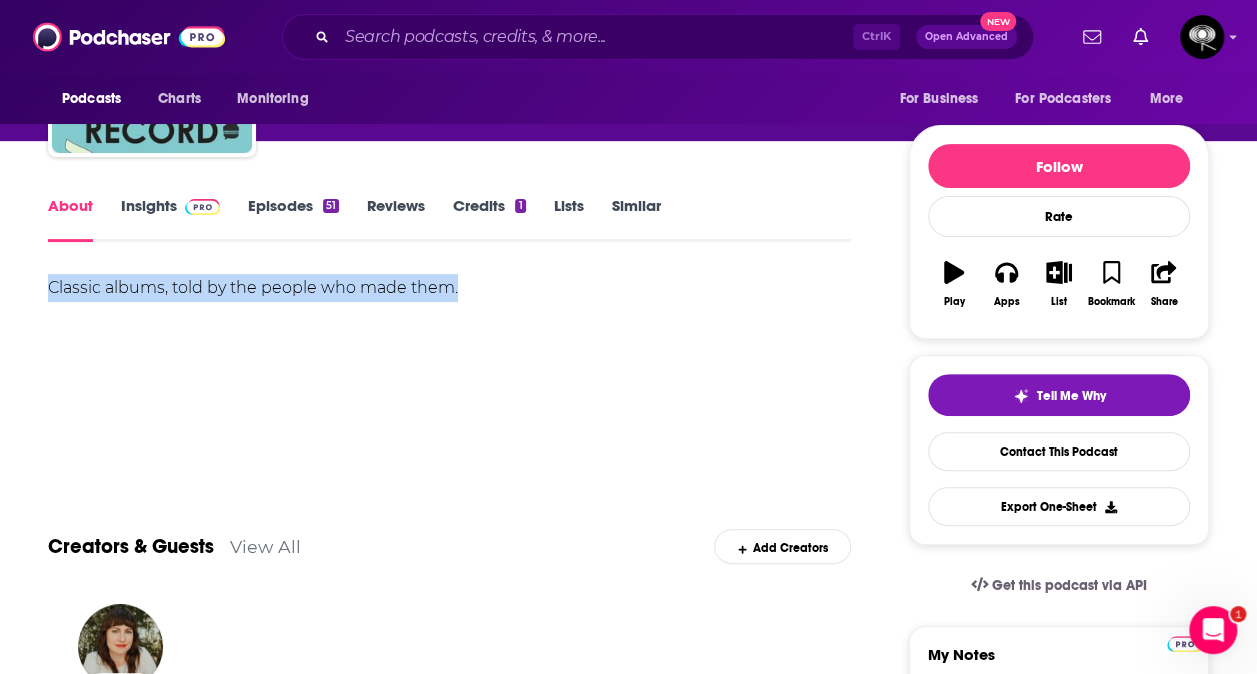 click on "View All" at bounding box center (265, 546) 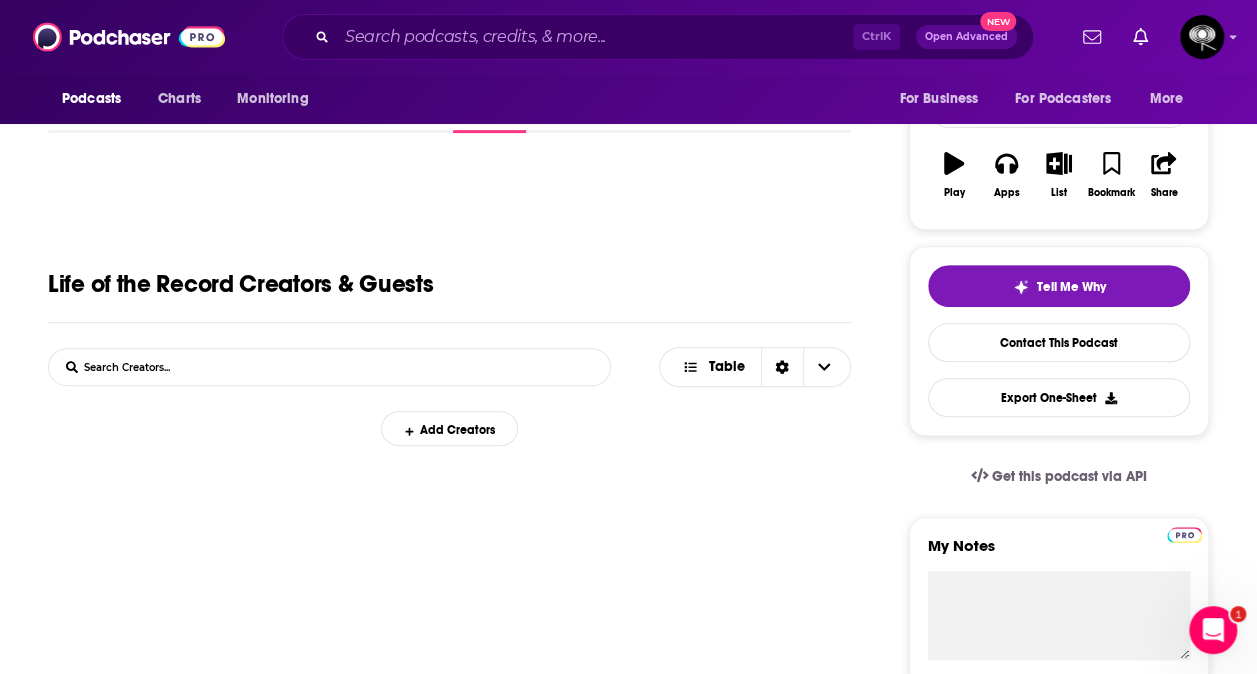 scroll, scrollTop: 378, scrollLeft: 0, axis: vertical 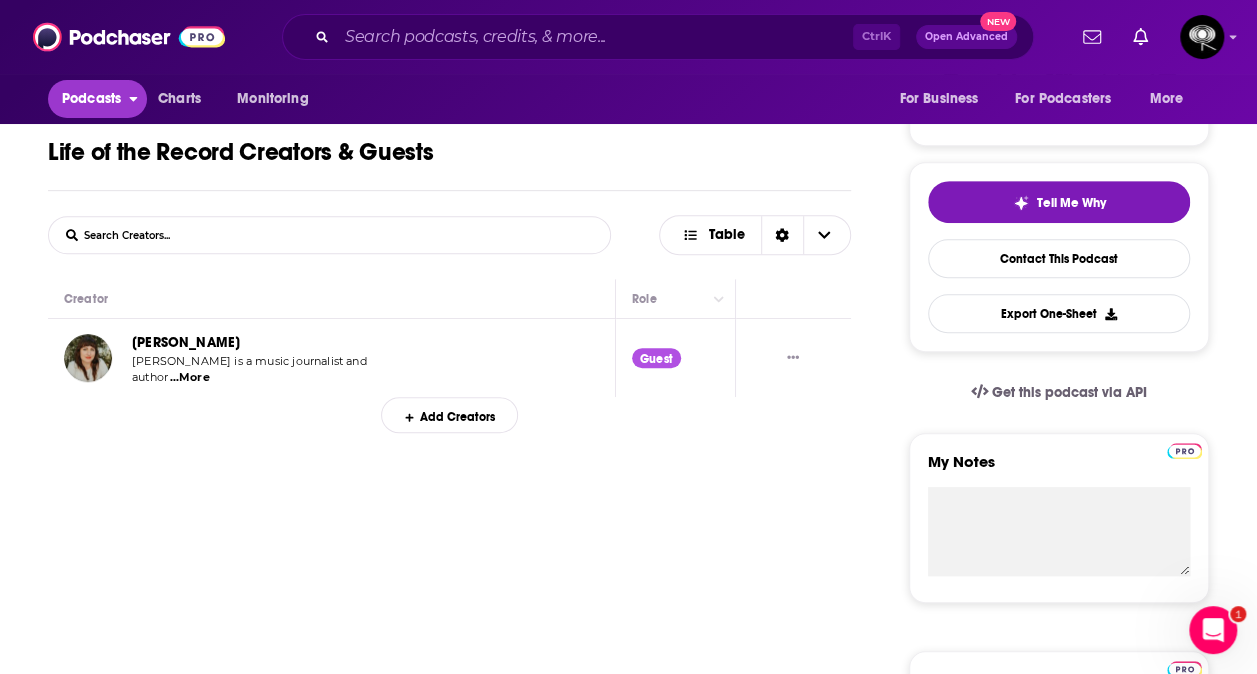click on "Podcasts" at bounding box center [91, 99] 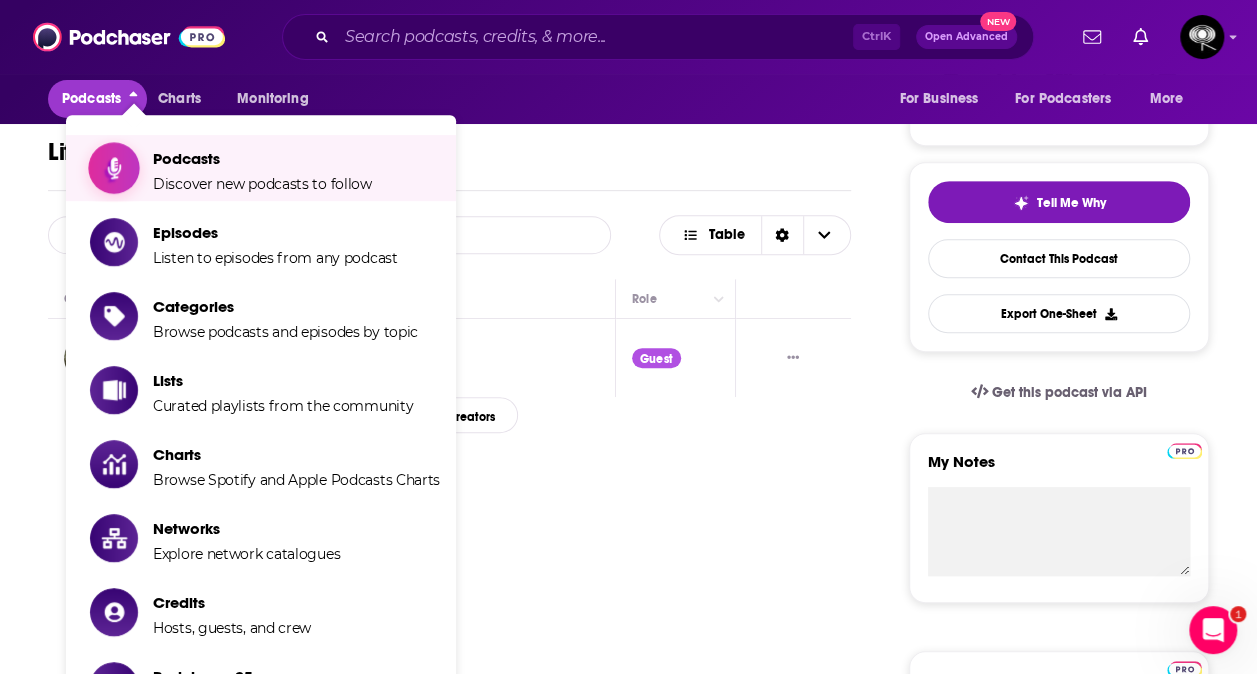 click on "Podcasts" at bounding box center (262, 158) 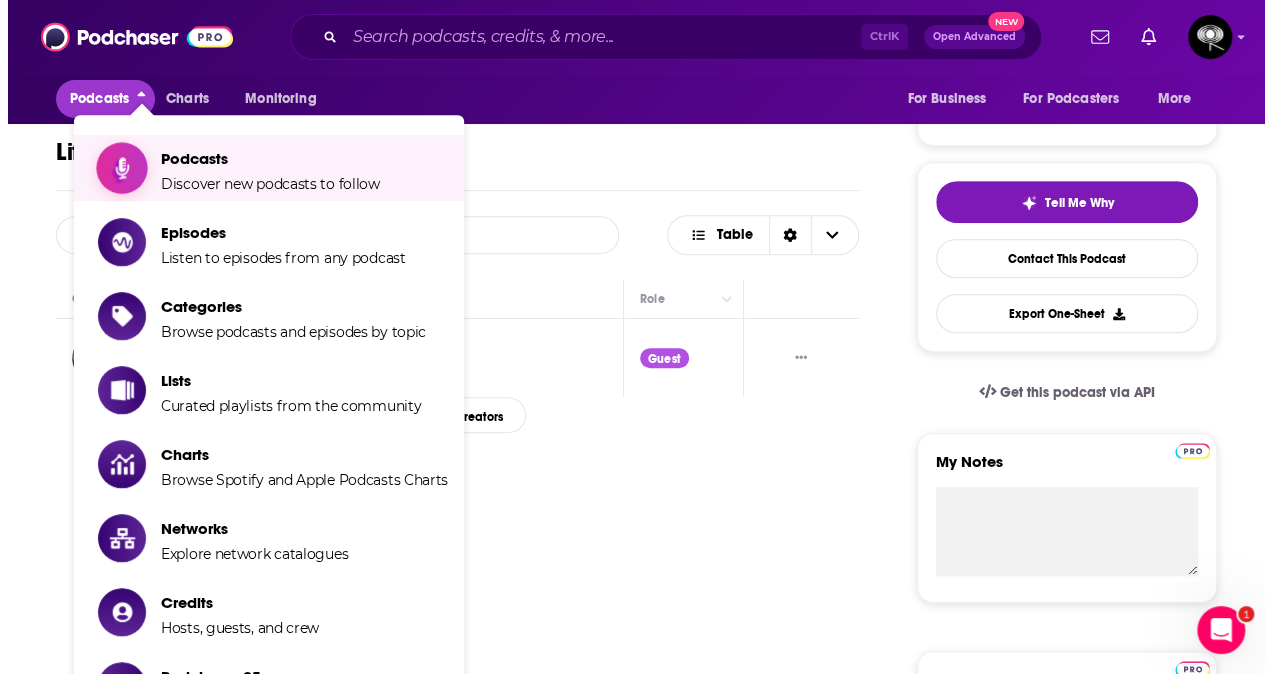 scroll, scrollTop: 0, scrollLeft: 0, axis: both 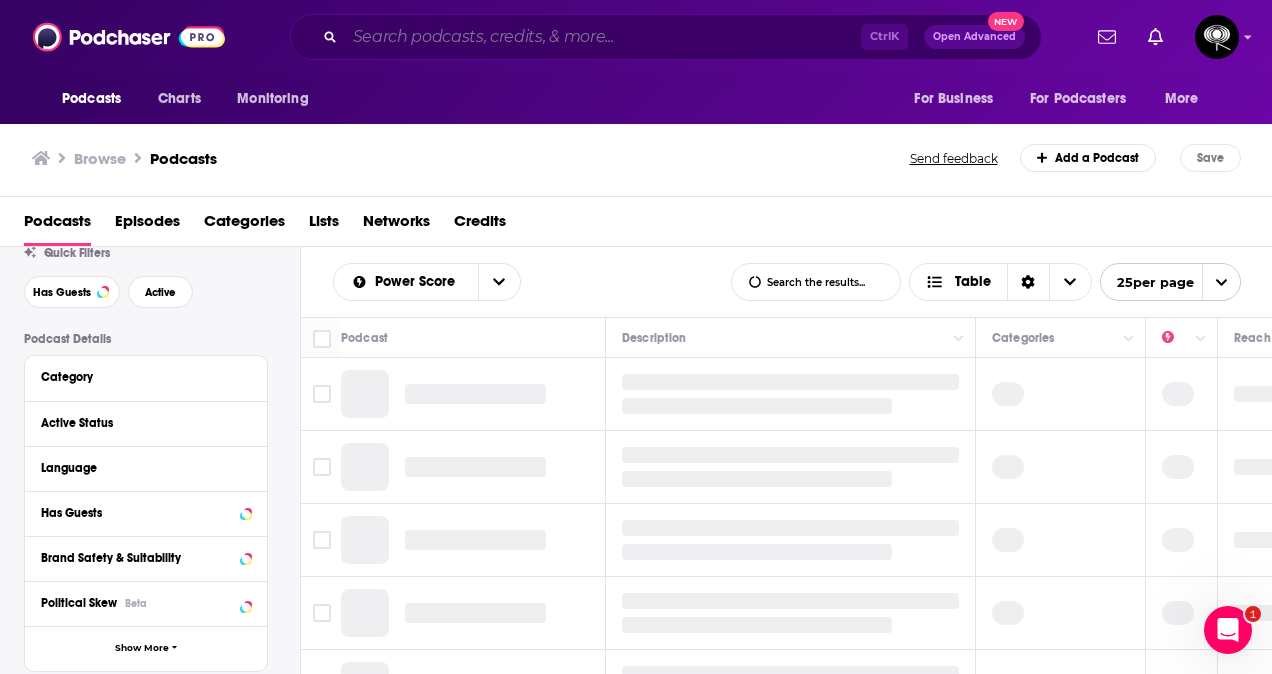 click at bounding box center [603, 37] 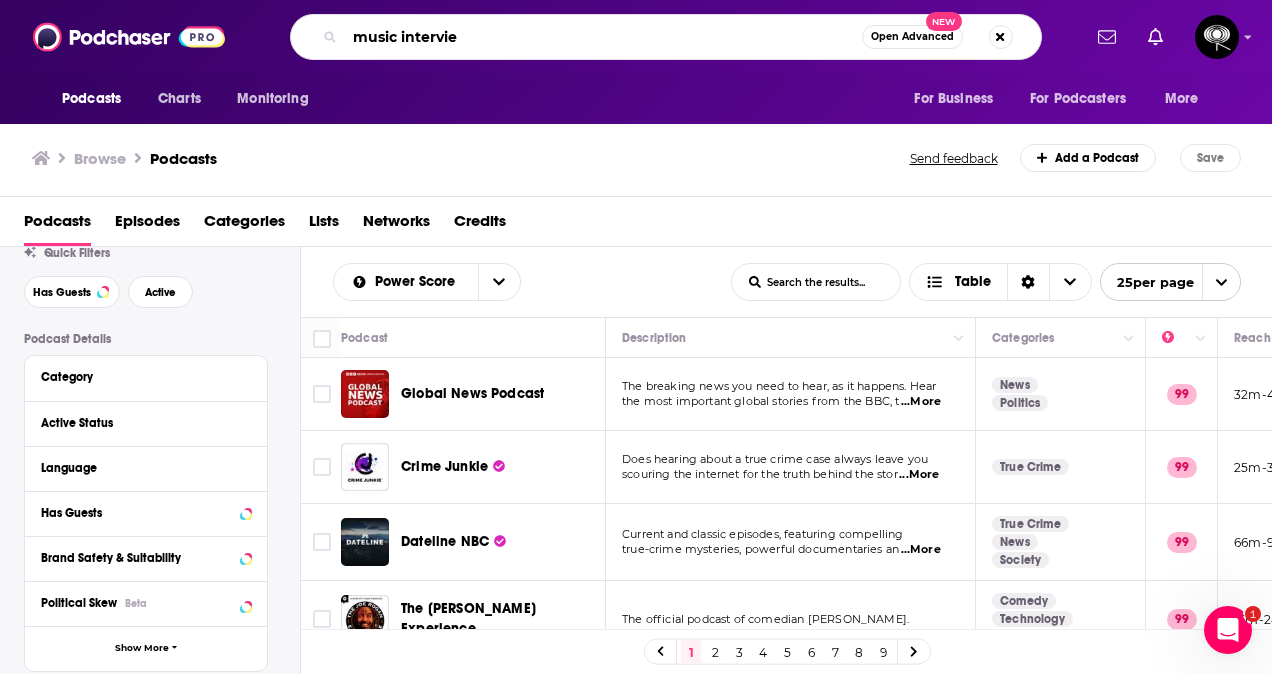 type on "music interview" 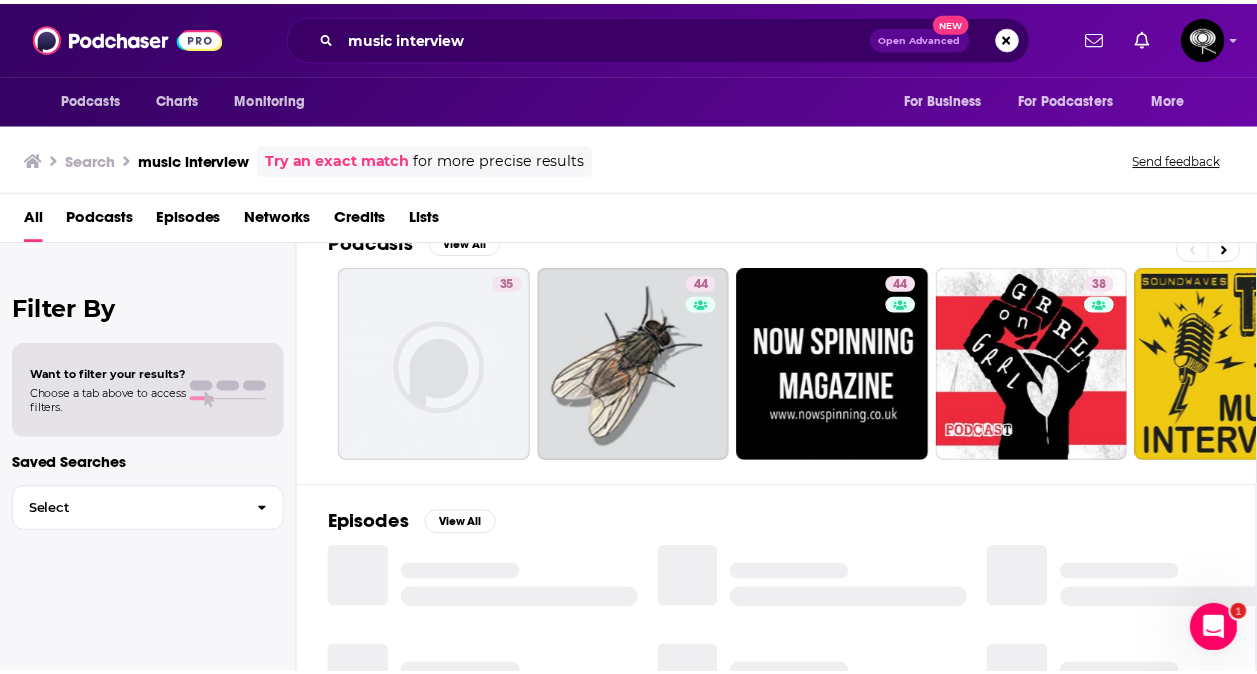 scroll, scrollTop: 35, scrollLeft: 0, axis: vertical 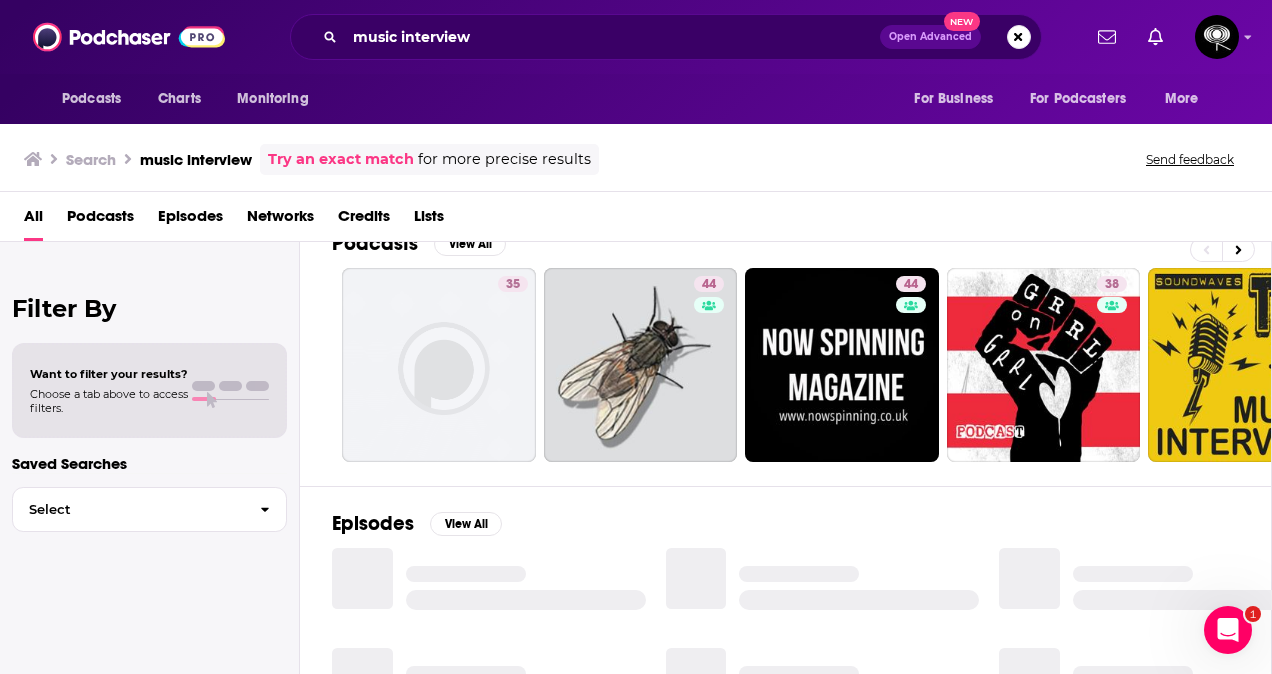 click on "Podcasts" at bounding box center [100, 220] 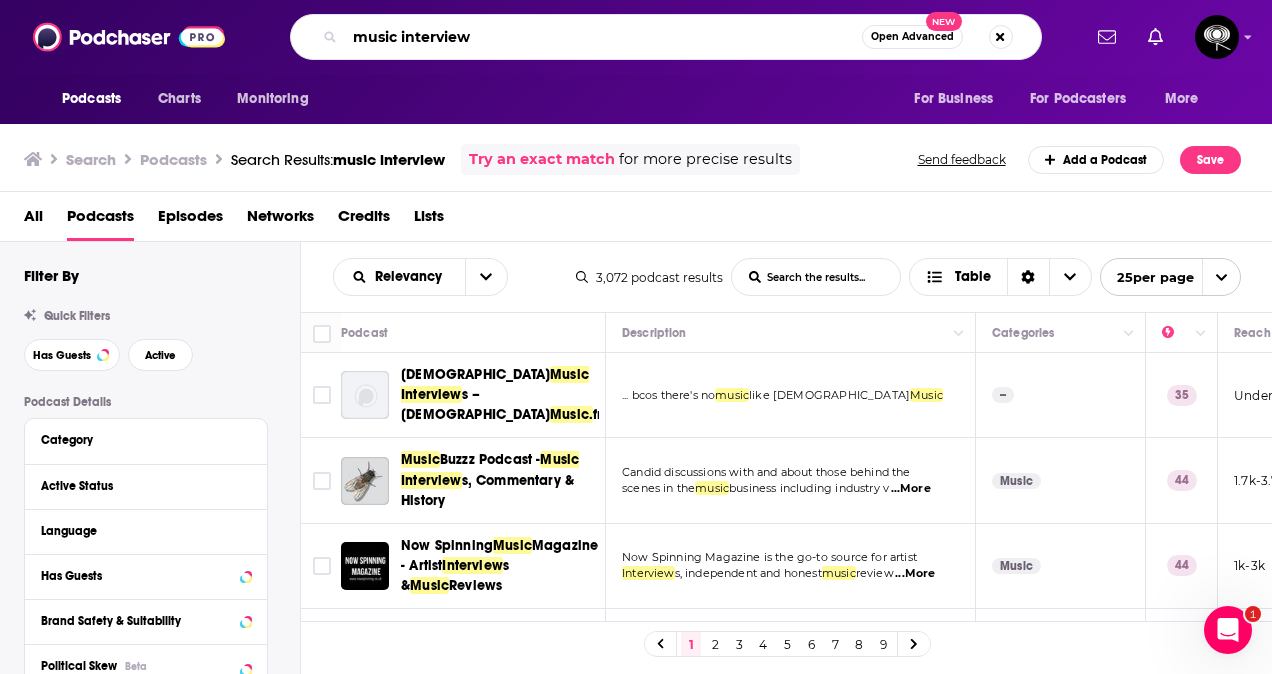 drag, startPoint x: 487, startPoint y: 41, endPoint x: 282, endPoint y: 40, distance: 205.00244 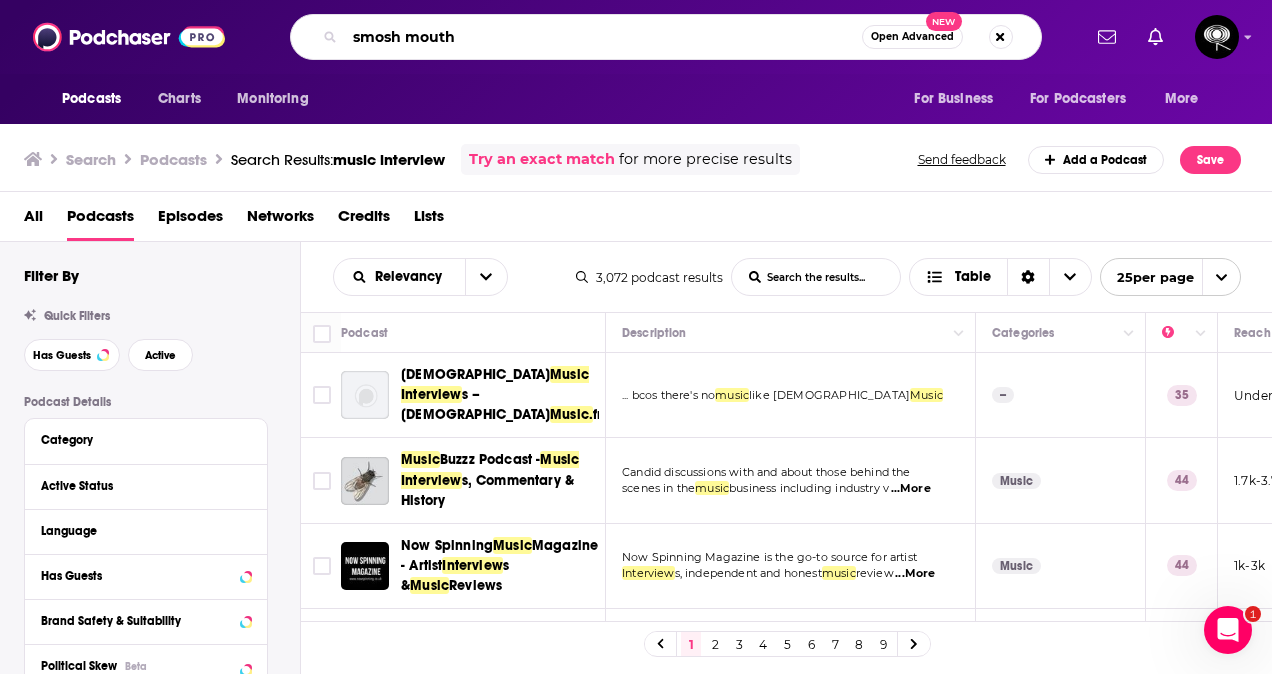 type on "smosh mouth" 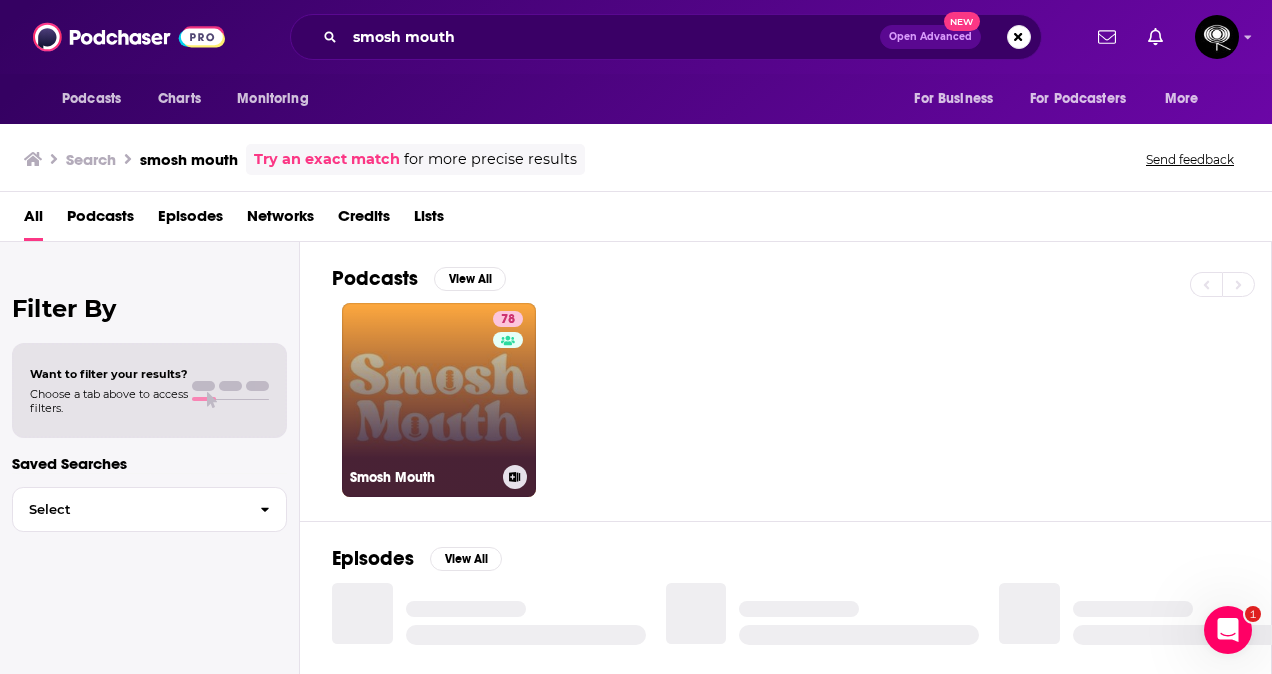 click on "78 Smosh Mouth" at bounding box center (439, 400) 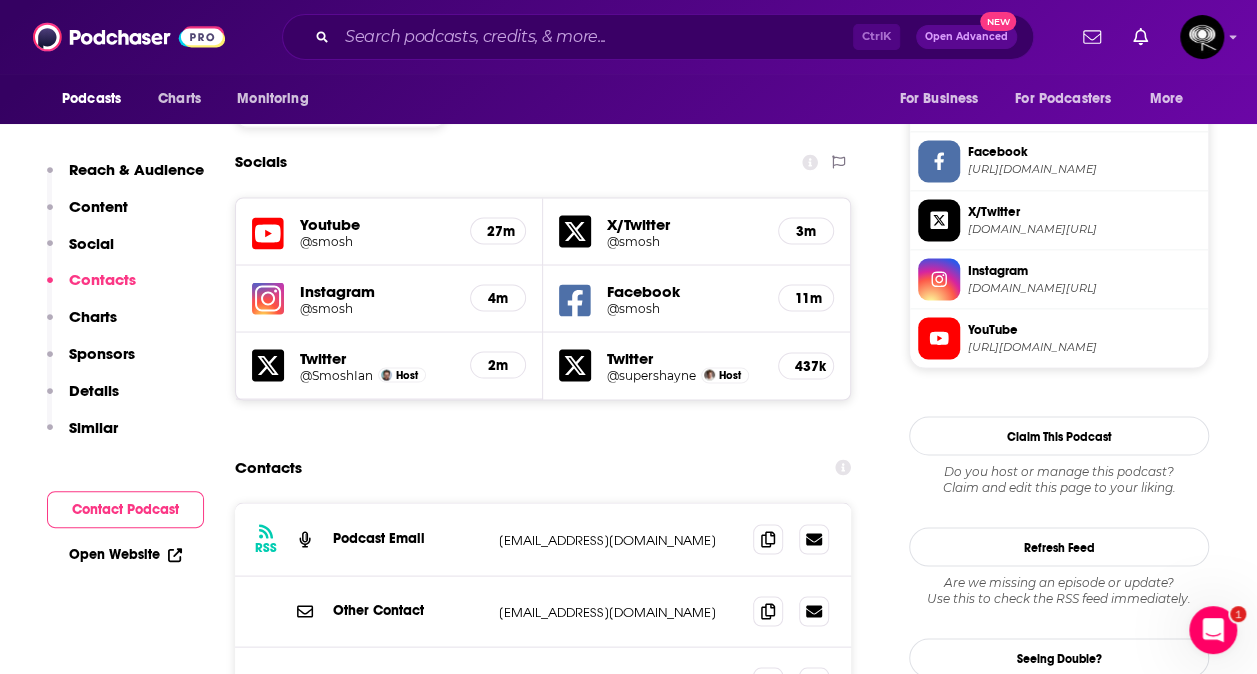 scroll, scrollTop: 1686, scrollLeft: 0, axis: vertical 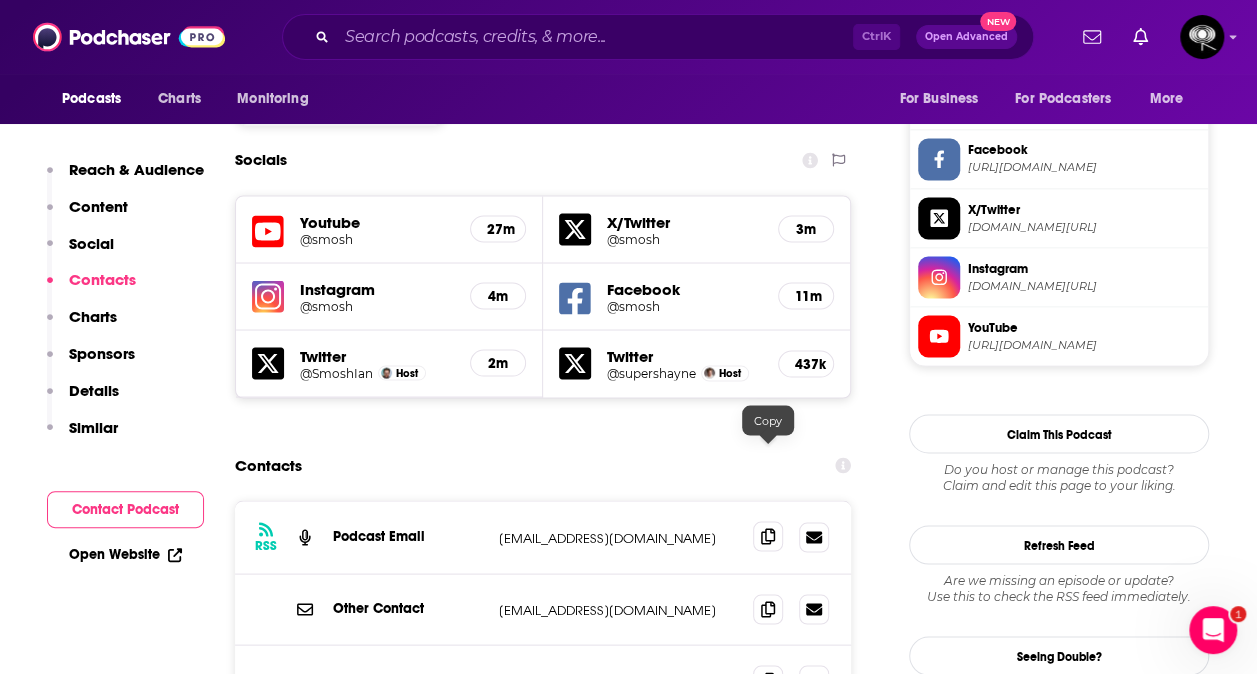 click 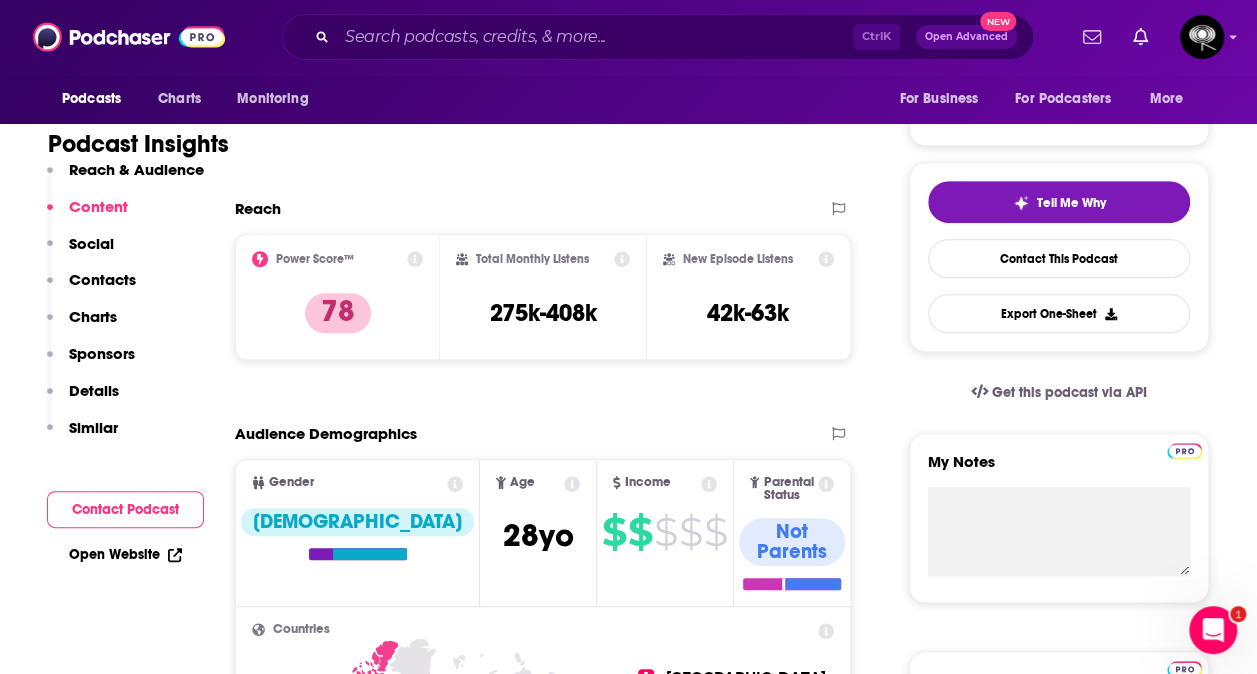 scroll, scrollTop: 377, scrollLeft: 0, axis: vertical 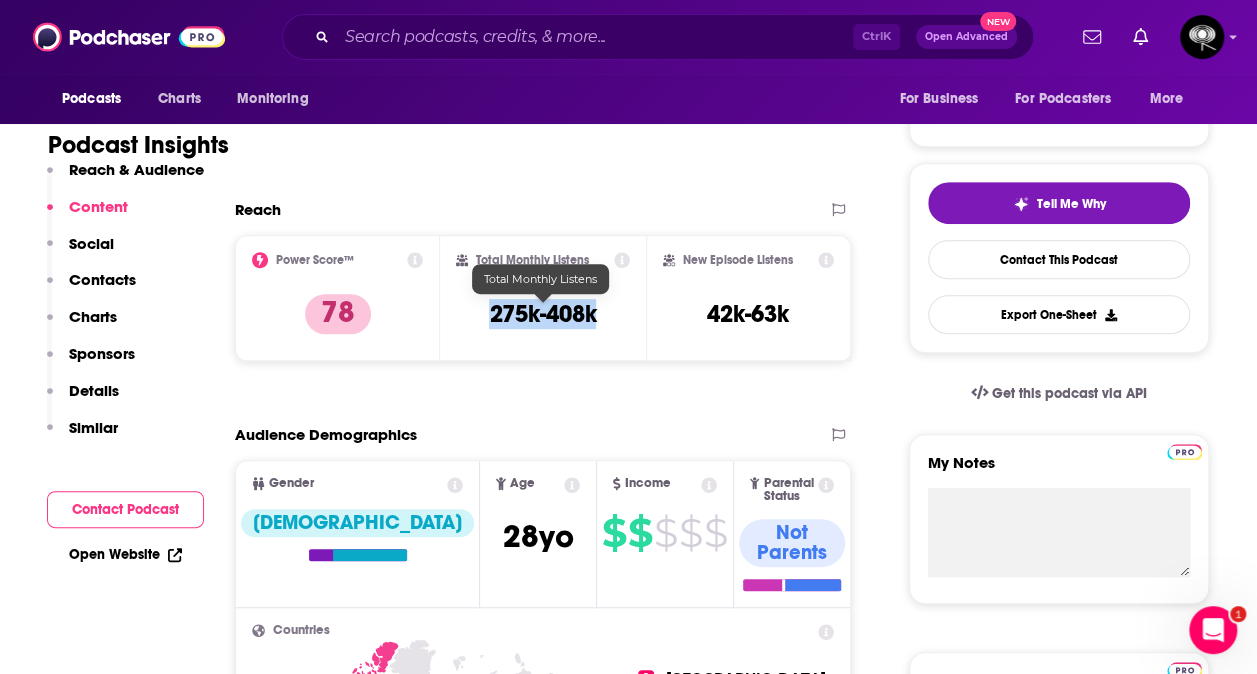 drag, startPoint x: 606, startPoint y: 316, endPoint x: 488, endPoint y: 314, distance: 118.016945 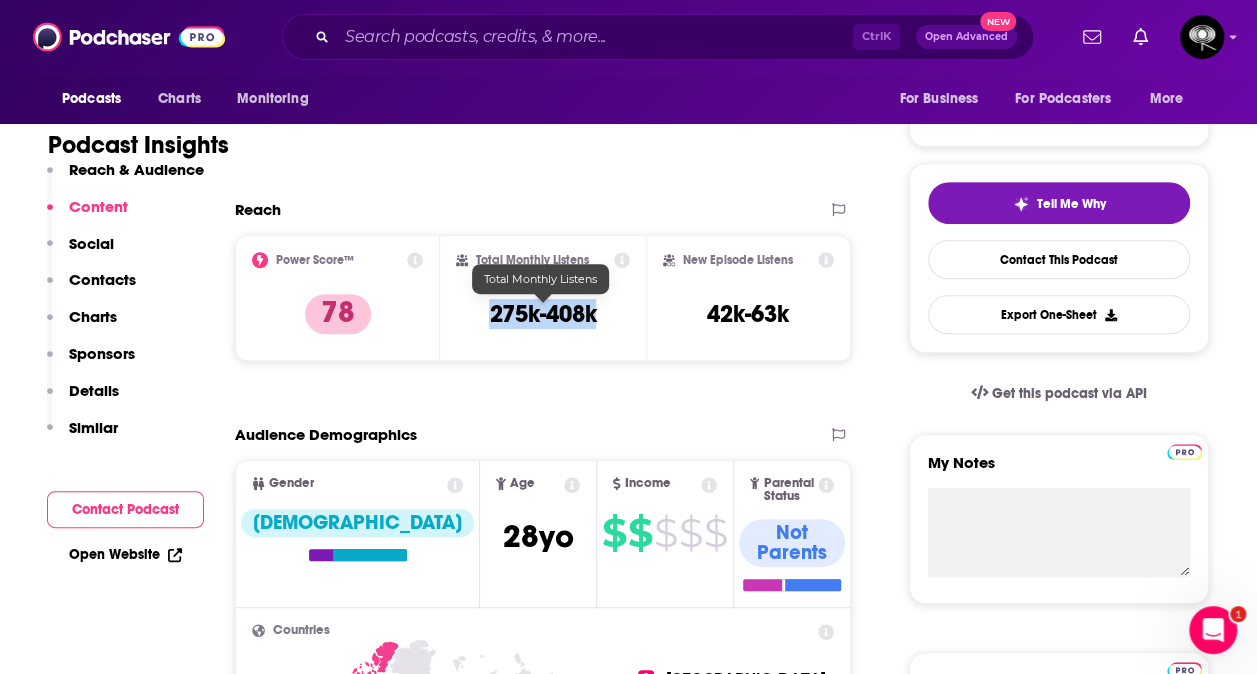 click on "Total Monthly Listens 275k-408k" at bounding box center [542, 298] 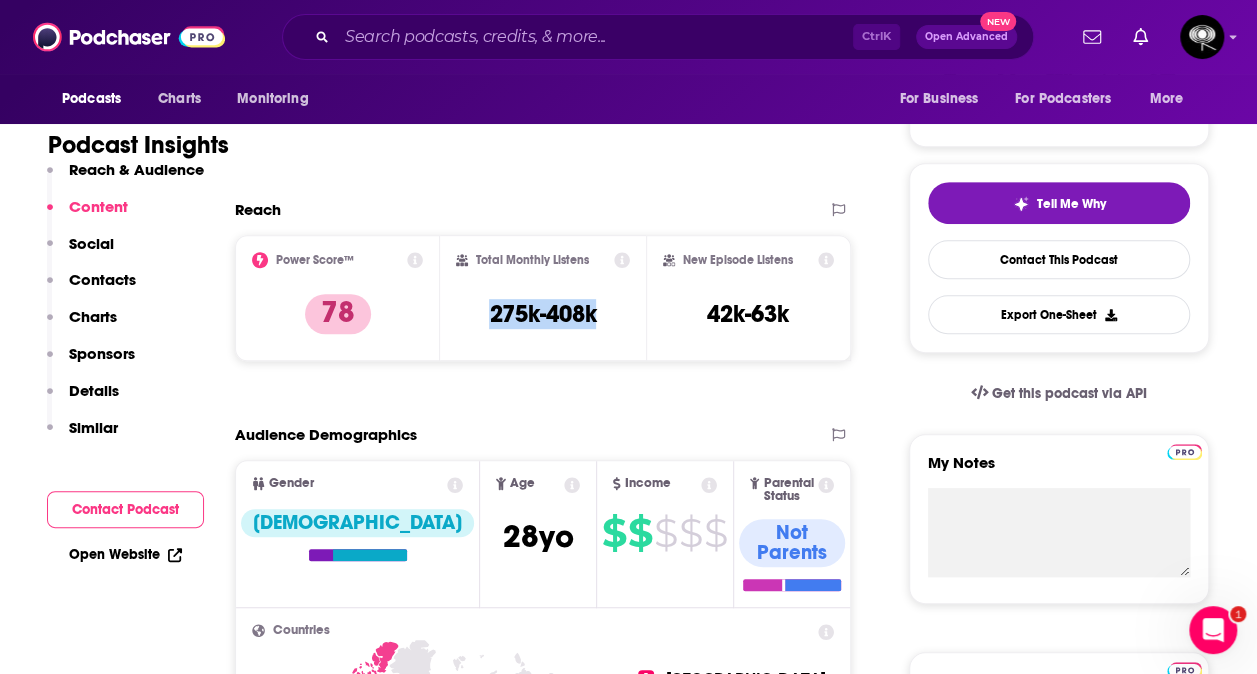 copy on "275k-408k" 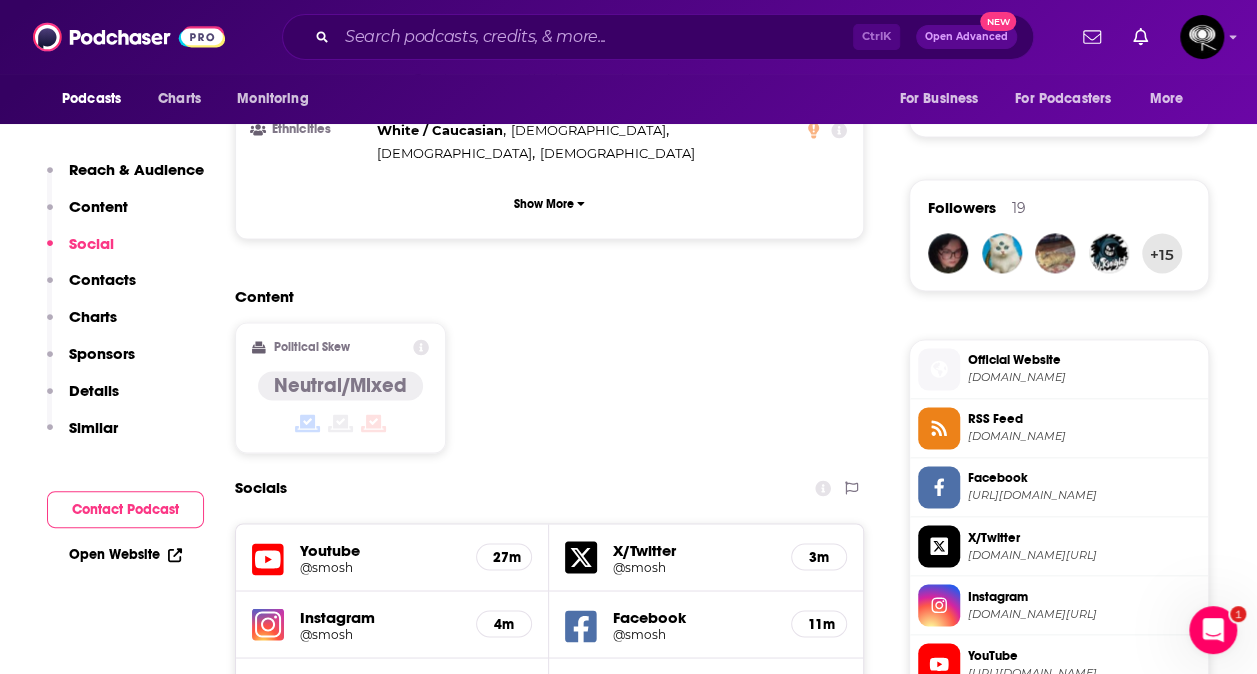 scroll, scrollTop: 1361, scrollLeft: 0, axis: vertical 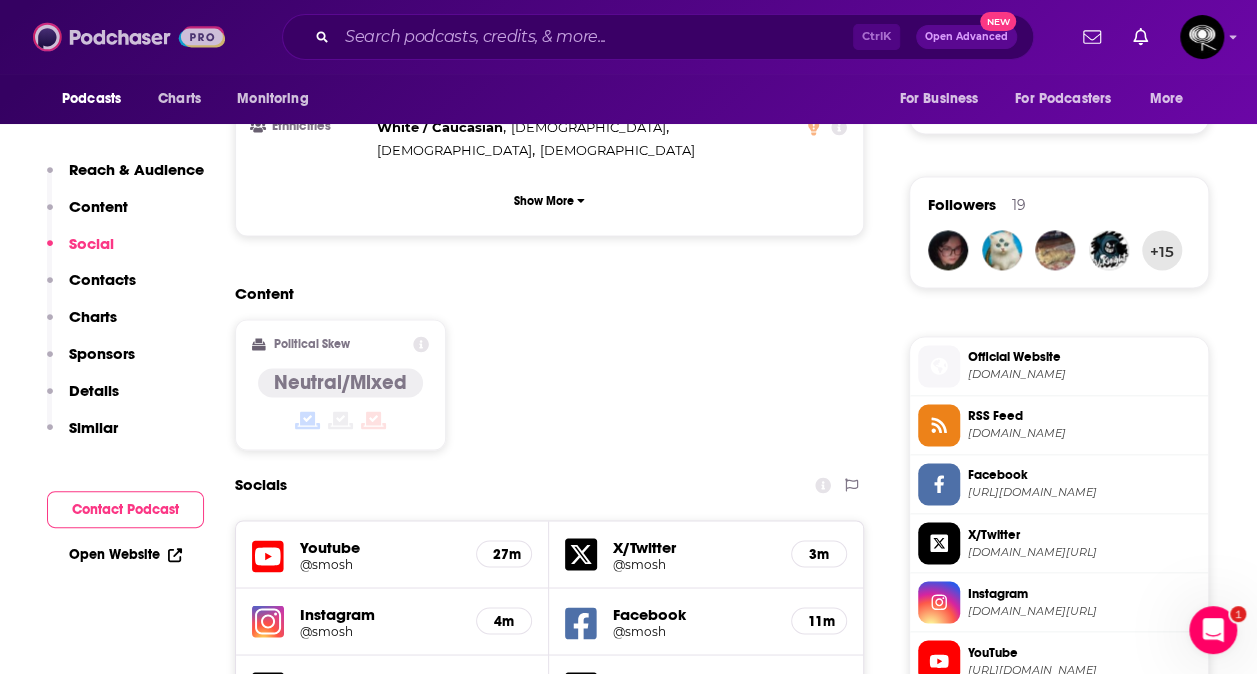 click at bounding box center (129, 37) 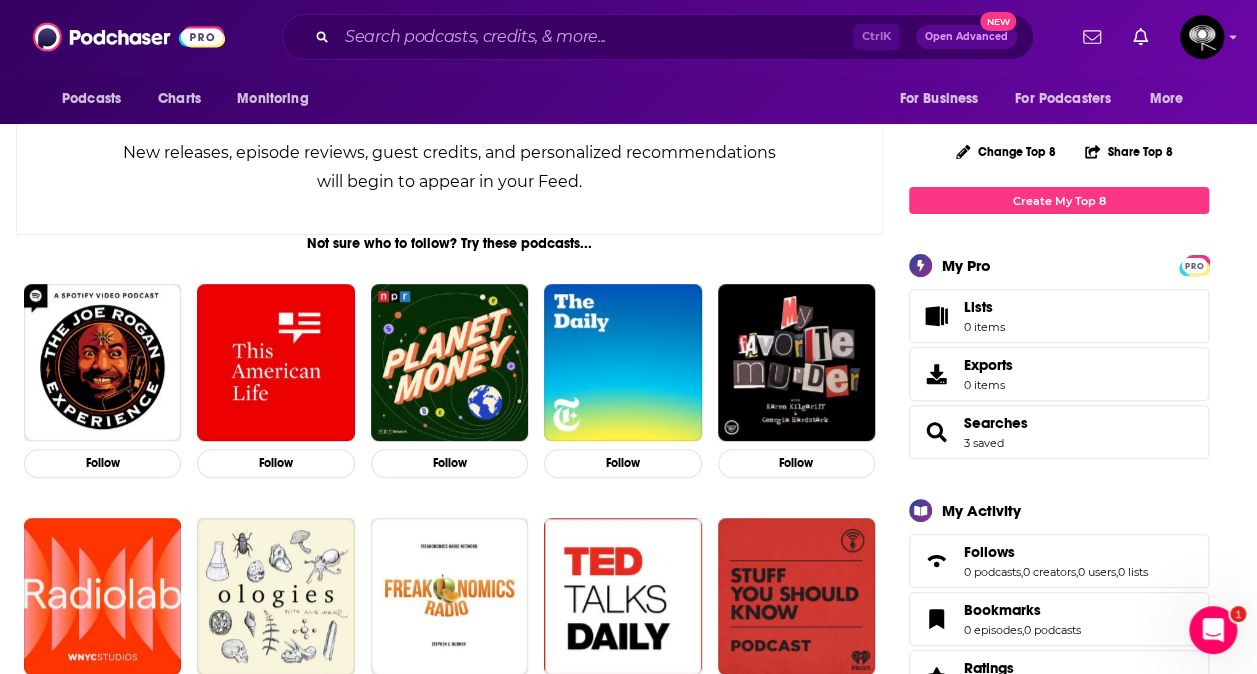 scroll, scrollTop: 219, scrollLeft: 0, axis: vertical 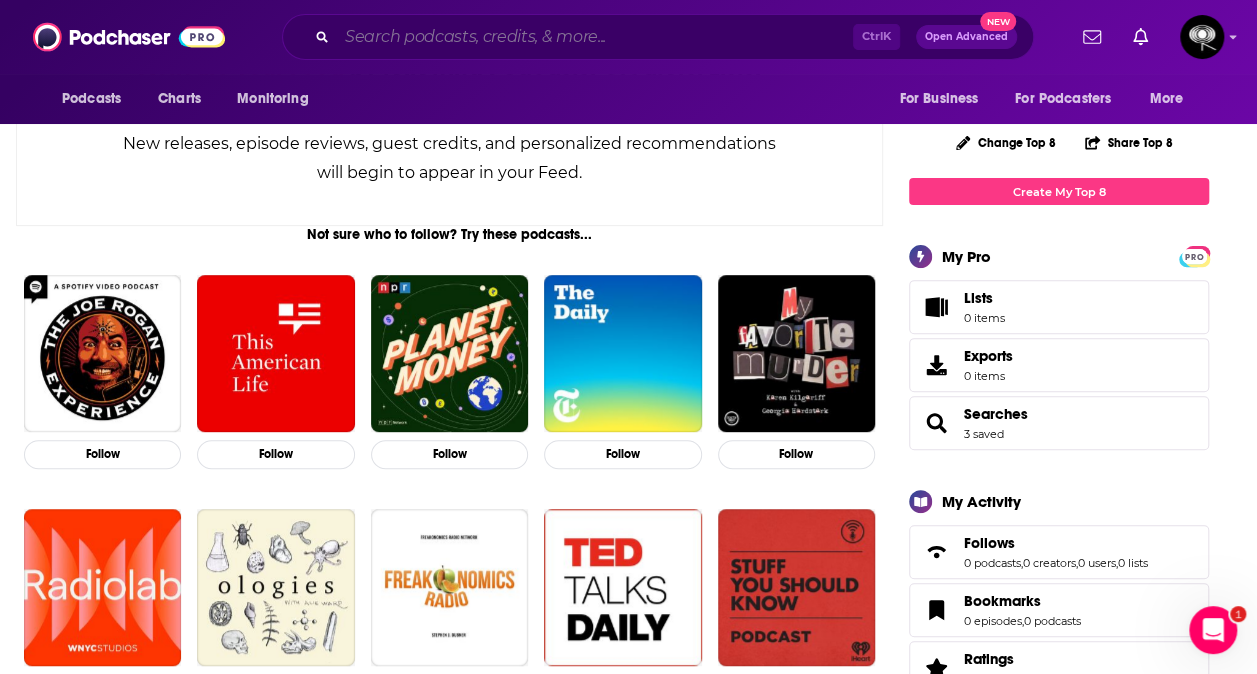 click at bounding box center [595, 37] 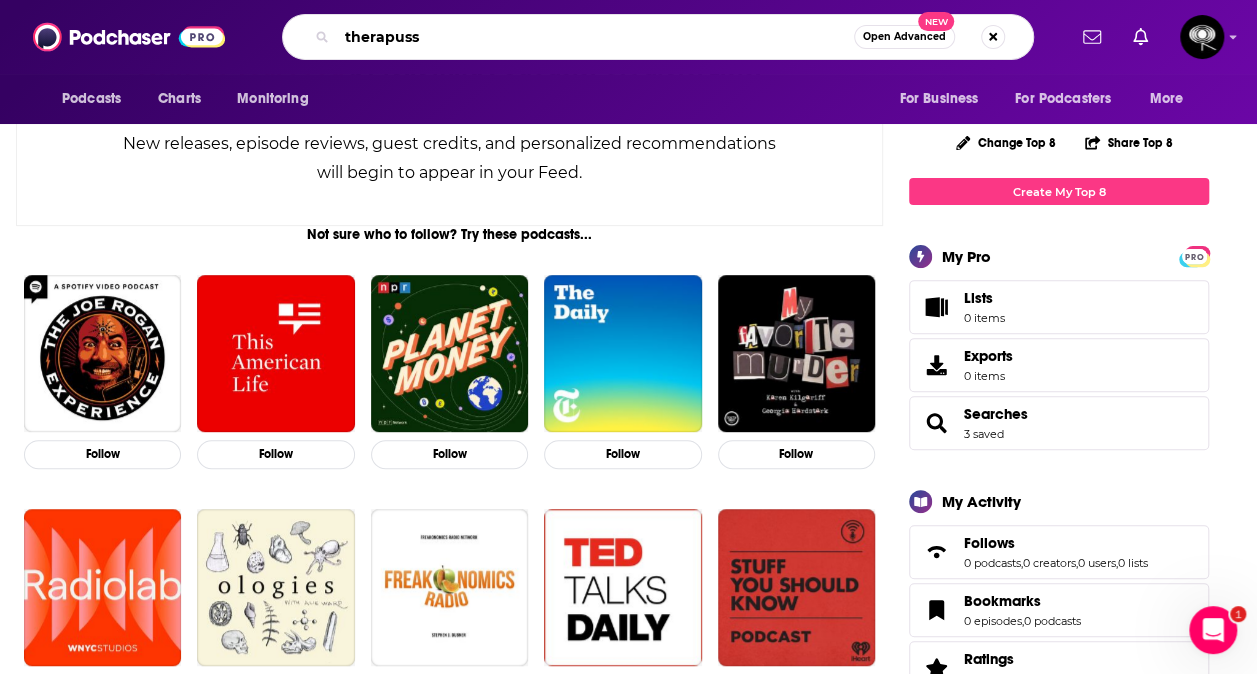 type on "therapuss" 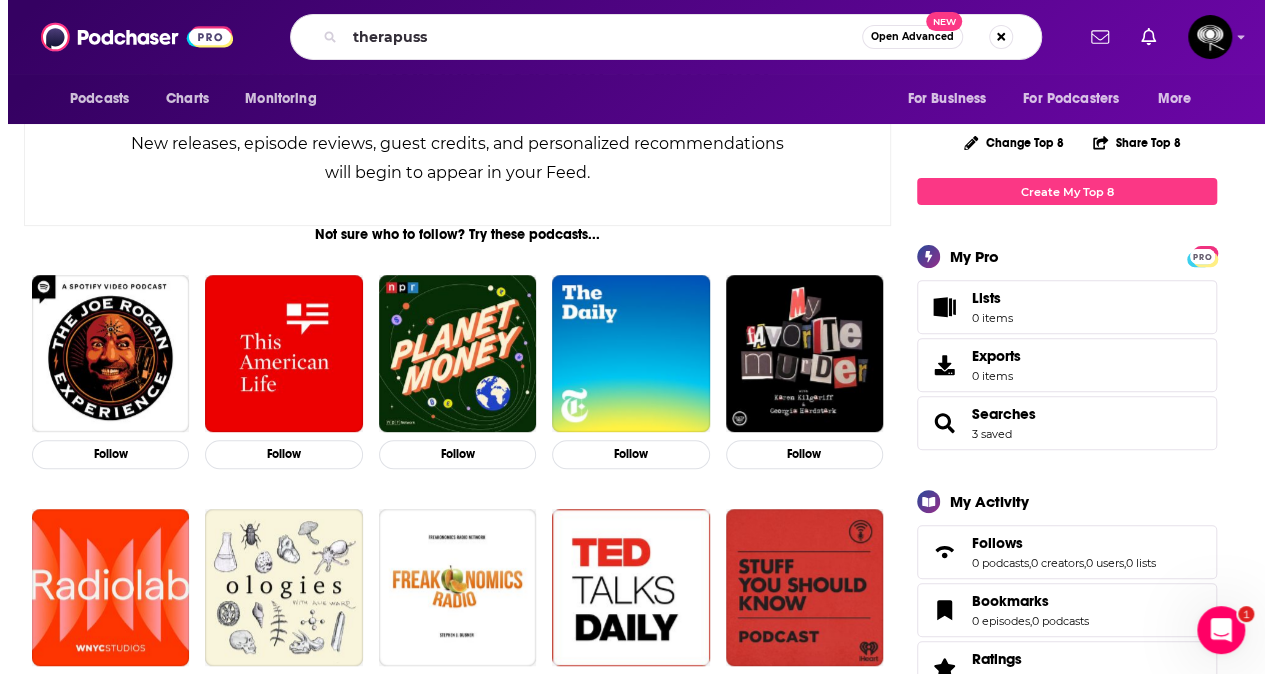 scroll, scrollTop: 0, scrollLeft: 0, axis: both 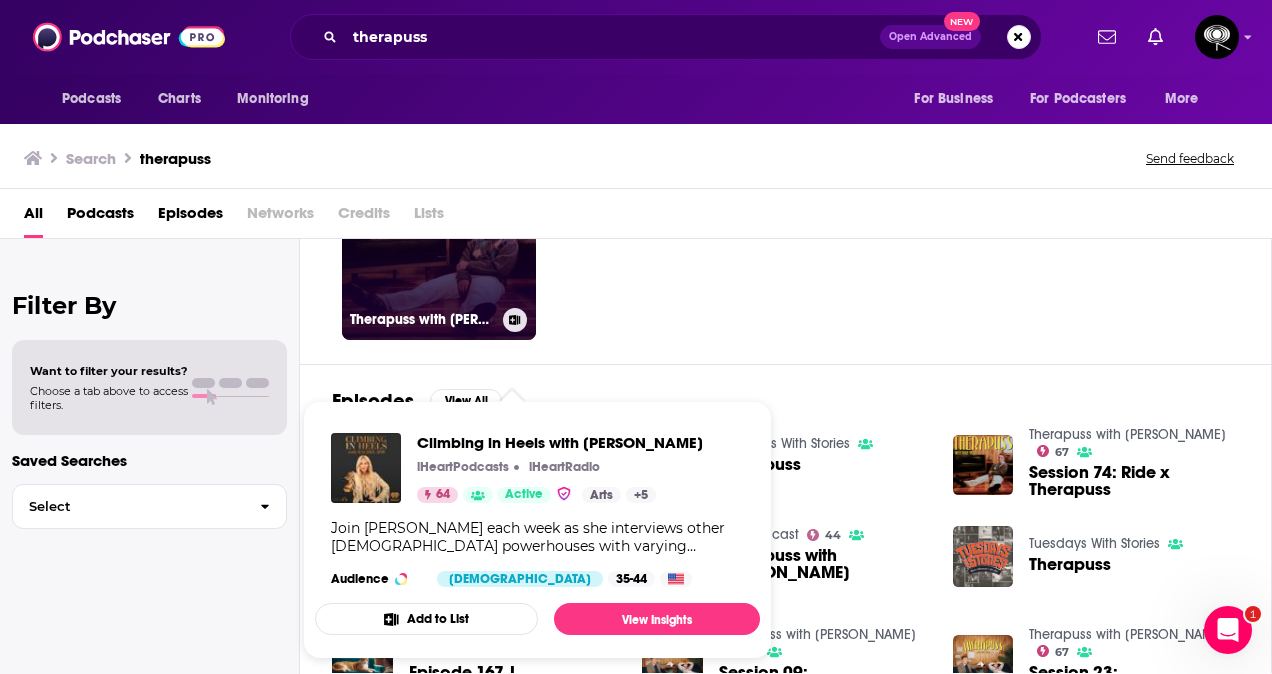 click on "67 Therapuss with [PERSON_NAME]" at bounding box center [439, 243] 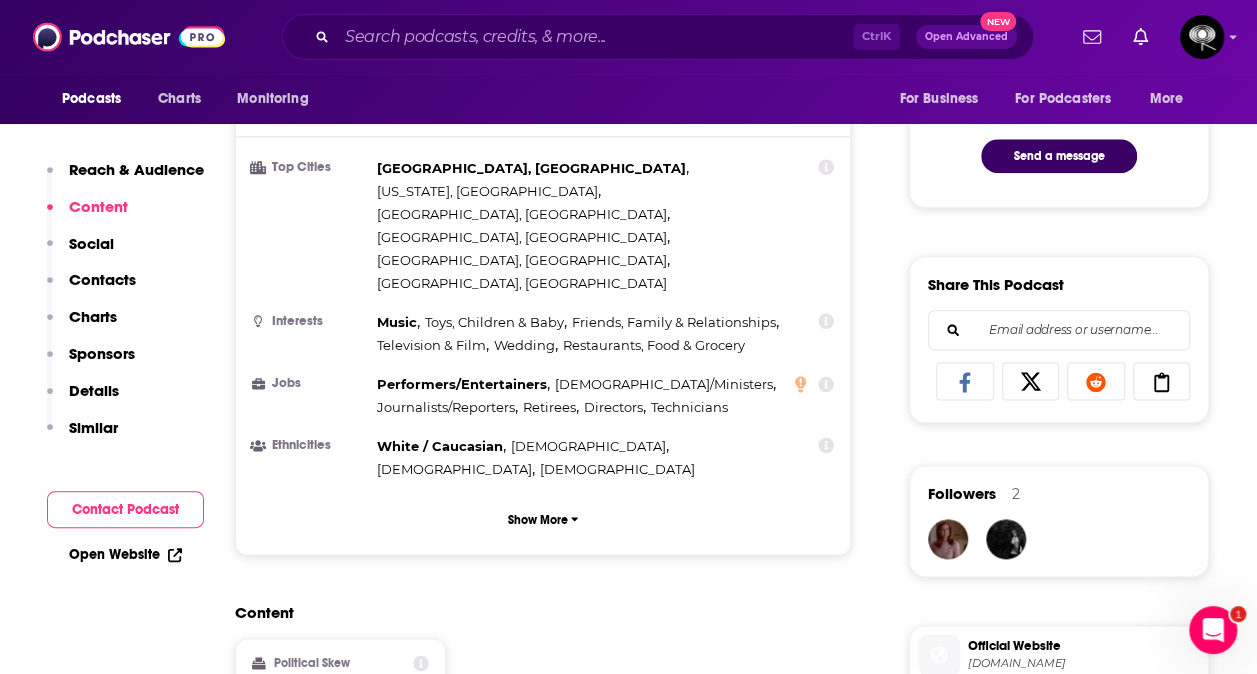 scroll, scrollTop: 1438, scrollLeft: 0, axis: vertical 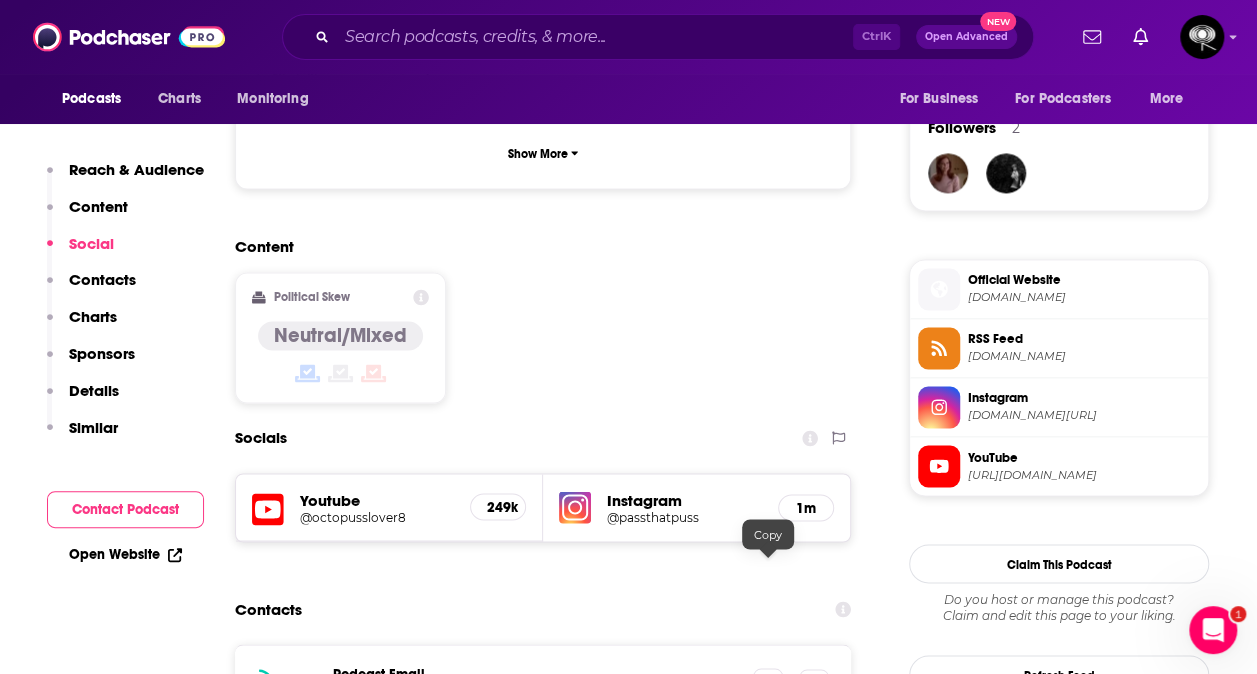click 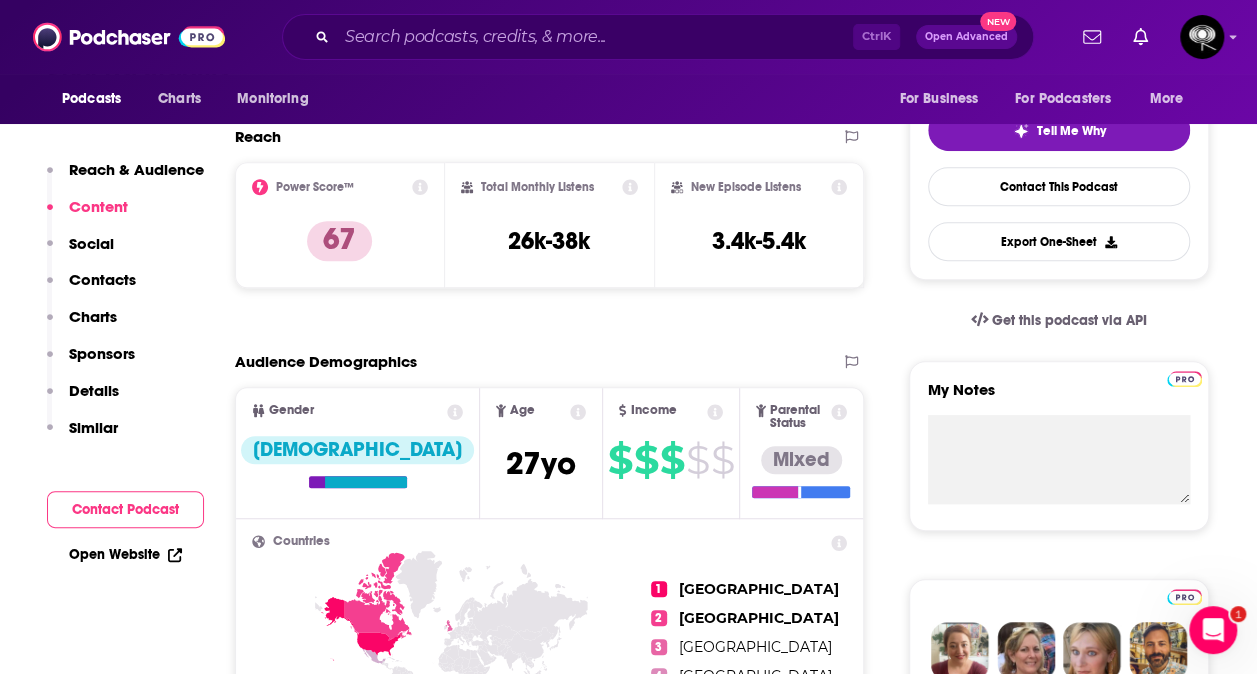 scroll, scrollTop: 449, scrollLeft: 0, axis: vertical 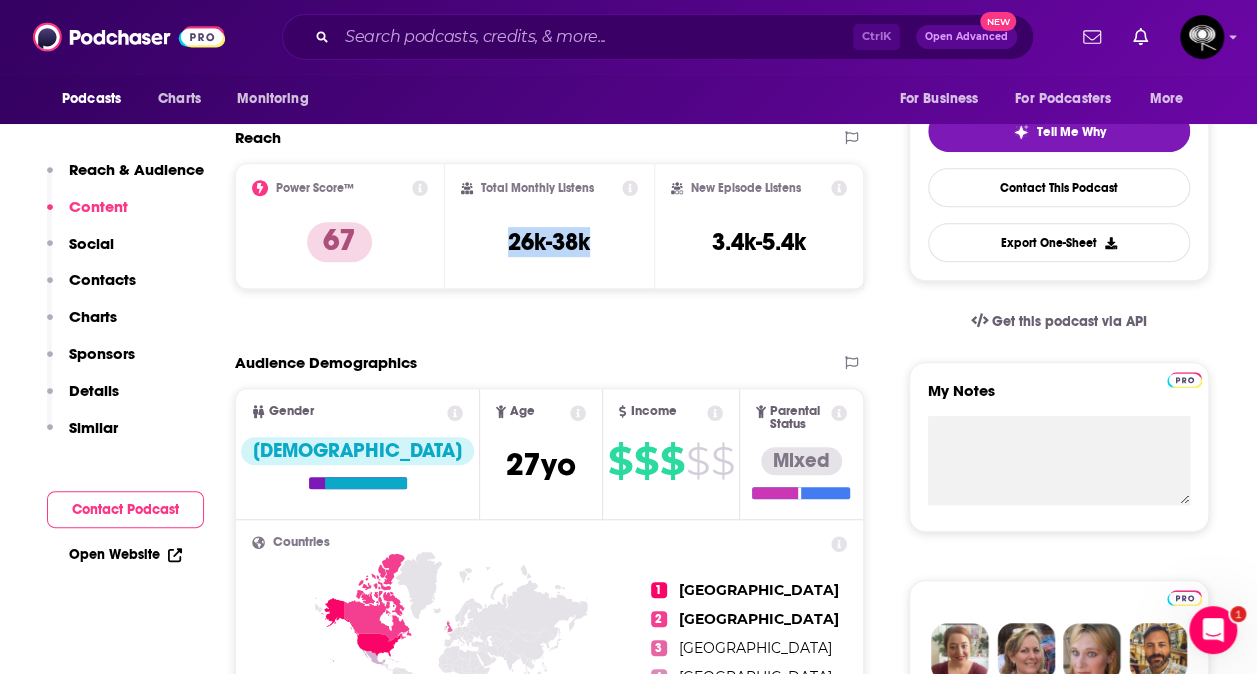 drag, startPoint x: 608, startPoint y: 254, endPoint x: 496, endPoint y: 243, distance: 112.53888 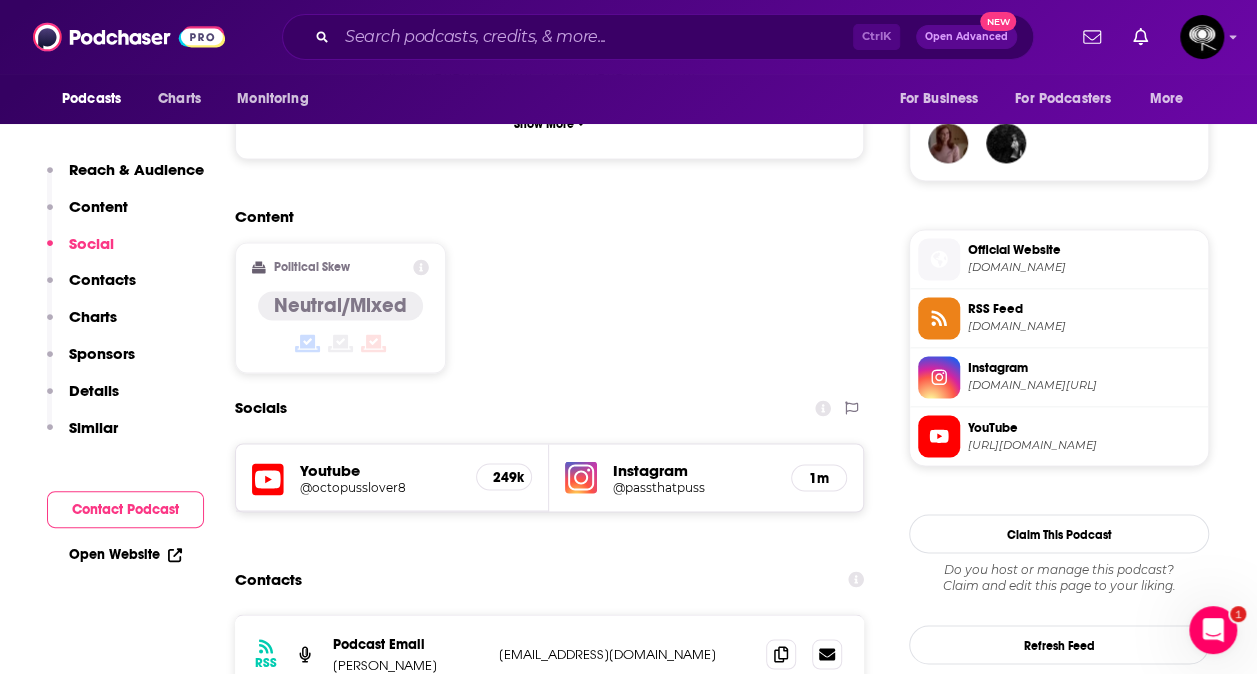 scroll, scrollTop: 1470, scrollLeft: 0, axis: vertical 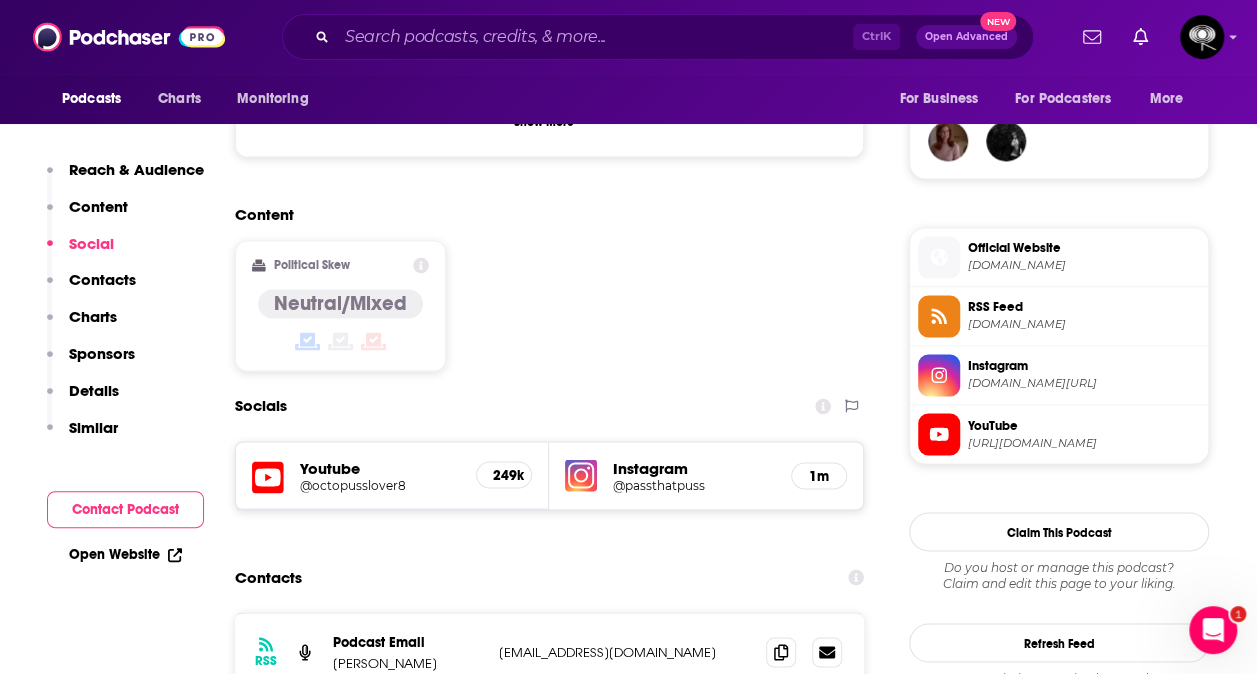 click on "@octopusslover8" at bounding box center (380, 484) 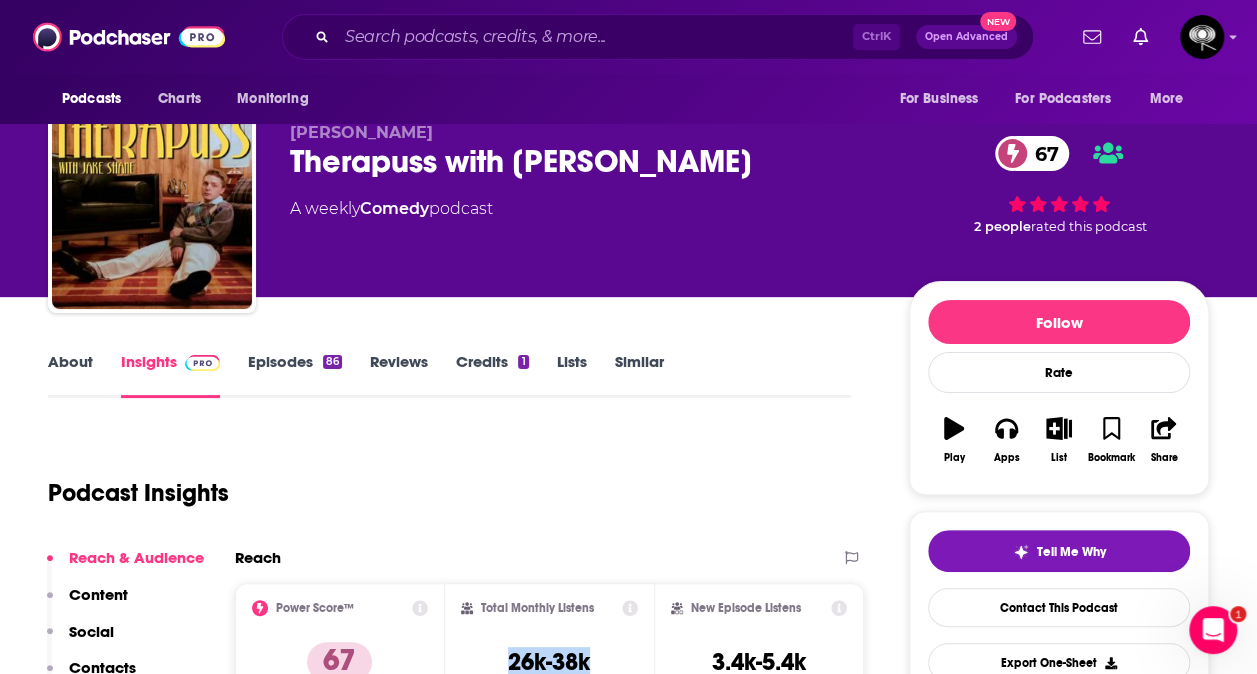 scroll, scrollTop: 0, scrollLeft: 0, axis: both 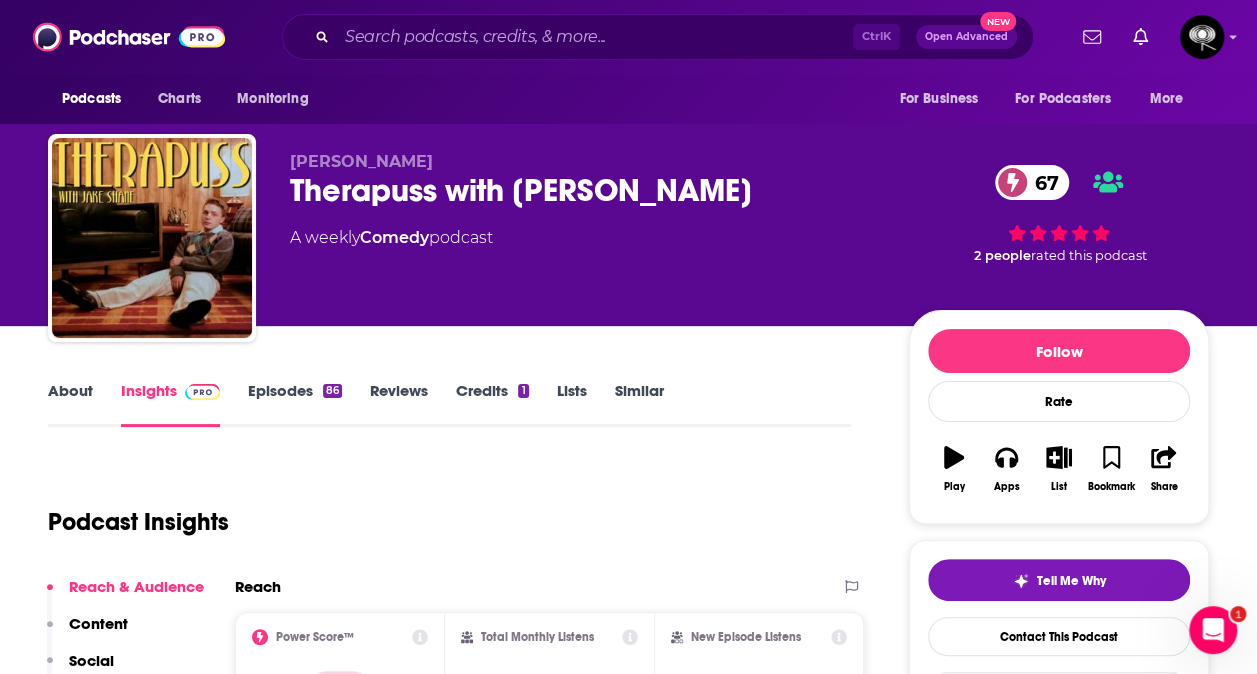 click on "About" at bounding box center [70, 404] 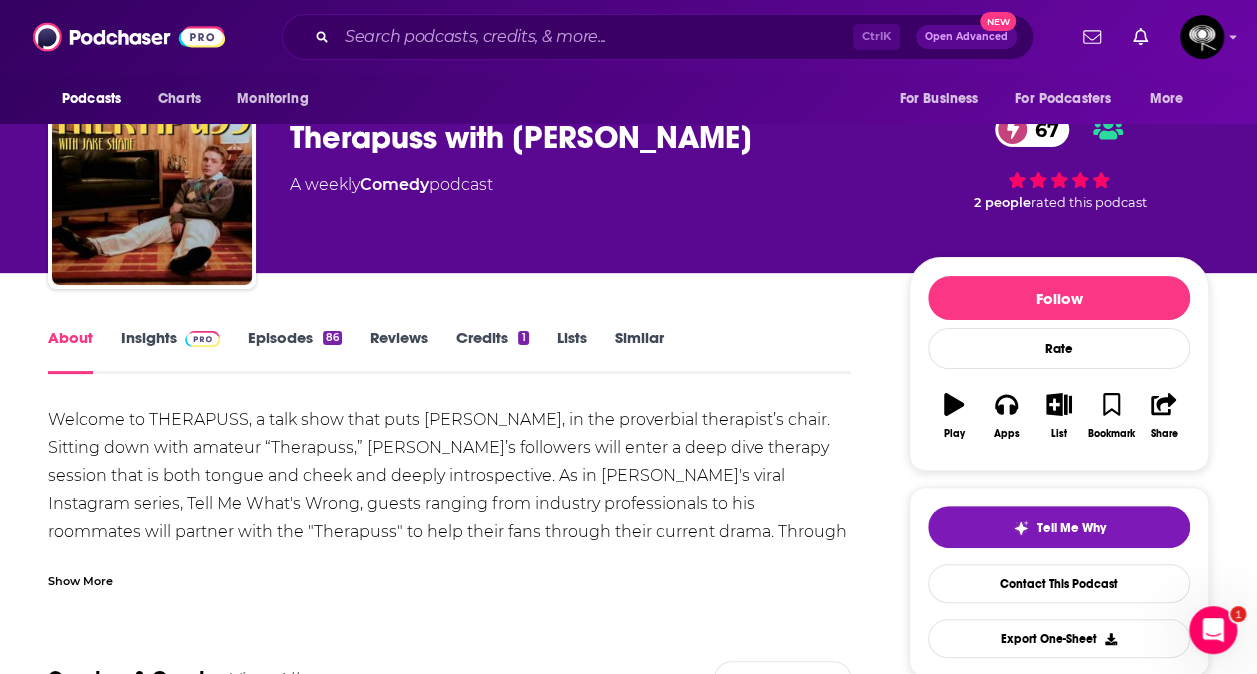 scroll, scrollTop: 54, scrollLeft: 0, axis: vertical 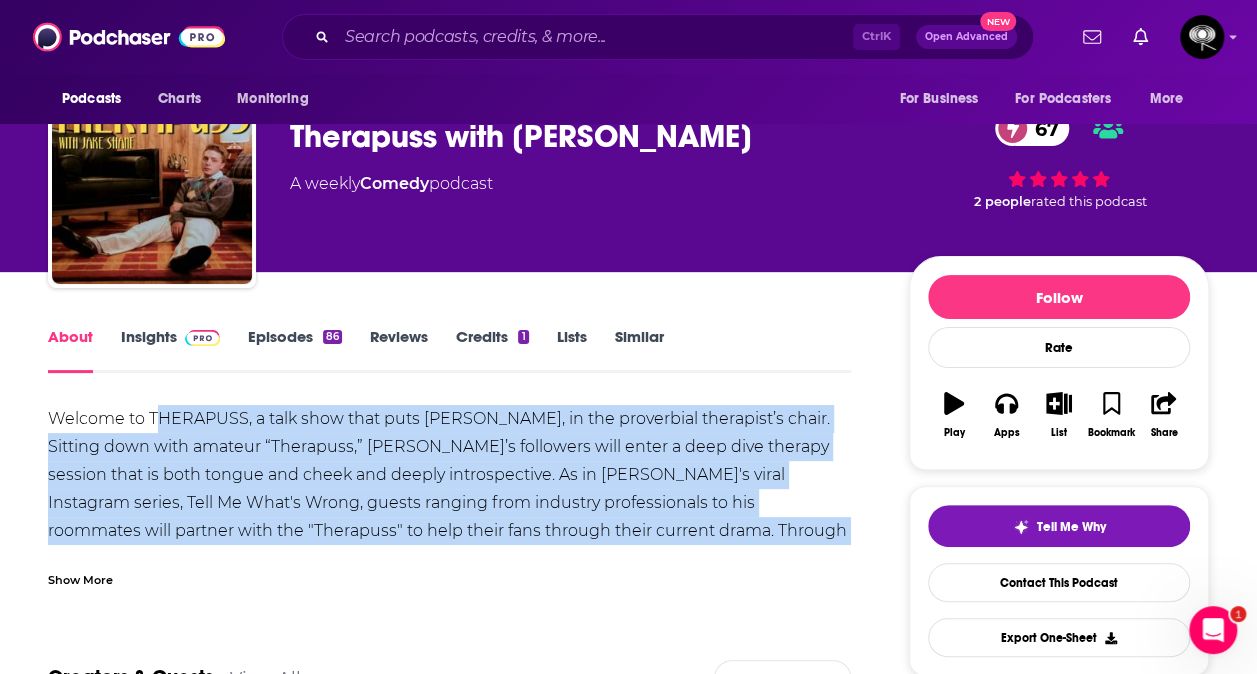 drag, startPoint x: 800, startPoint y: 528, endPoint x: 156, endPoint y: 418, distance: 653.32684 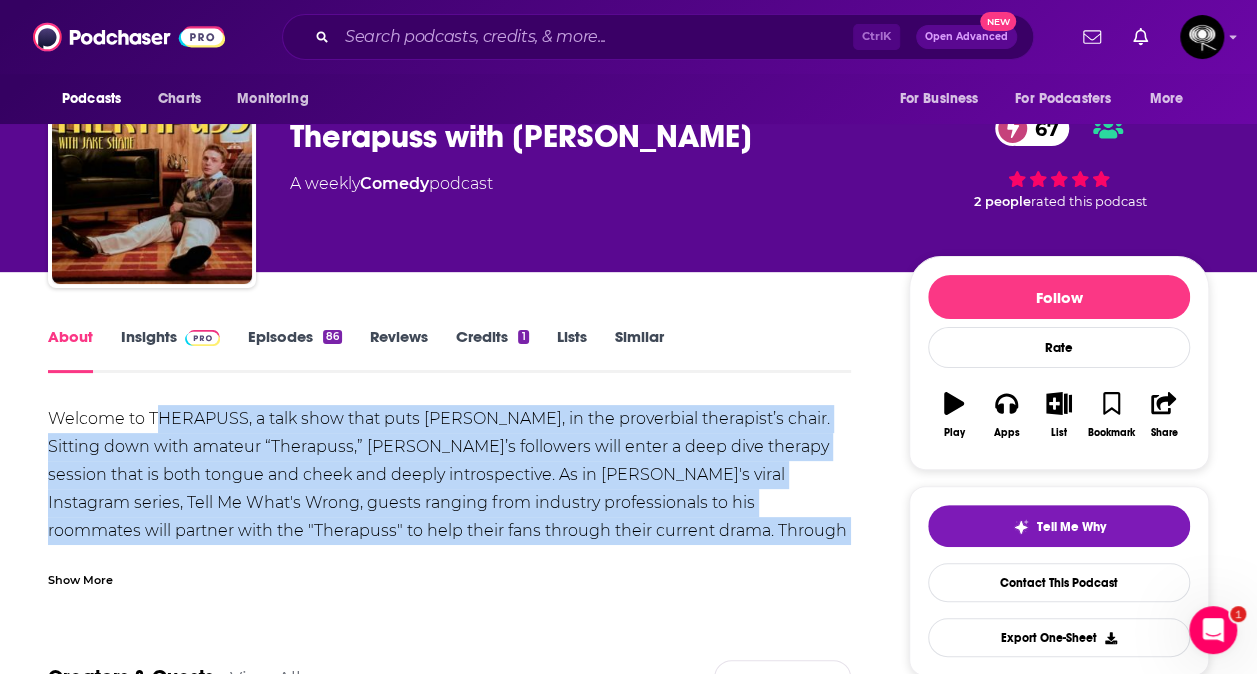 click on "Welcome to THERAPUSS, a talk show that puts [PERSON_NAME], in the proverbial therapist’s chair. Sitting down with amateur “Therapuss,” [PERSON_NAME]’s followers will enter a deep dive therapy session that is both tongue and cheek and deeply introspective. As in [PERSON_NAME]'s viral Instagram series, Tell Me What's Wrong, guests ranging from industry professionals to his roommates will partner with the "Therapuss" to help their fans through their current drama. Through a website submission system, audience members will now have a direct line to [PERSON_NAME] who happens to know a thing or two about FEELINGS." at bounding box center [449, 503] 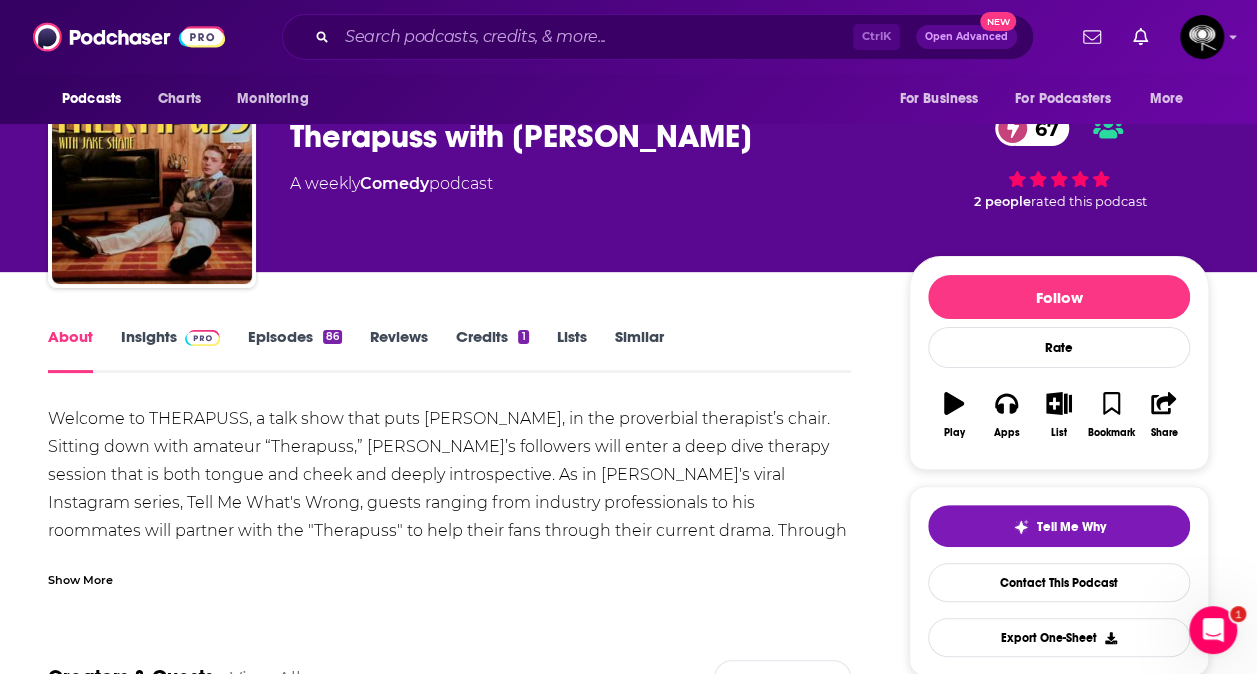 click on "Welcome to THERAPUSS, a talk show that puts [PERSON_NAME], in the proverbial therapist’s chair. Sitting down with amateur “Therapuss,” [PERSON_NAME]’s followers will enter a deep dive therapy session that is both tongue and cheek and deeply introspective. As in [PERSON_NAME]'s viral Instagram series, Tell Me What's Wrong, guests ranging from industry professionals to his roommates will partner with the "Therapuss" to help their fans through their current drama. Through a website submission system, audience members will now have a direct line to [PERSON_NAME] who happens to know a thing or two about FEELINGS. Show More Creators & Guests View All Add Creators Guest [PERSON_NAME] 1 episode Add Creators Recent Episodes View All Session 84: HAIM [DATE] Session 83: [PERSON_NAME] [DATE] Session 82: [PERSON_NAME] [DATE] View All Episodes Podcast Reviews This podcast hasn't been reviewed yet. You can  add a review   to show others what you thought. Mentioned In These Lists There are no lists that include  . You can" at bounding box center (449, 1284) 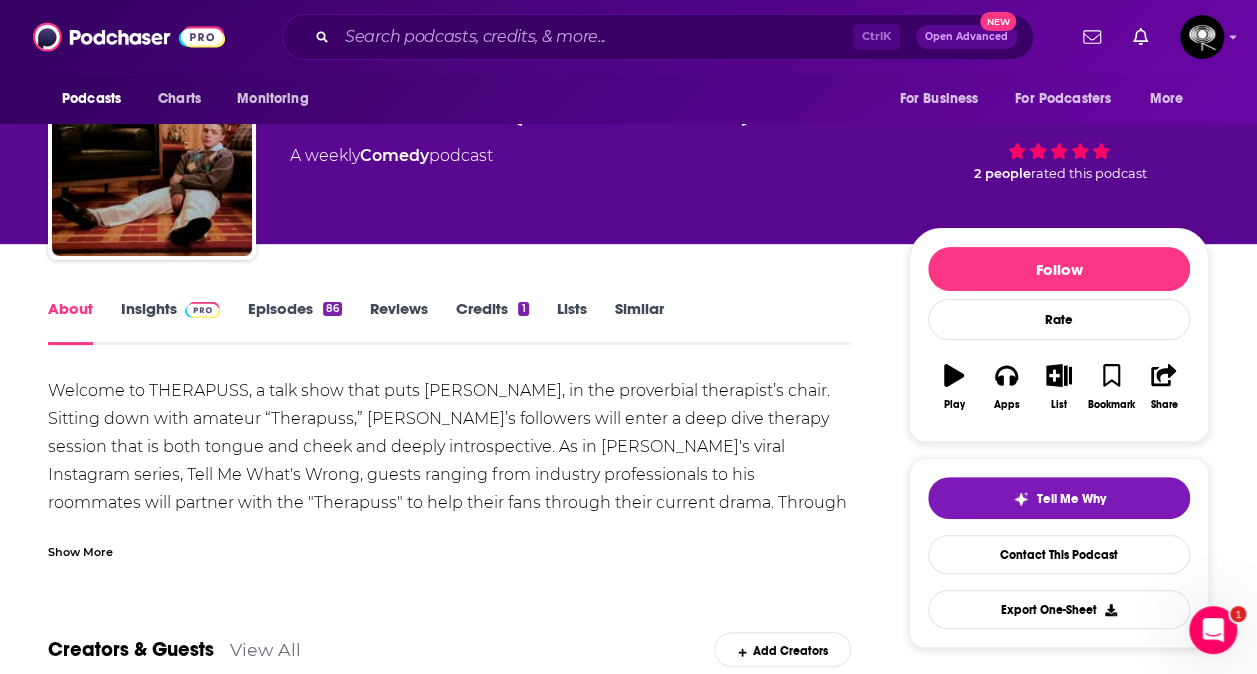 scroll, scrollTop: 16, scrollLeft: 0, axis: vertical 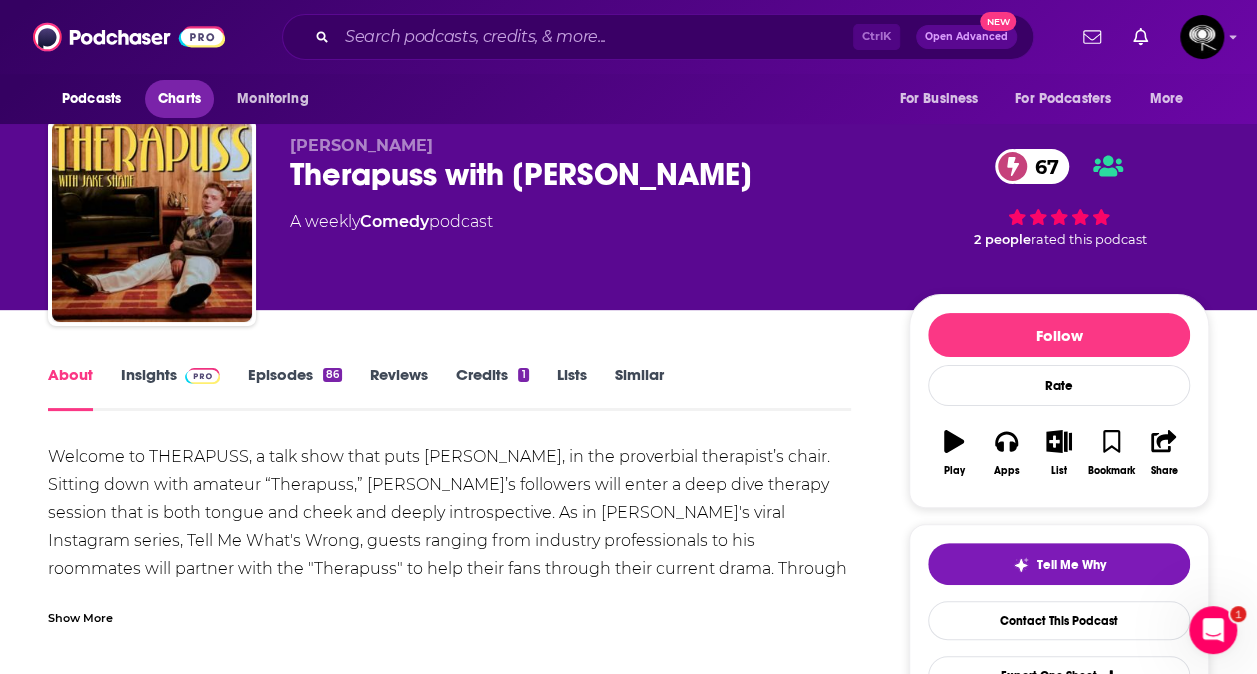 click on "Charts" at bounding box center [179, 99] 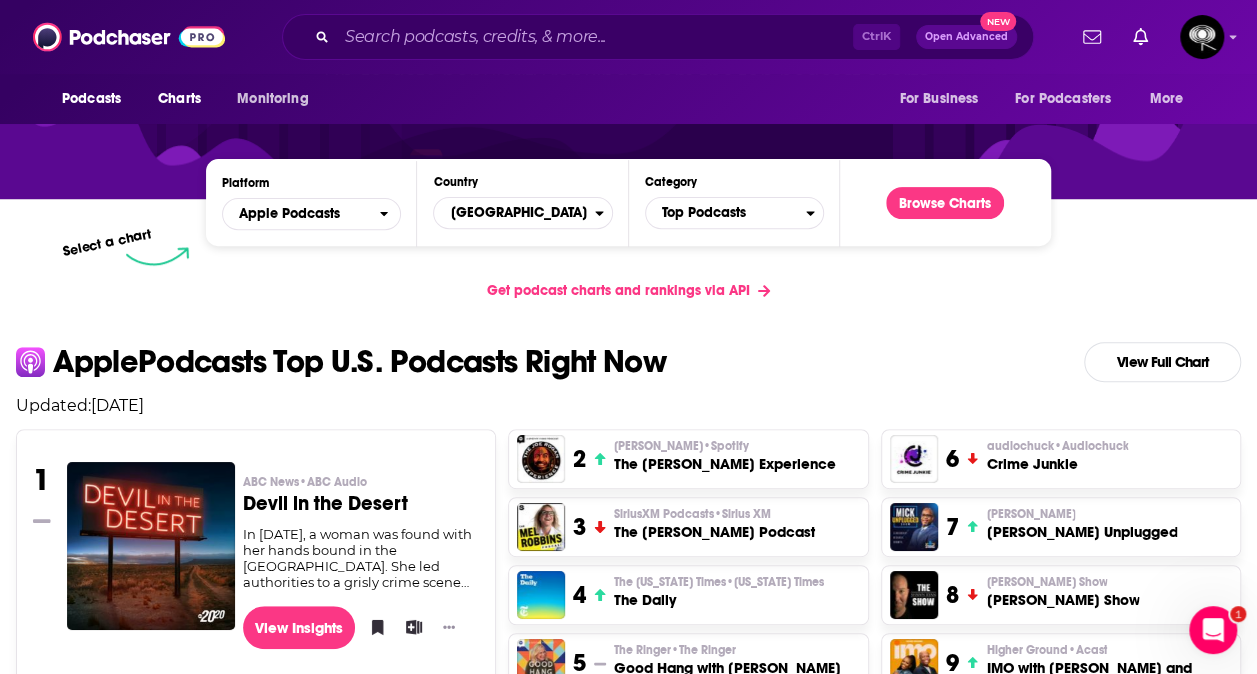 scroll, scrollTop: 421, scrollLeft: 0, axis: vertical 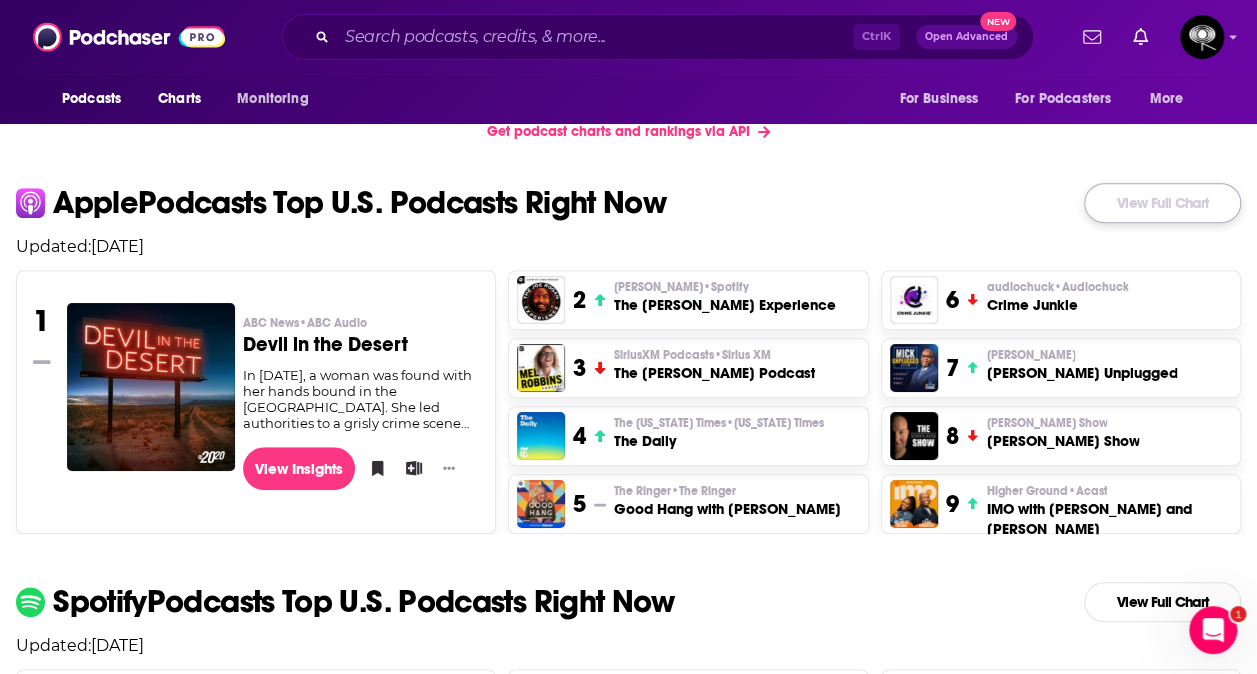 click on "View Full Chart" at bounding box center [1162, 203] 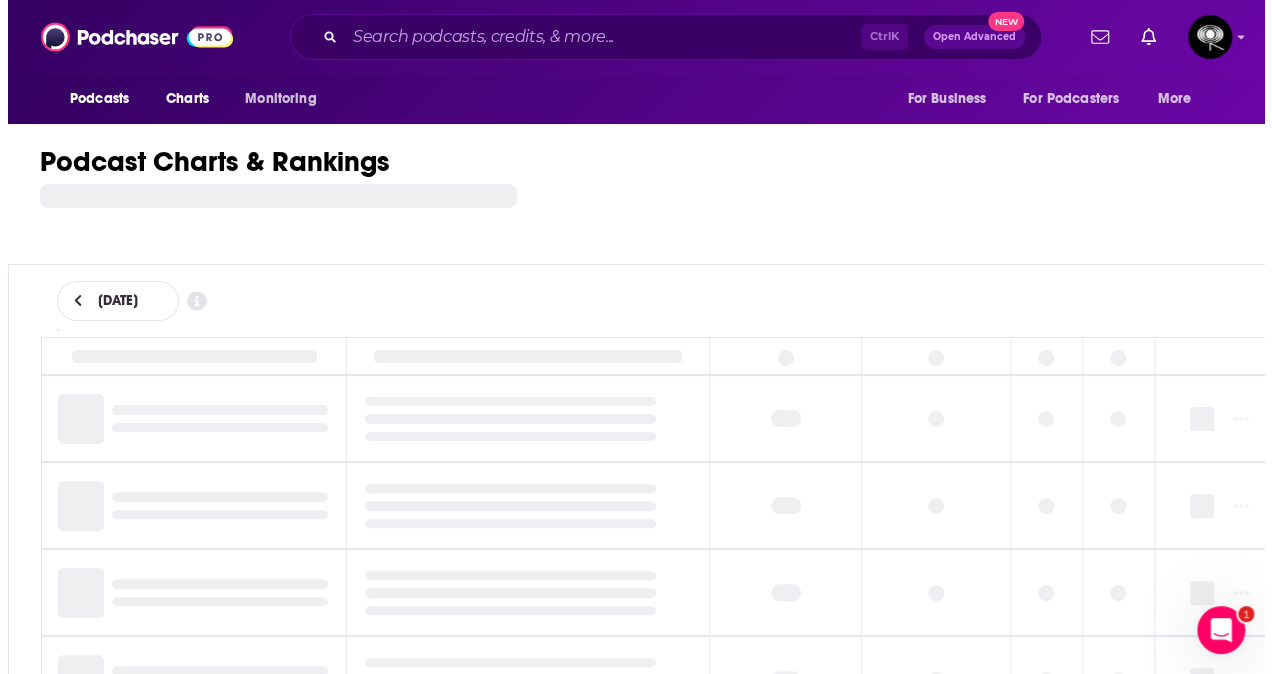 scroll, scrollTop: 0, scrollLeft: 0, axis: both 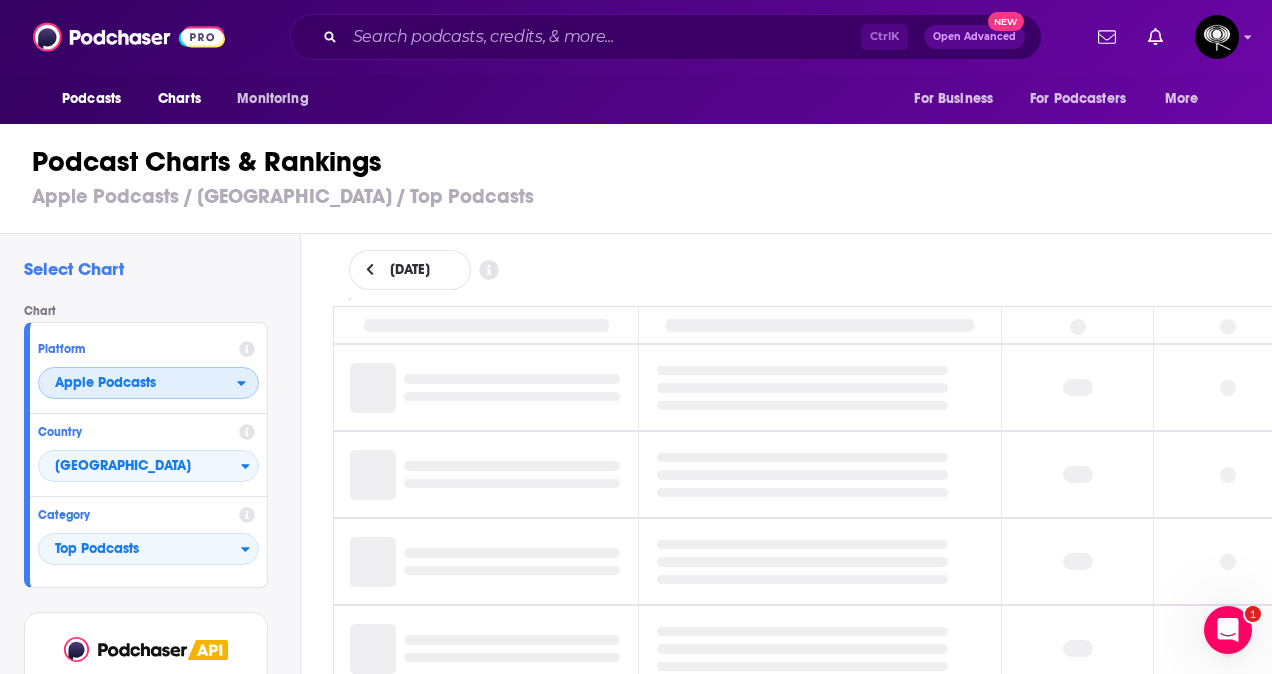 click on "Apple Podcasts" at bounding box center (138, 384) 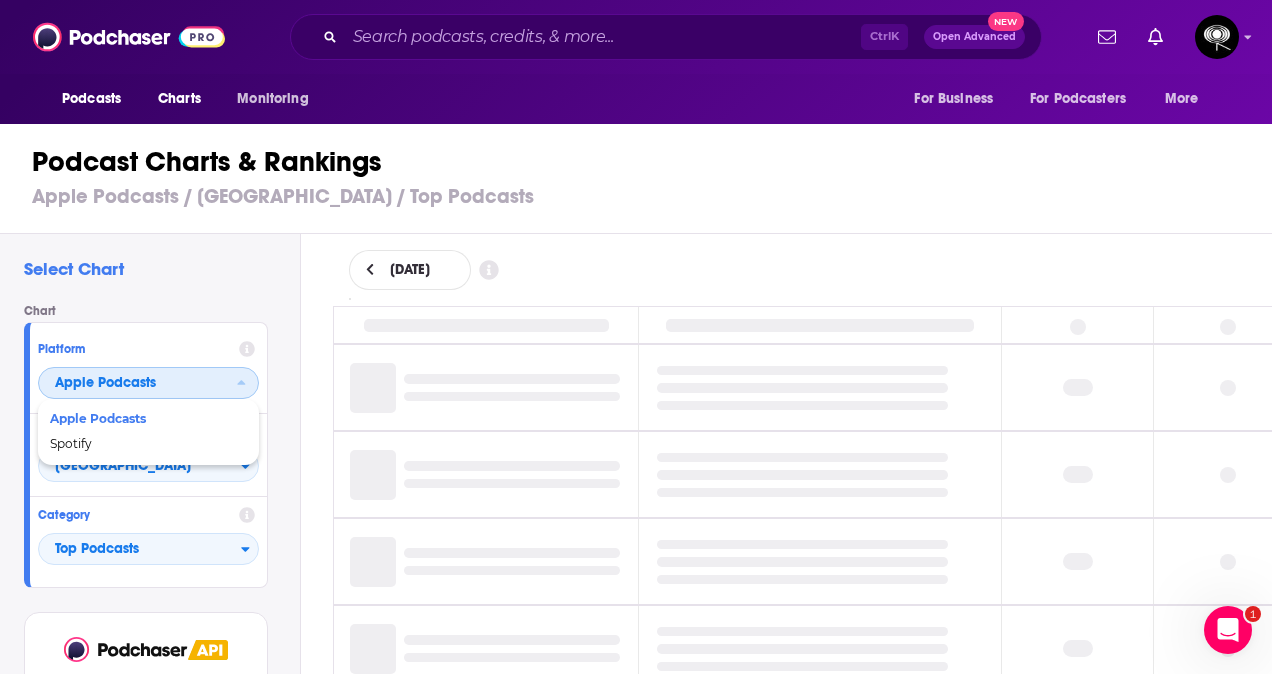 click on "Spotify" at bounding box center [147, 444] 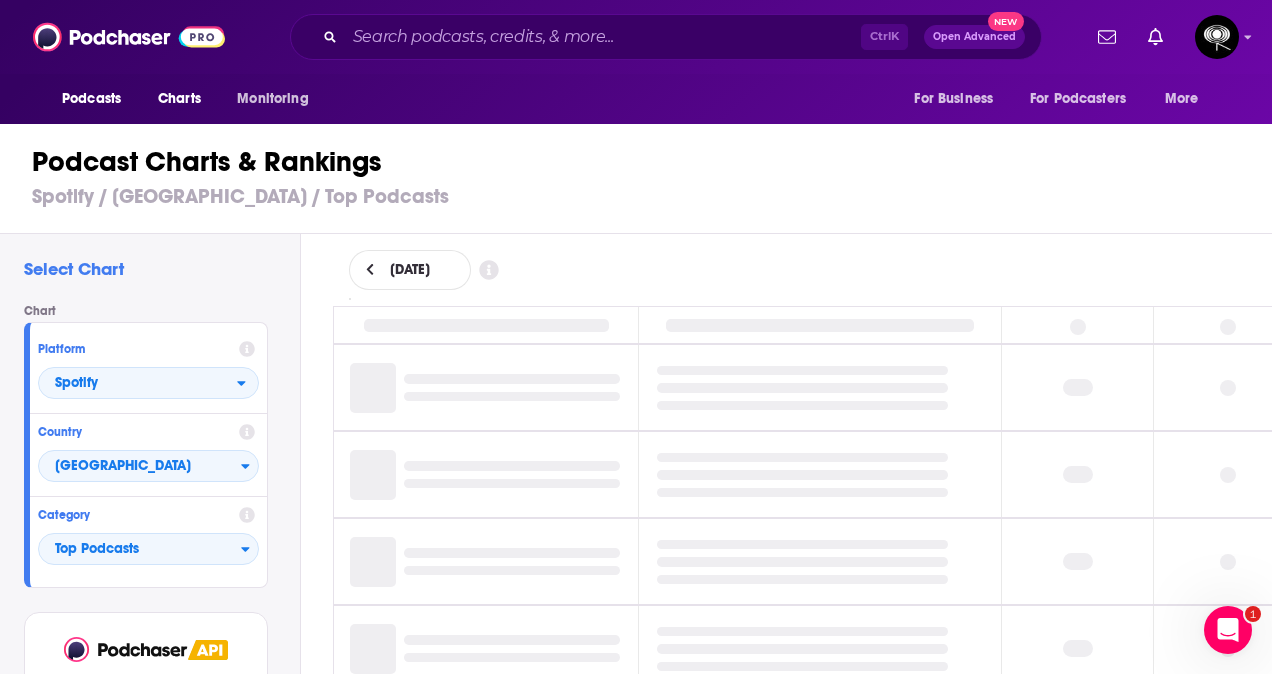 click on "Country" at bounding box center (148, 432) 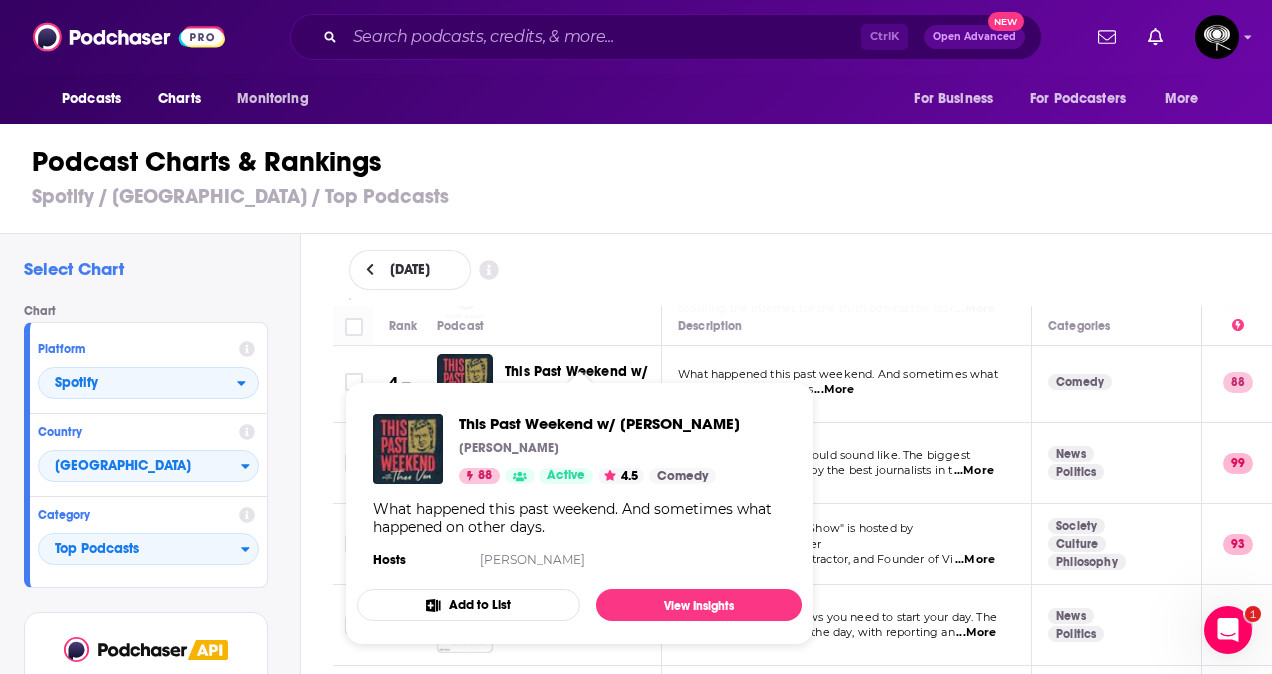scroll, scrollTop: 248, scrollLeft: 0, axis: vertical 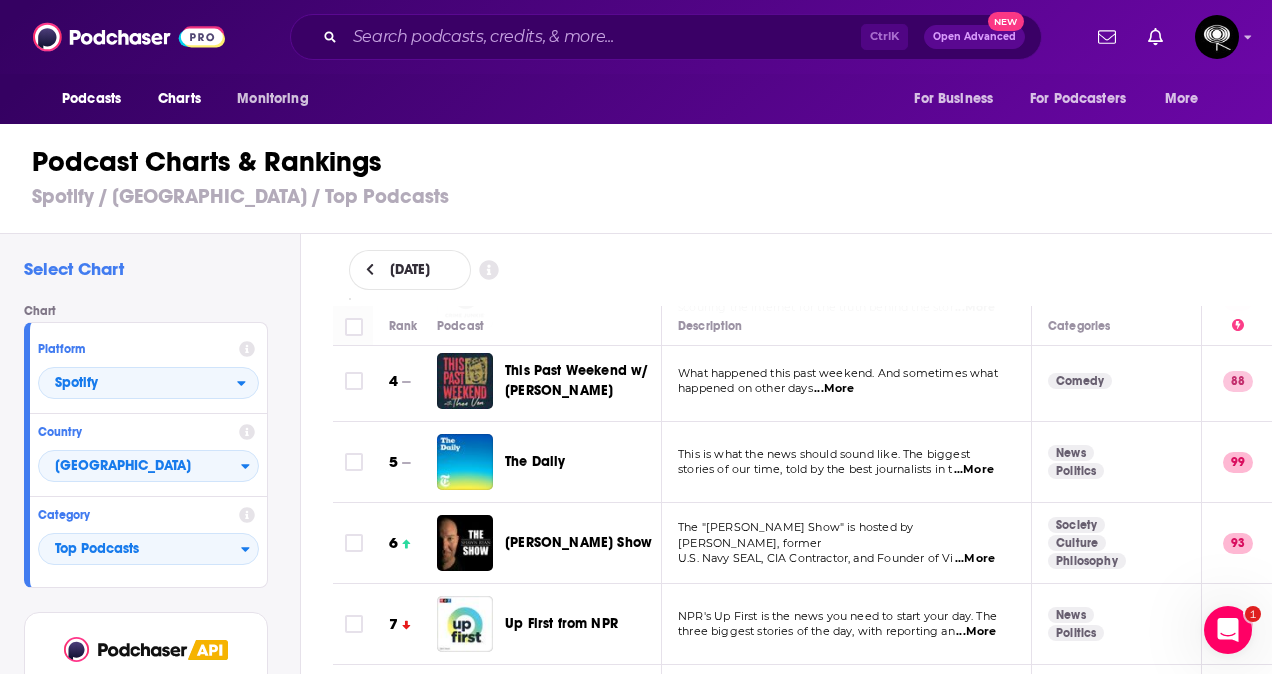 click on "[DATE]" at bounding box center [803, 270] 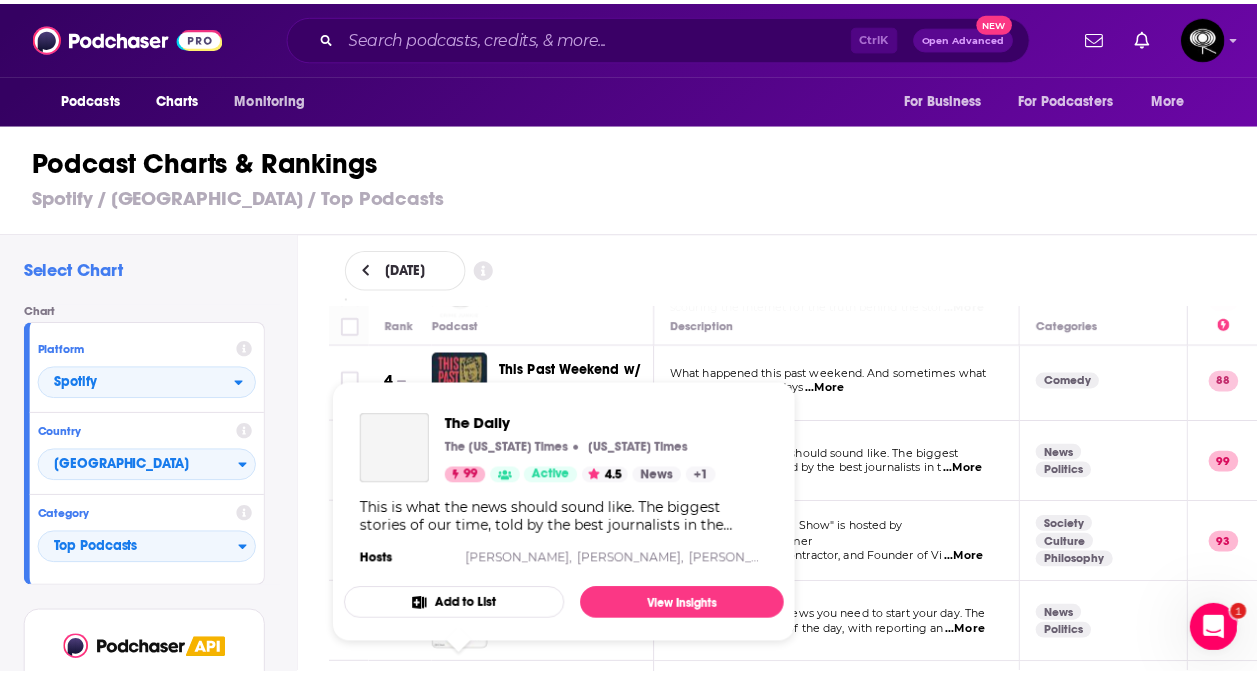 scroll, scrollTop: 0, scrollLeft: 0, axis: both 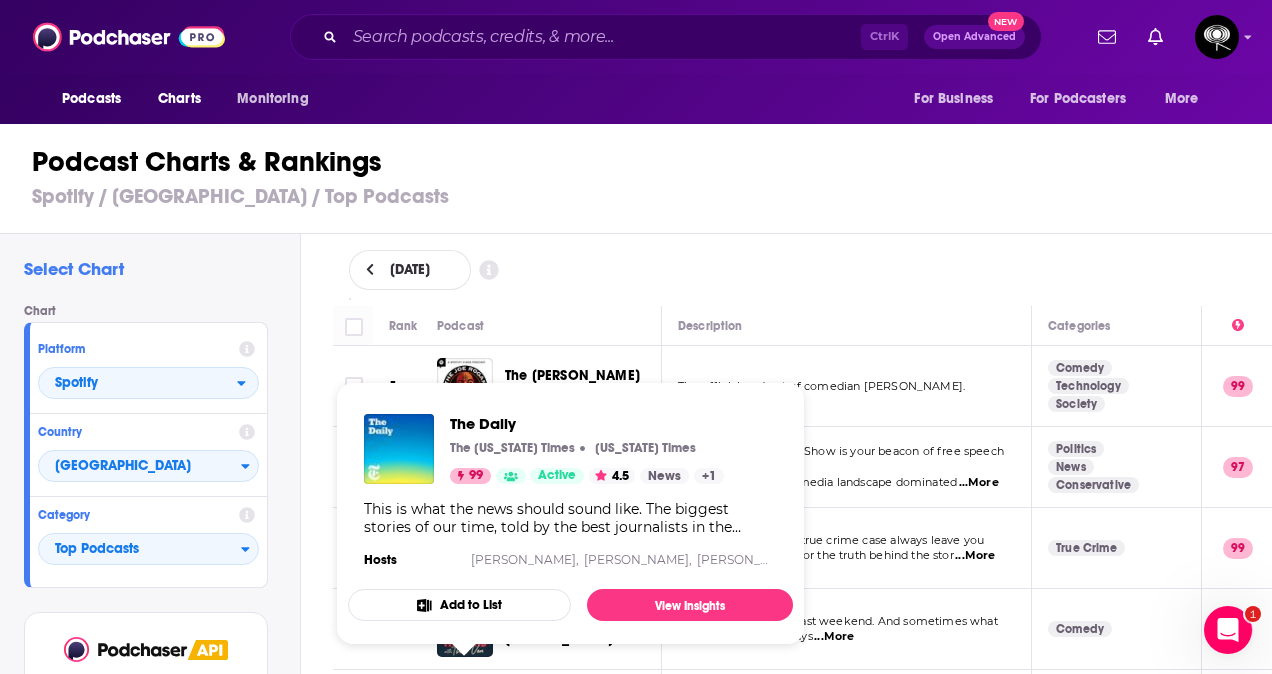 click on "[DATE]" at bounding box center (803, 270) 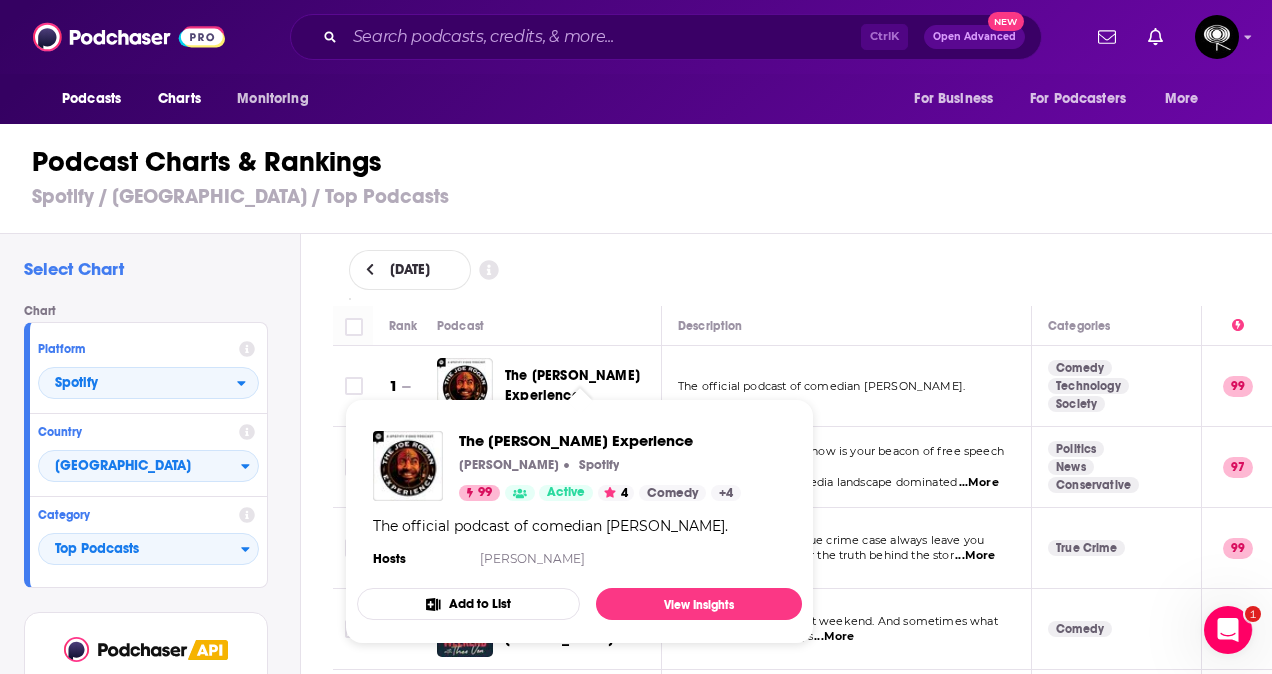 click on "The [PERSON_NAME] Experience" at bounding box center [572, 385] 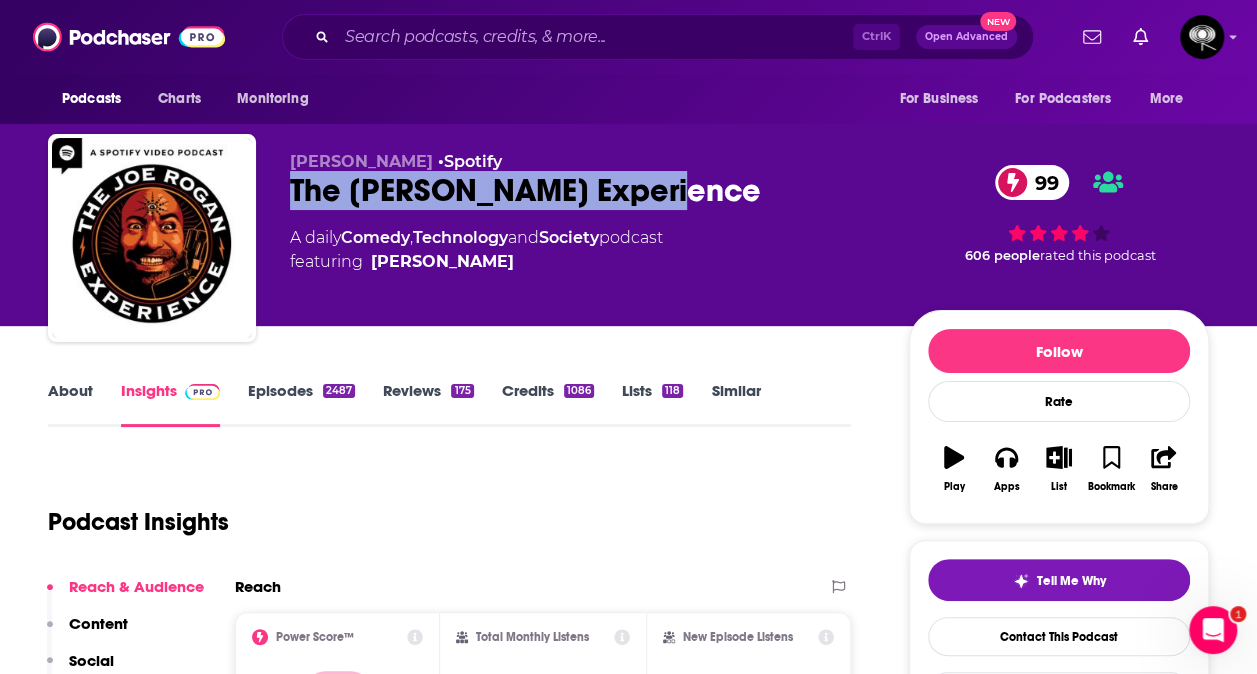 drag, startPoint x: 741, startPoint y: 178, endPoint x: 292, endPoint y: 188, distance: 449.11136 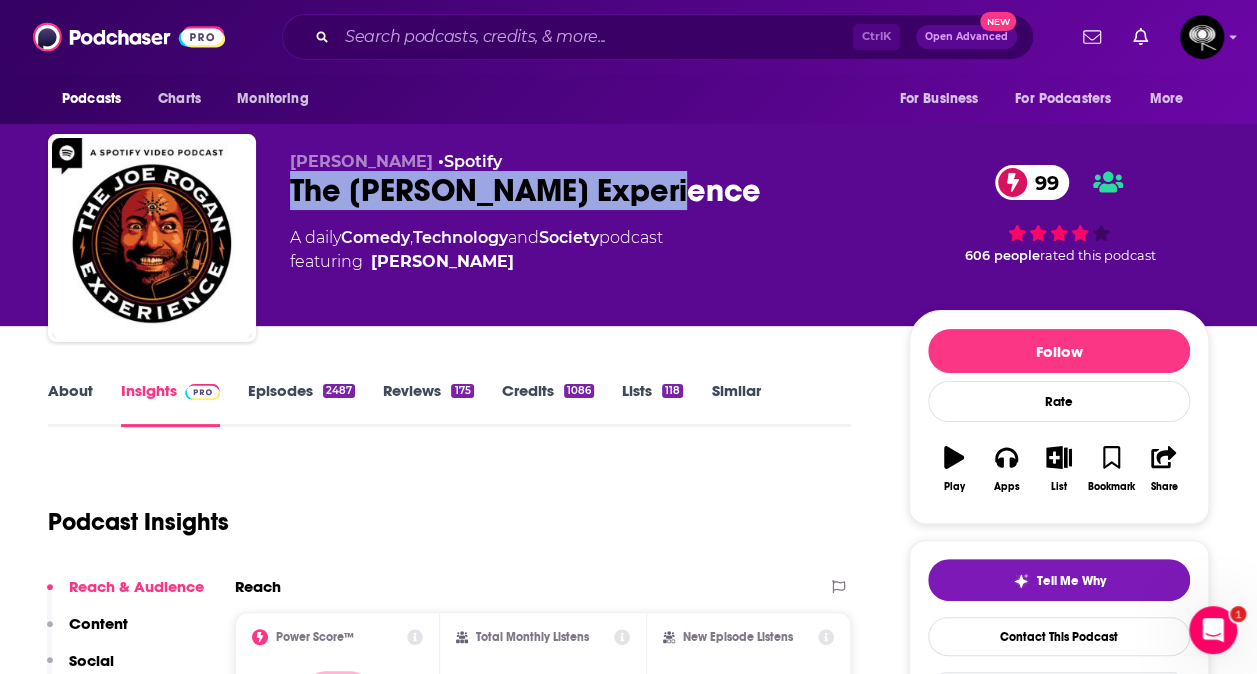 click on "The [PERSON_NAME] Experience 99" at bounding box center [583, 190] 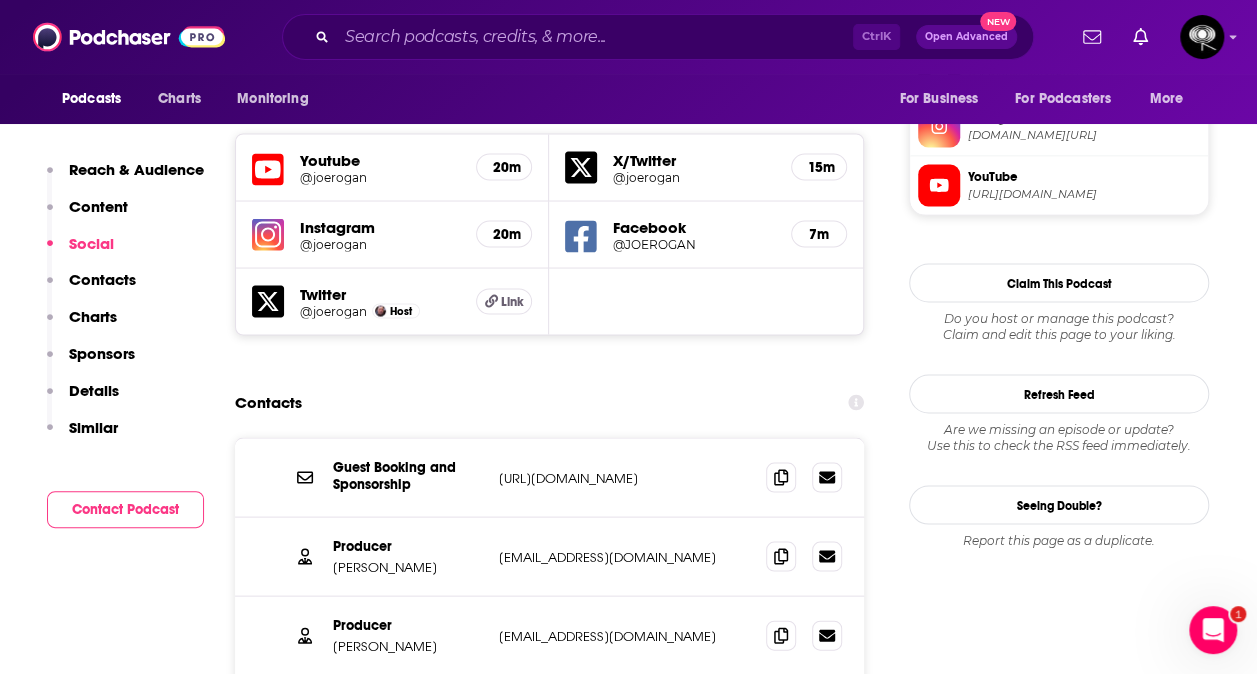 scroll, scrollTop: 1781, scrollLeft: 0, axis: vertical 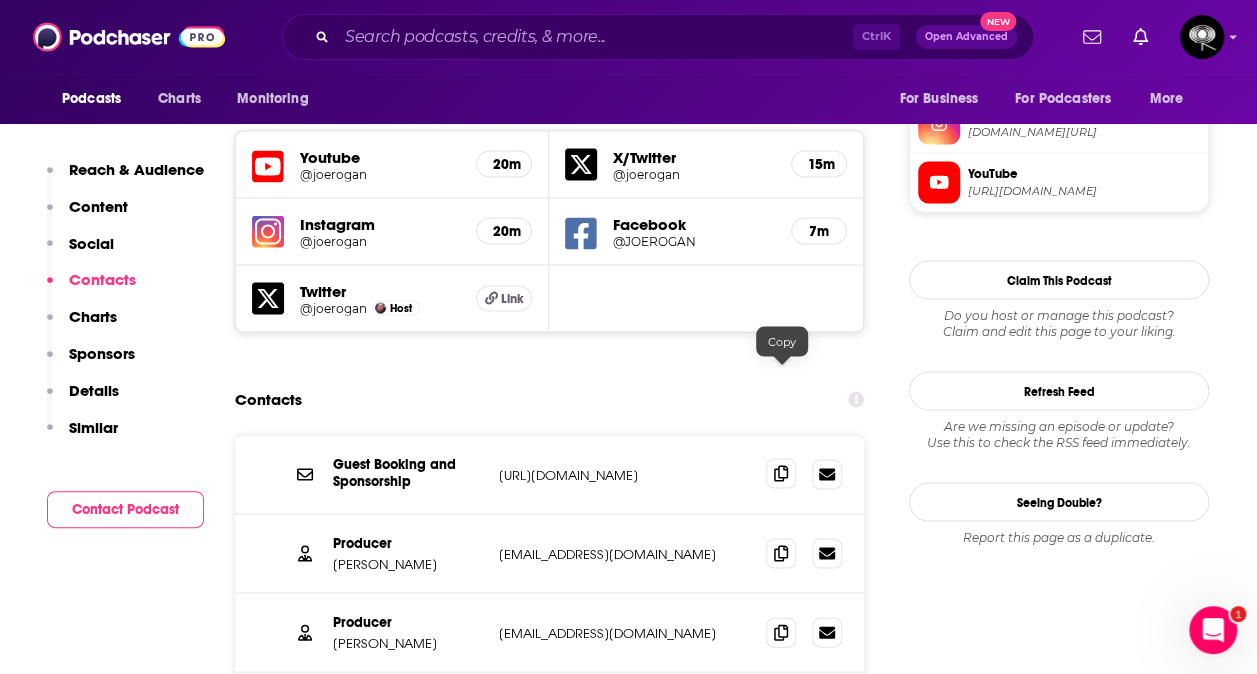 click 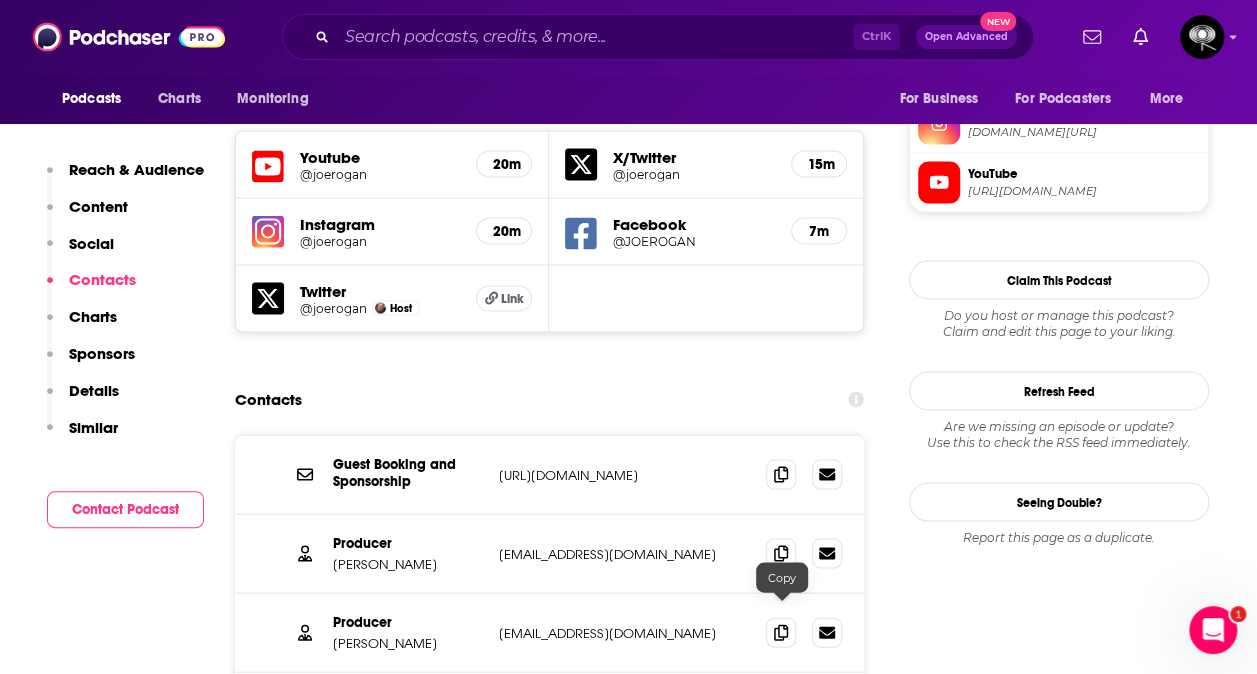 click 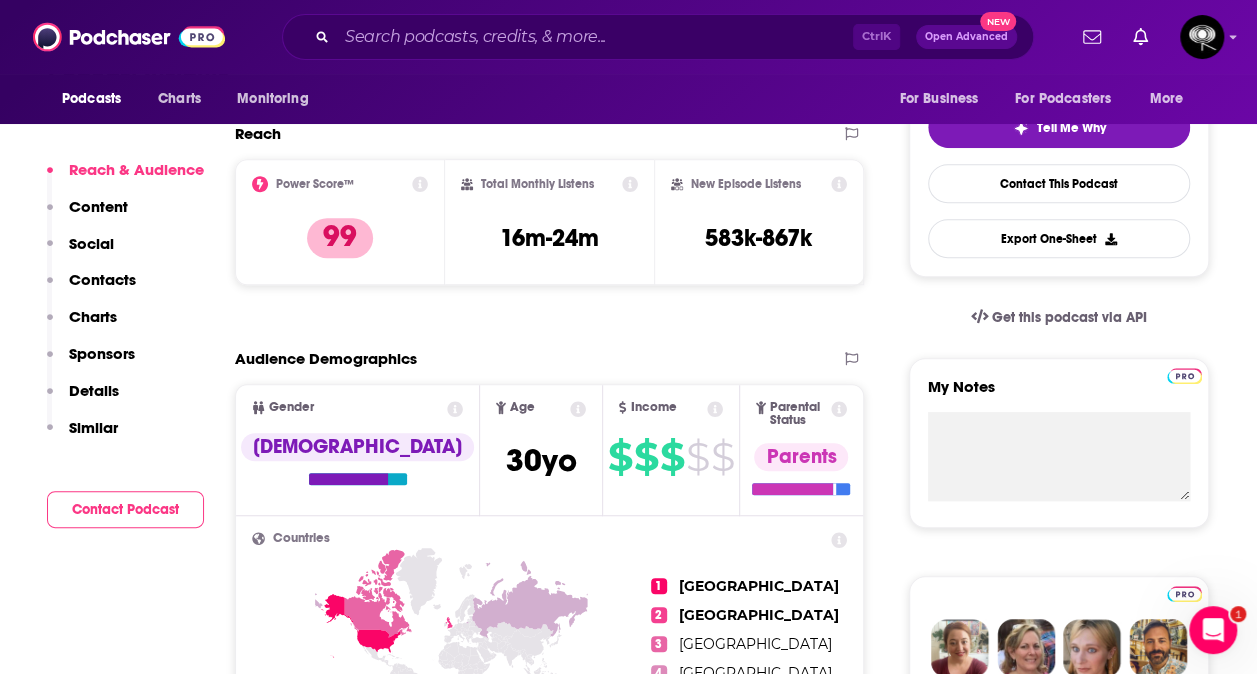 scroll, scrollTop: 450, scrollLeft: 0, axis: vertical 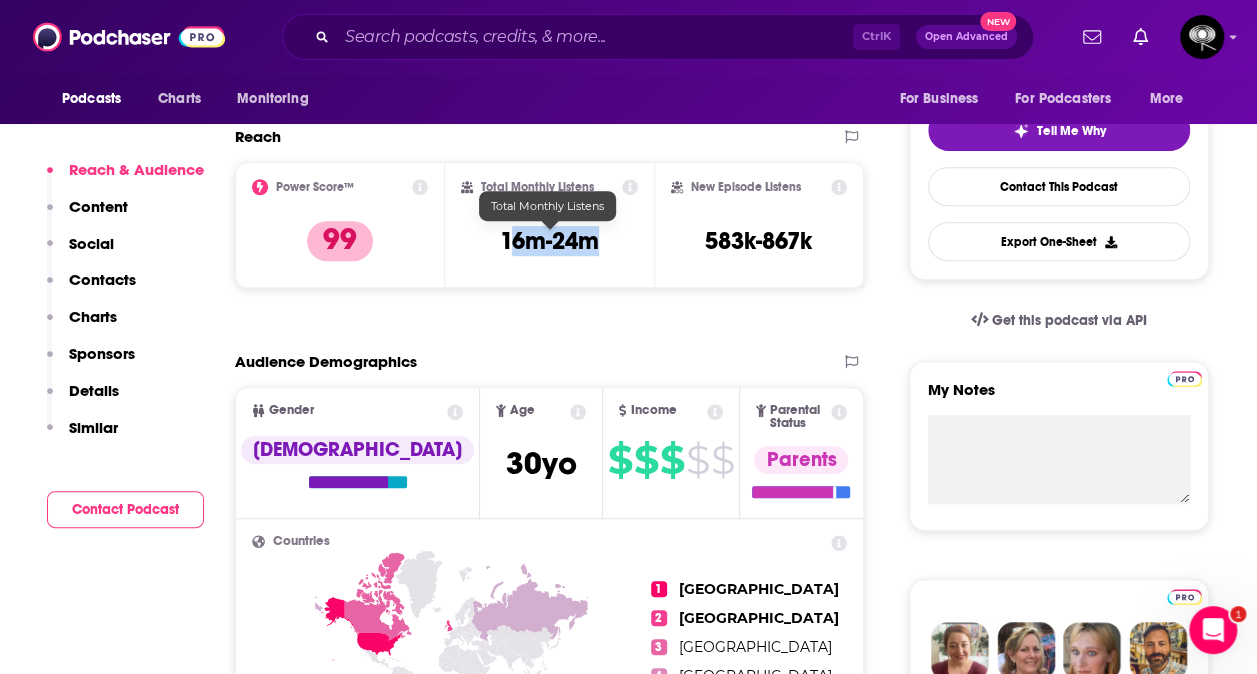 drag, startPoint x: 609, startPoint y: 245, endPoint x: 508, endPoint y: 239, distance: 101.17806 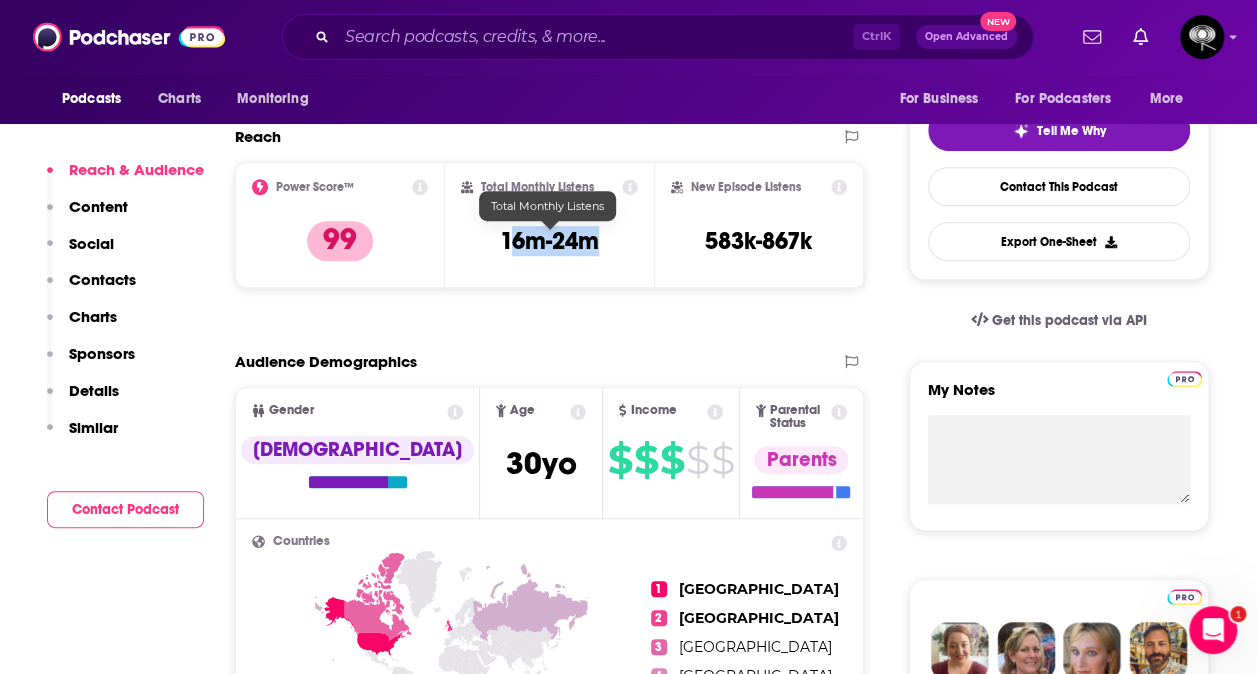 click on "Total Monthly Listens 16m-24m" at bounding box center [550, 225] 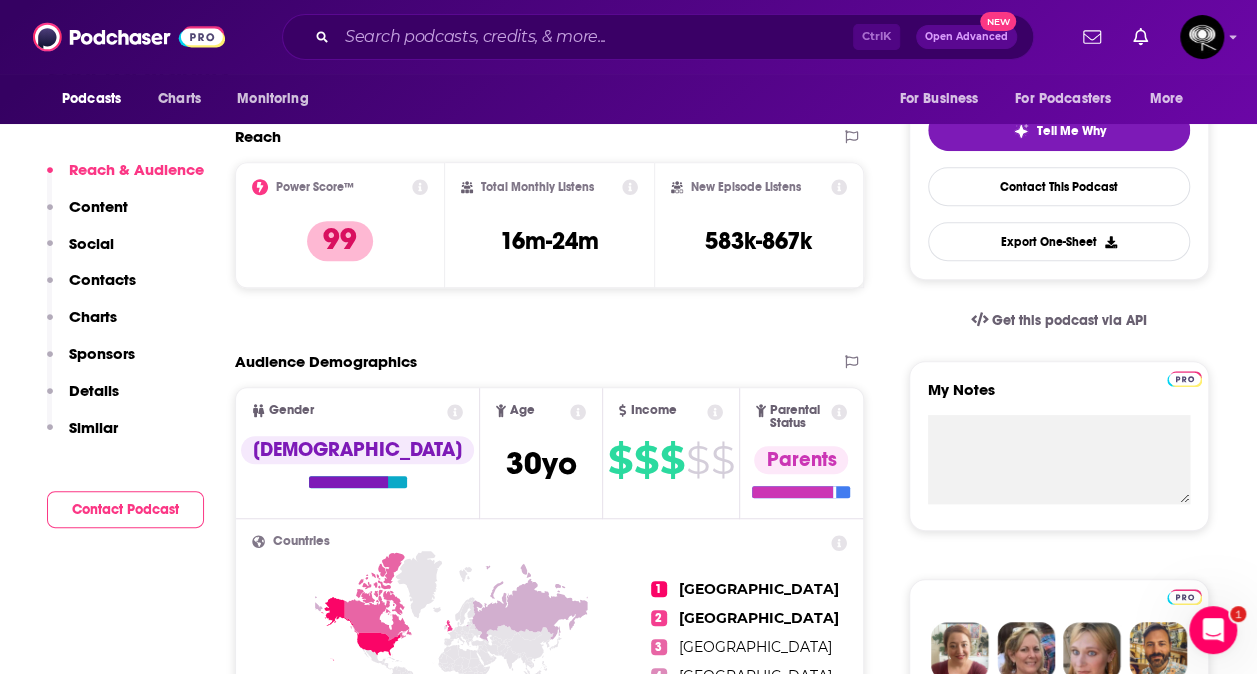 drag, startPoint x: 508, startPoint y: 239, endPoint x: 553, endPoint y: 310, distance: 84.0595 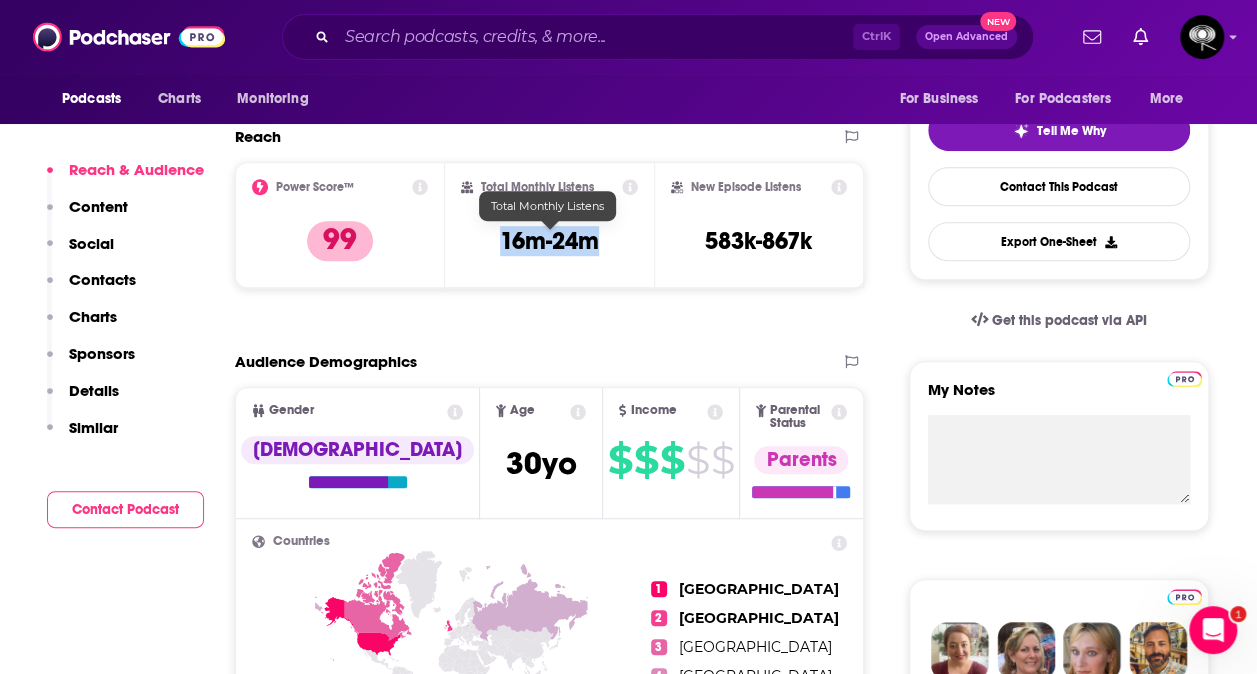 drag, startPoint x: 499, startPoint y: 240, endPoint x: 597, endPoint y: 244, distance: 98.0816 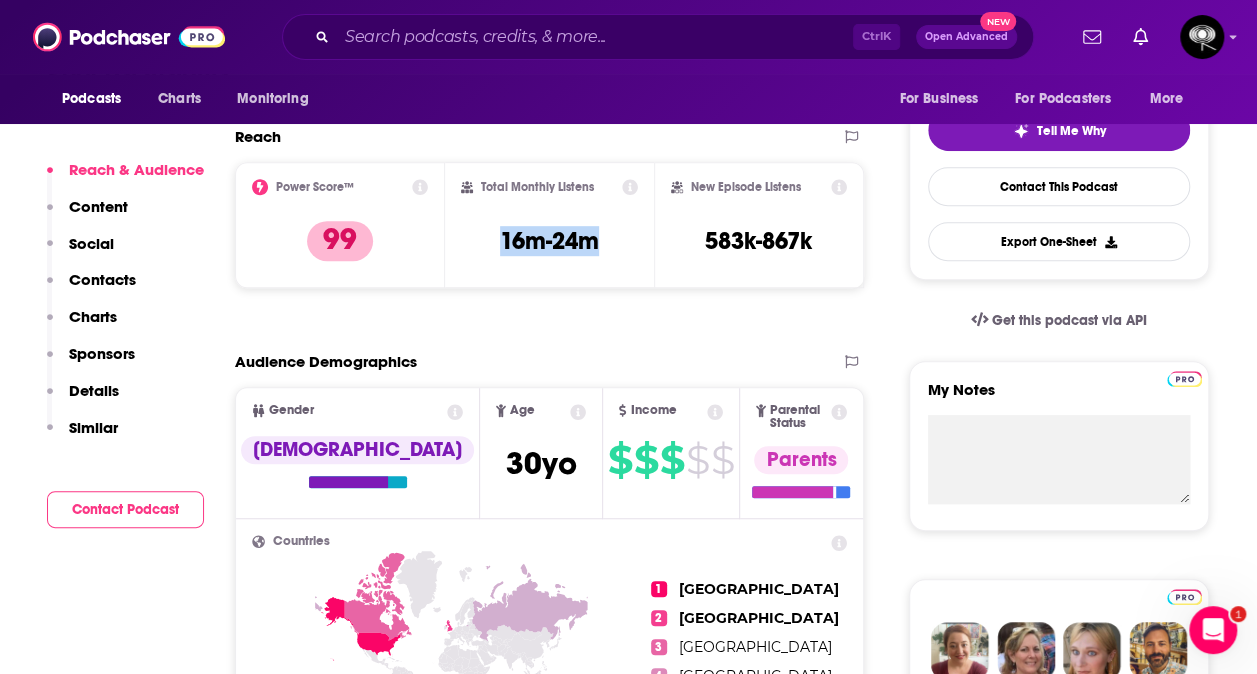 copy on "16m-24m" 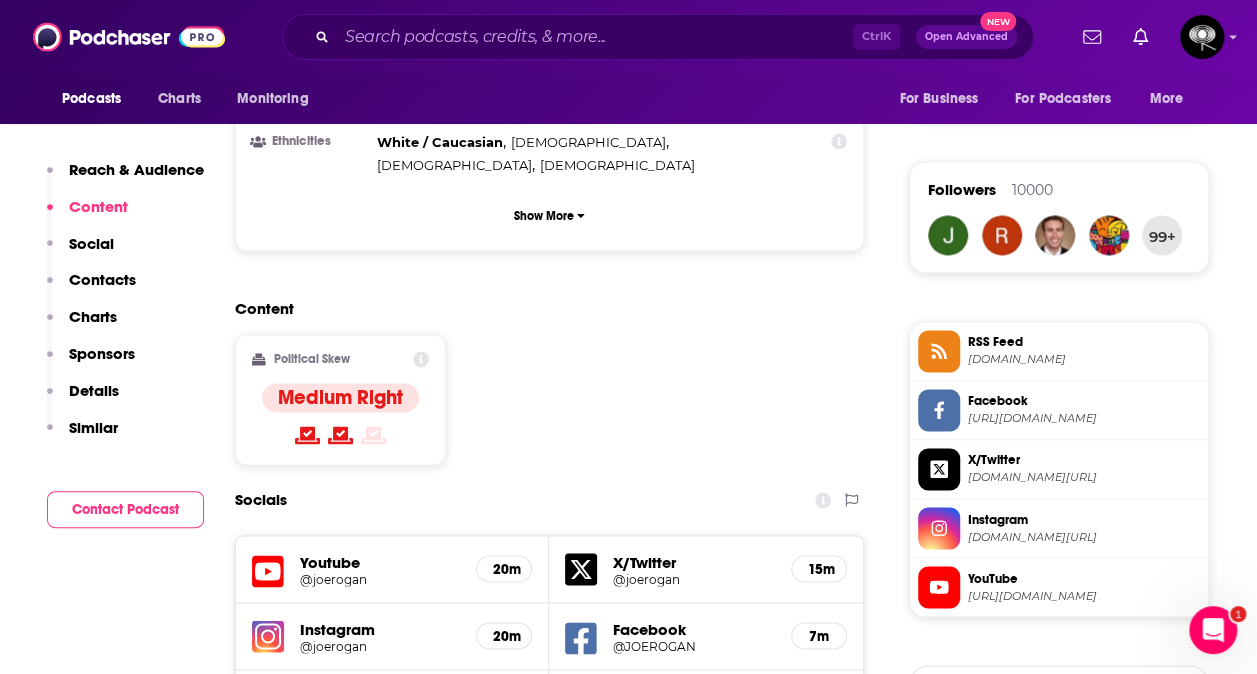 scroll, scrollTop: 1532, scrollLeft: 0, axis: vertical 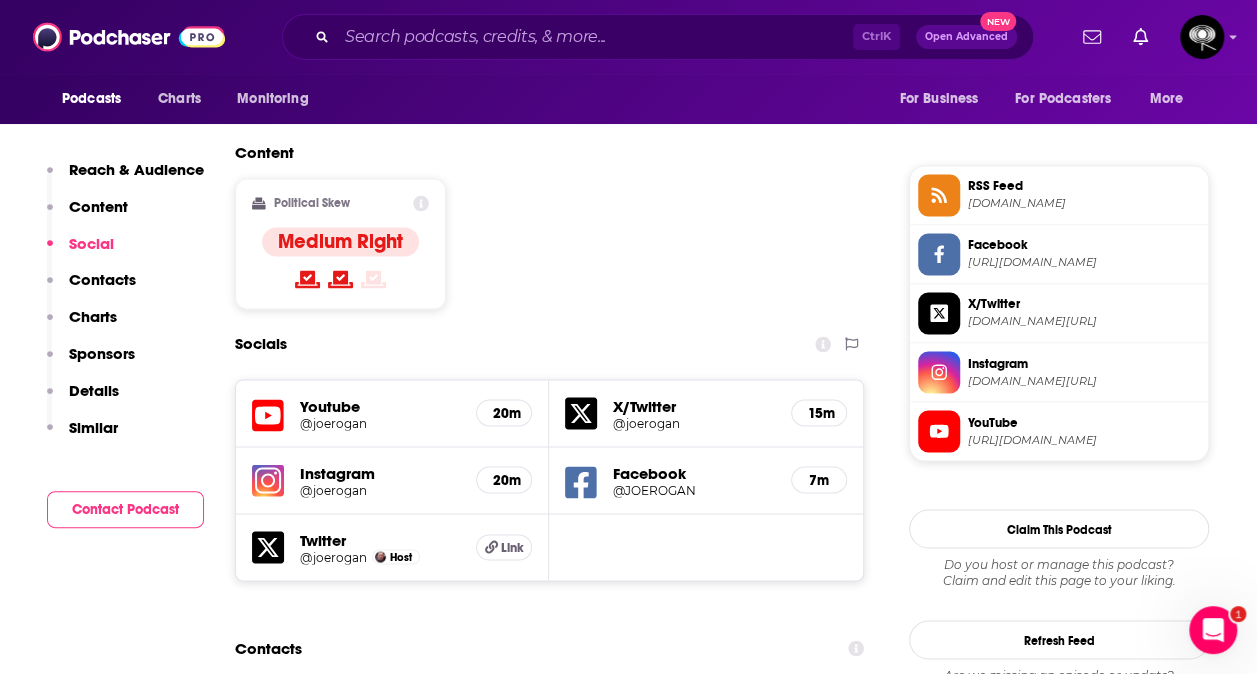 click on "Youtube" at bounding box center (380, 405) 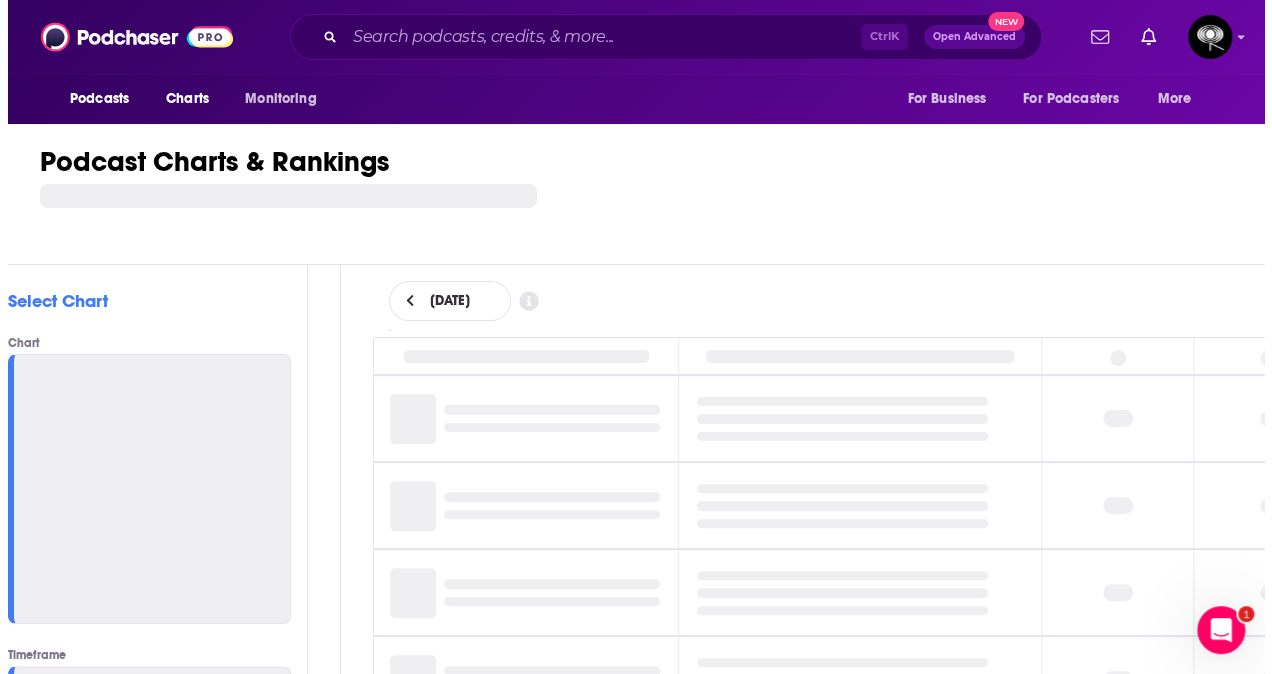scroll, scrollTop: 0, scrollLeft: 0, axis: both 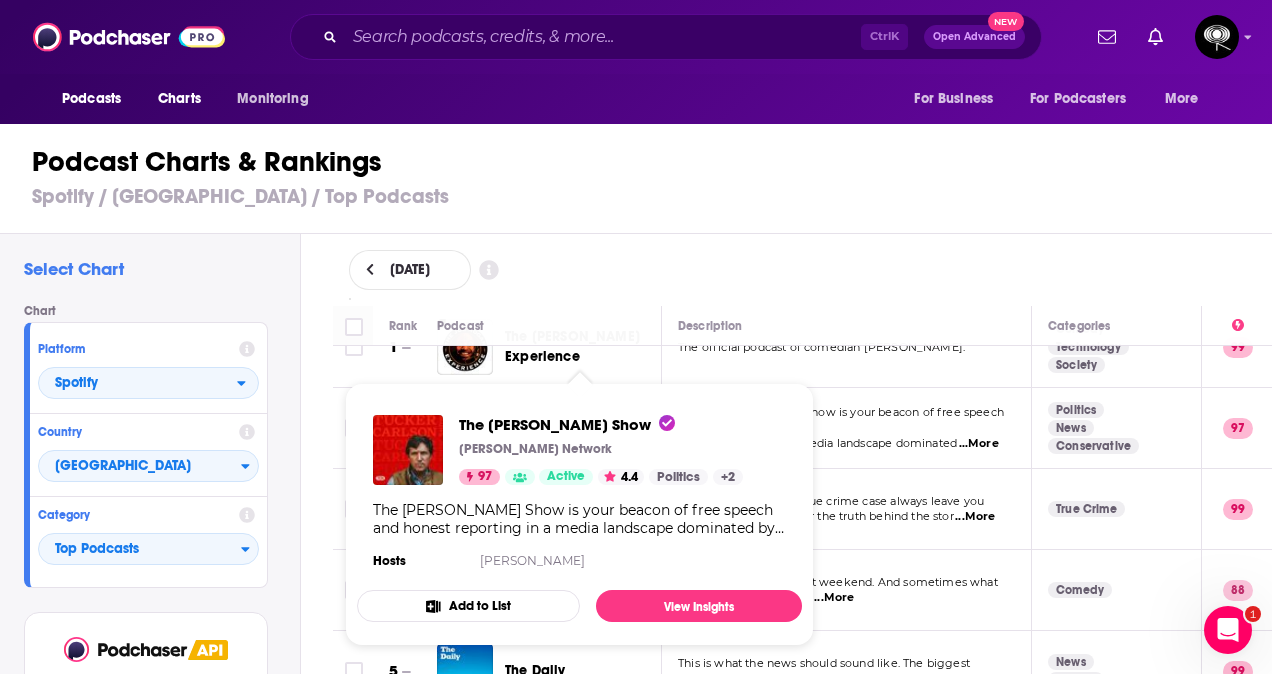 click on "Spotify / [GEOGRAPHIC_DATA] / Top Podcasts" at bounding box center (644, 196) 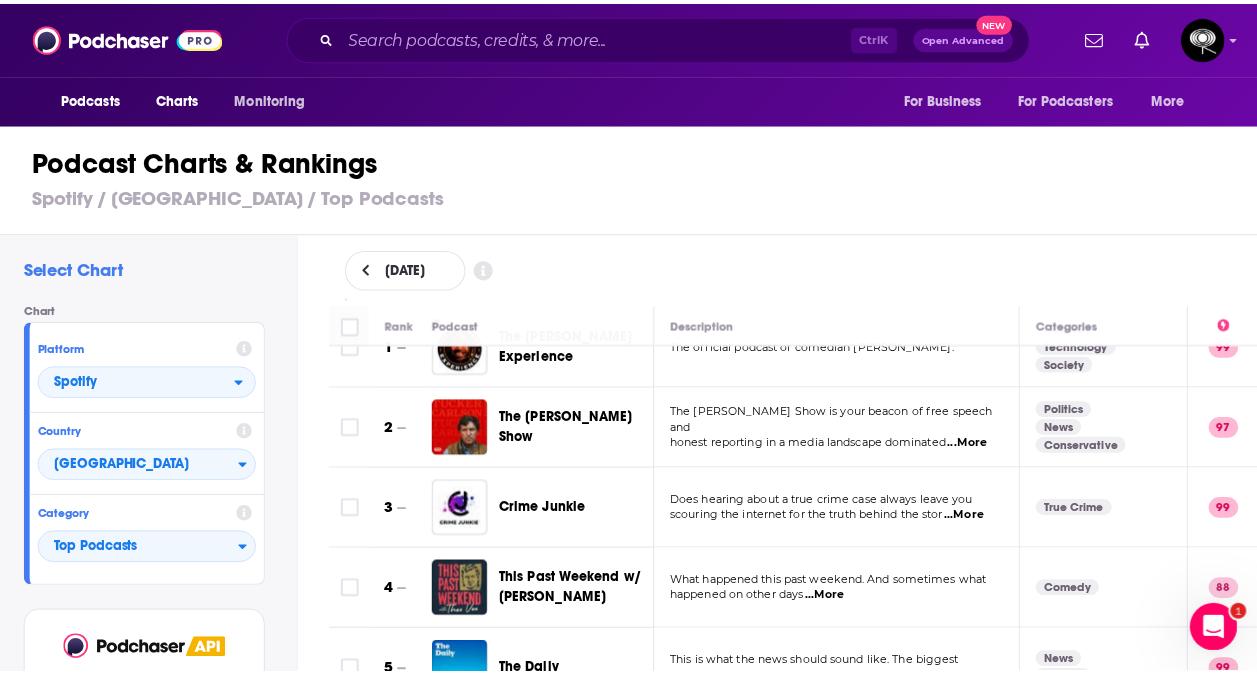scroll, scrollTop: 153, scrollLeft: 0, axis: vertical 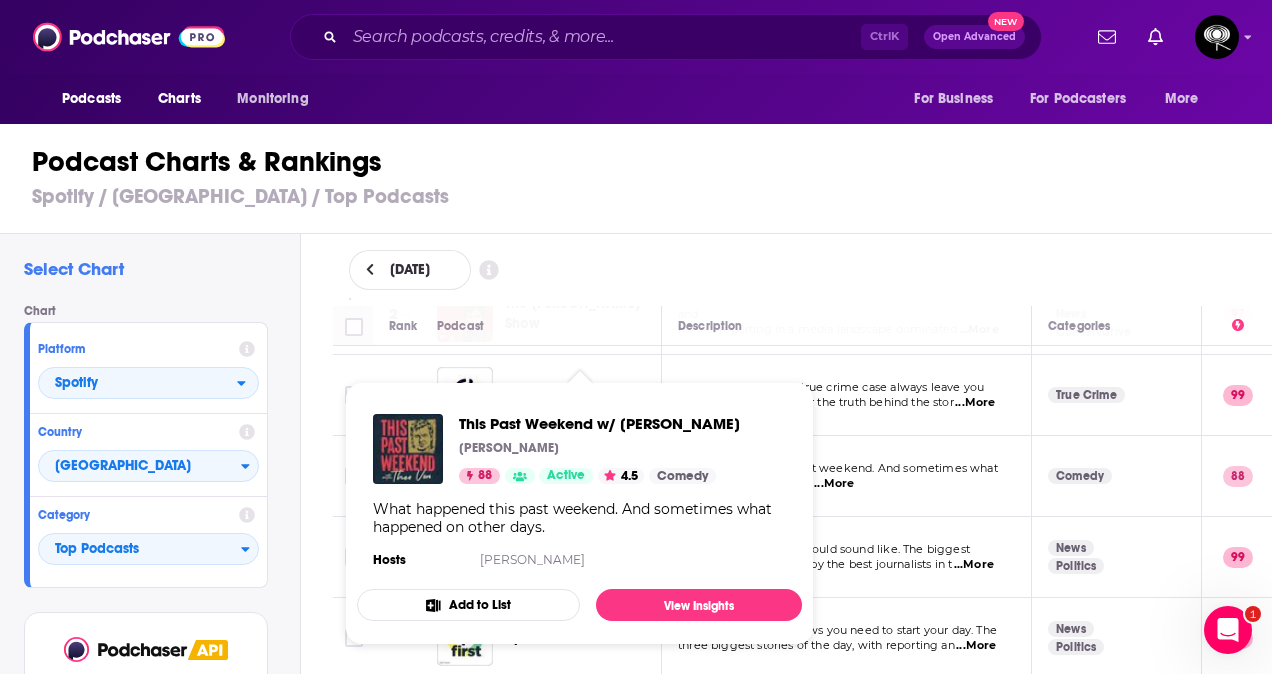 click on "This Past Weekend w/ [PERSON_NAME] [PERSON_NAME] 88 Active 4.5 Comedy" at bounding box center (599, 449) 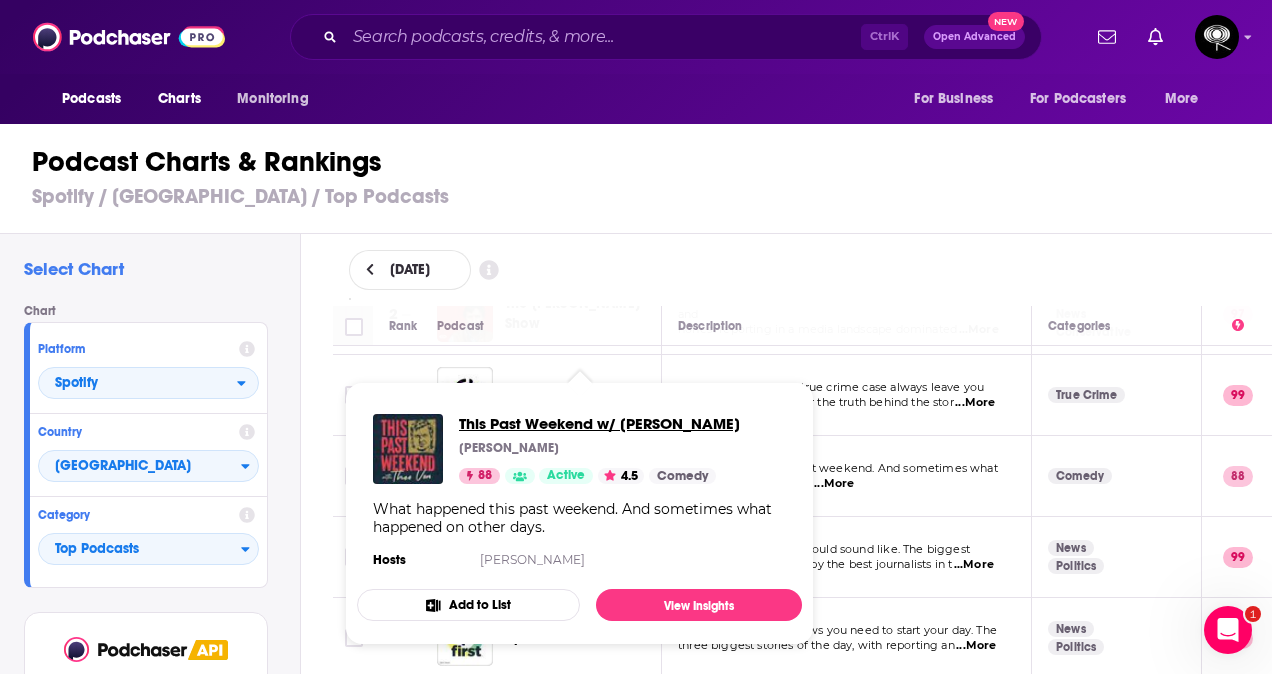 click on "This Past Weekend w/ [PERSON_NAME]" at bounding box center [599, 423] 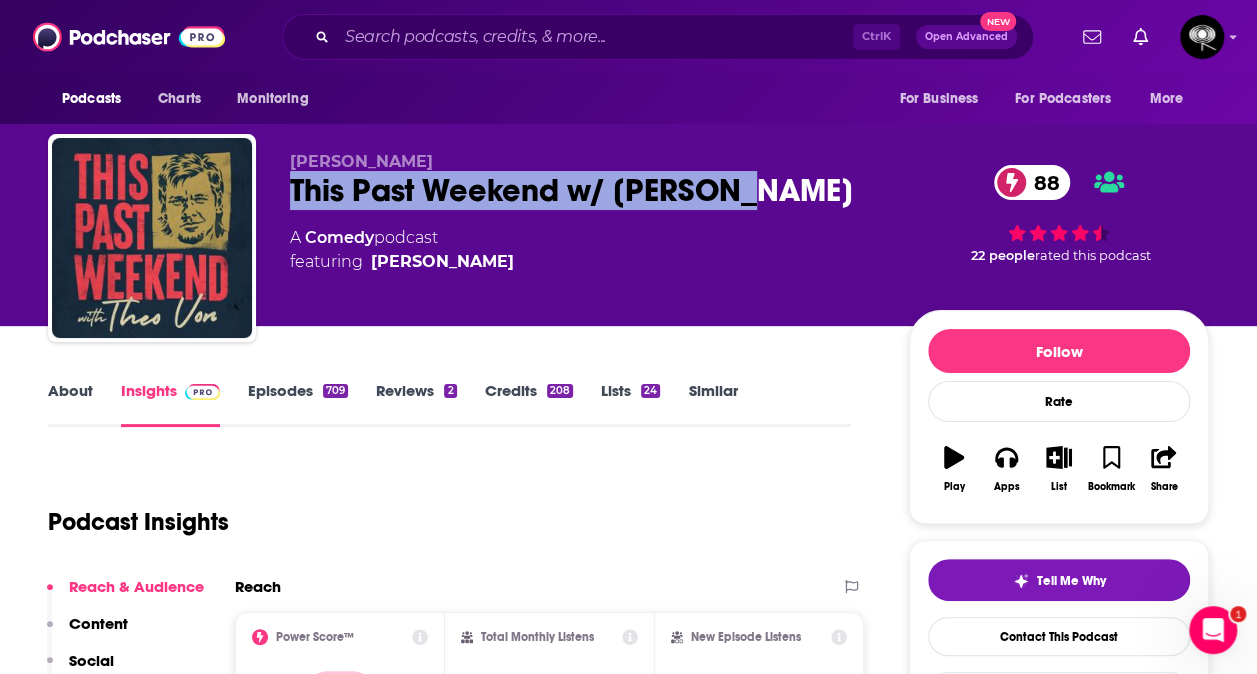 drag, startPoint x: 776, startPoint y: 204, endPoint x: 274, endPoint y: 209, distance: 502.0249 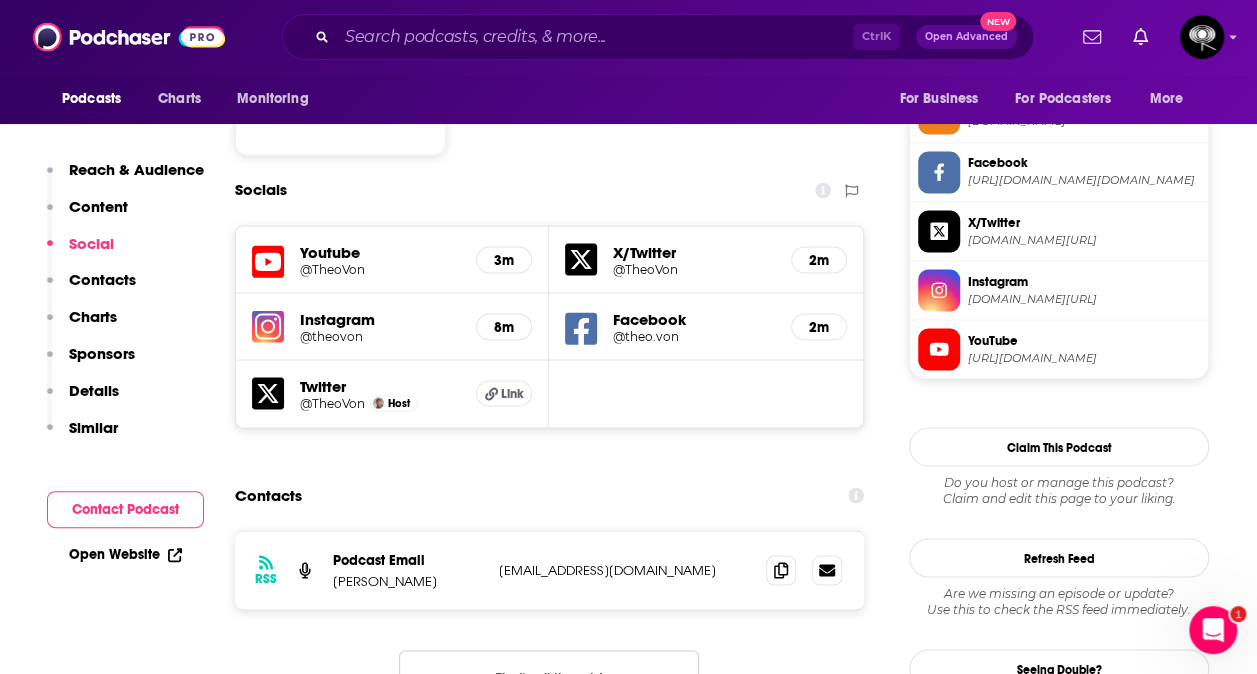 scroll, scrollTop: 1675, scrollLeft: 0, axis: vertical 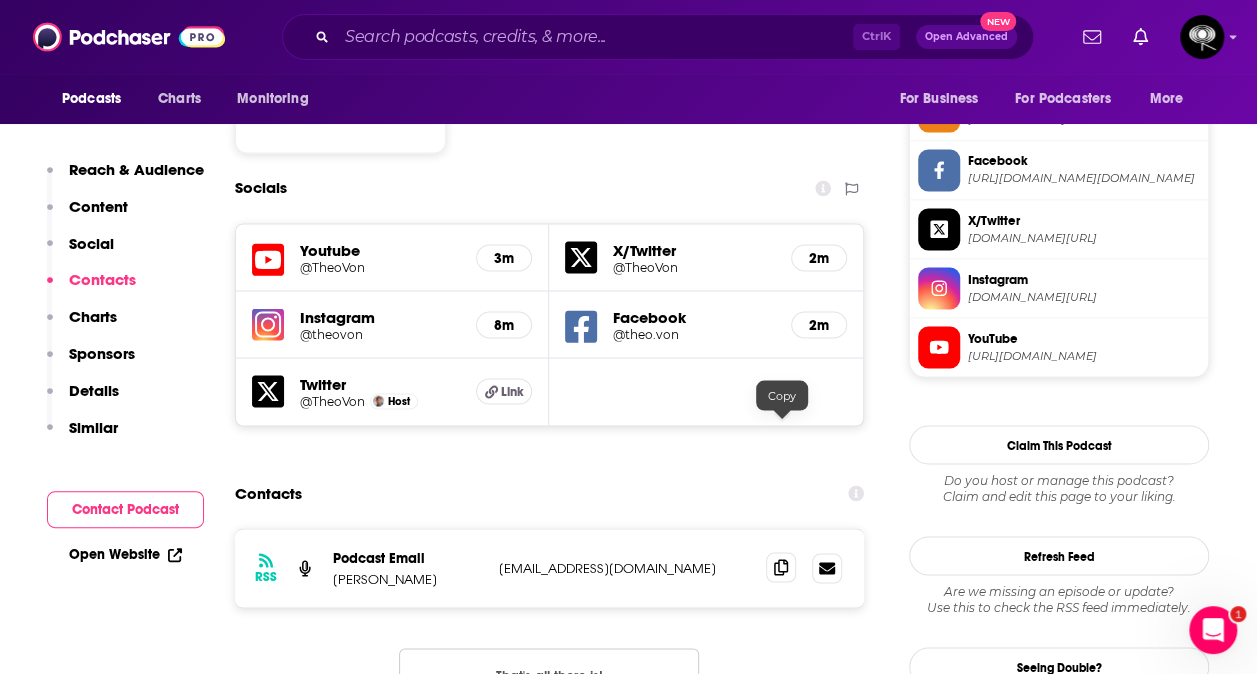 click 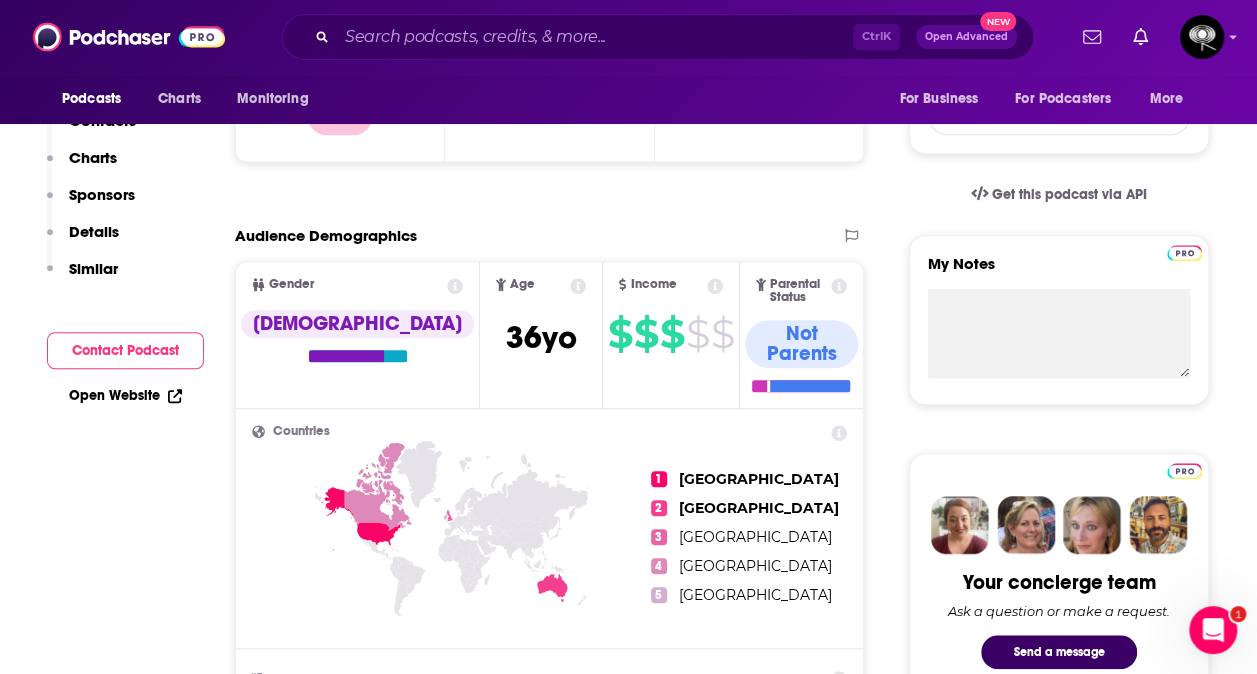 scroll, scrollTop: 257, scrollLeft: 0, axis: vertical 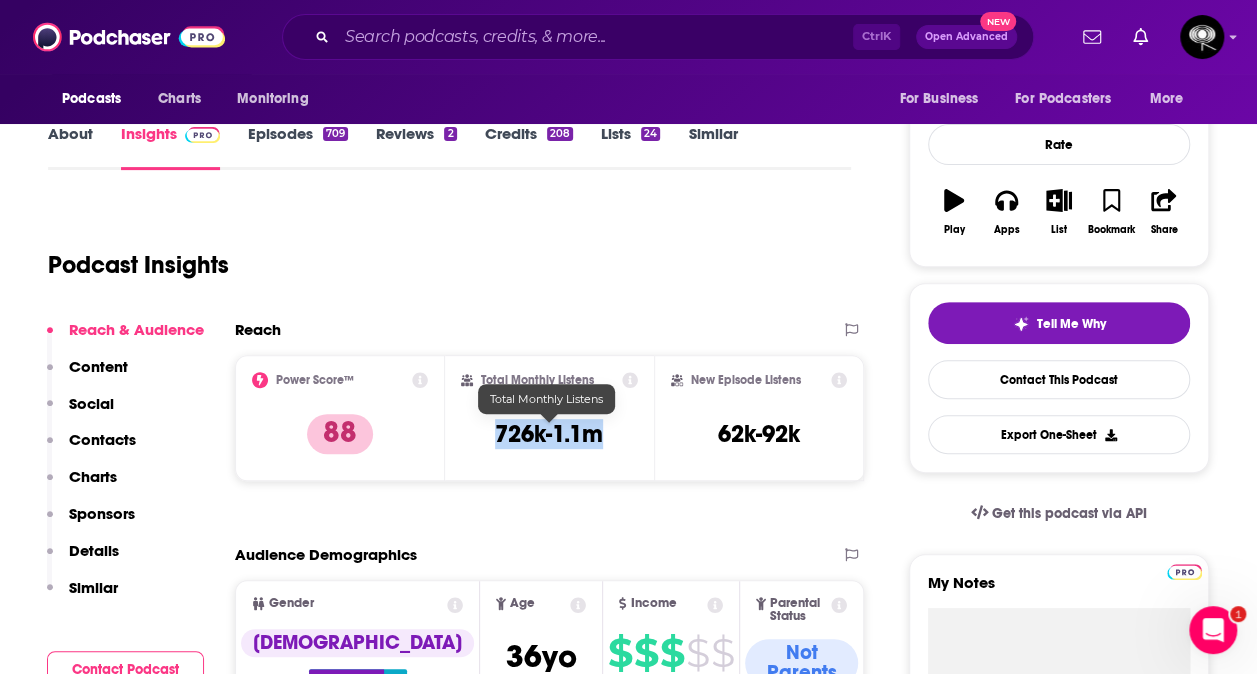 drag, startPoint x: 625, startPoint y: 435, endPoint x: 497, endPoint y: 430, distance: 128.09763 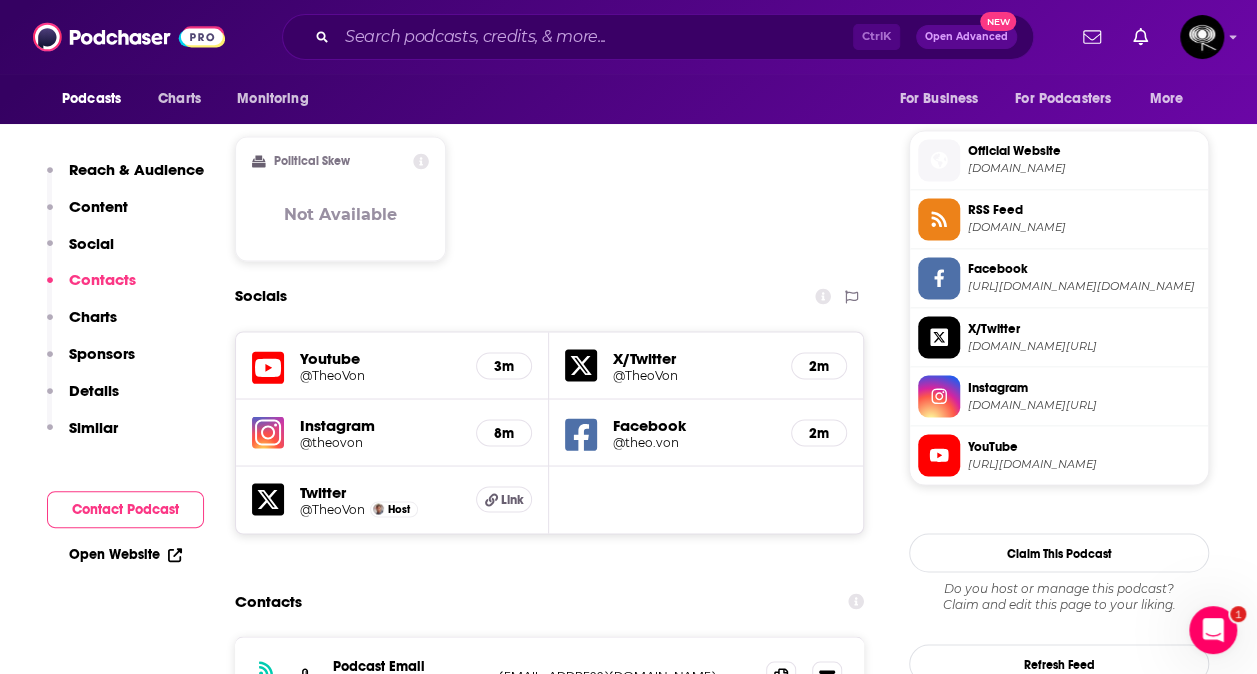 scroll, scrollTop: 1566, scrollLeft: 0, axis: vertical 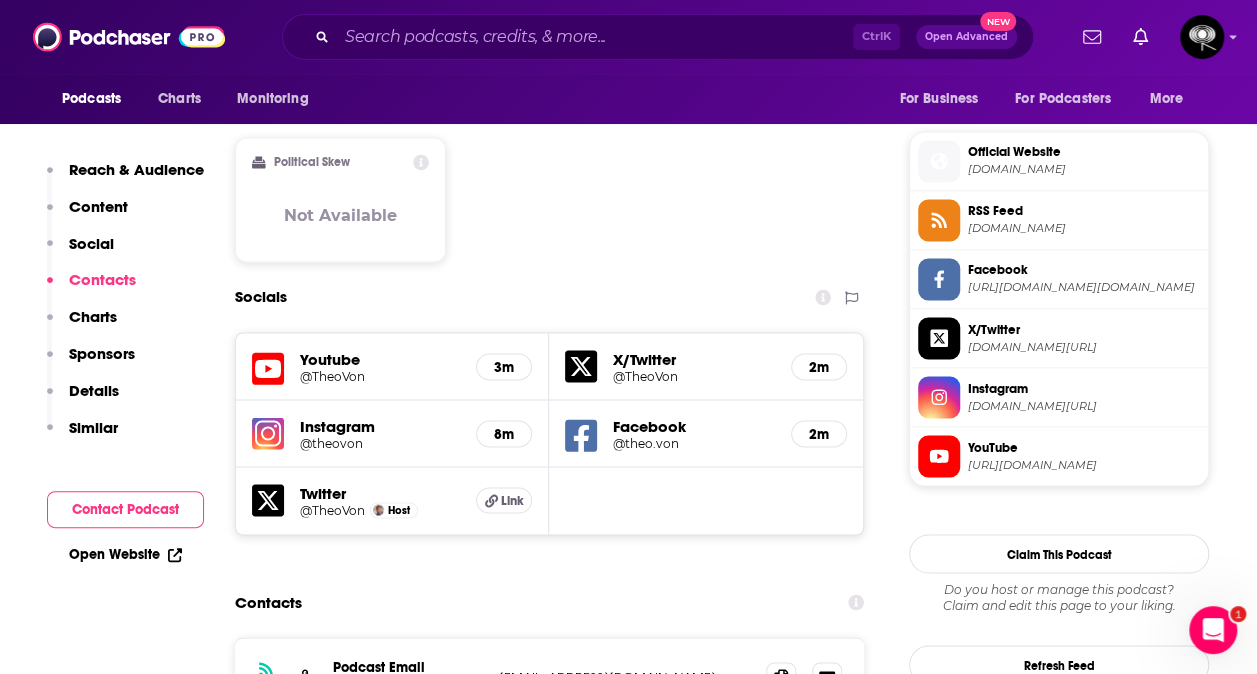 click on "@TheoVon" at bounding box center (380, 375) 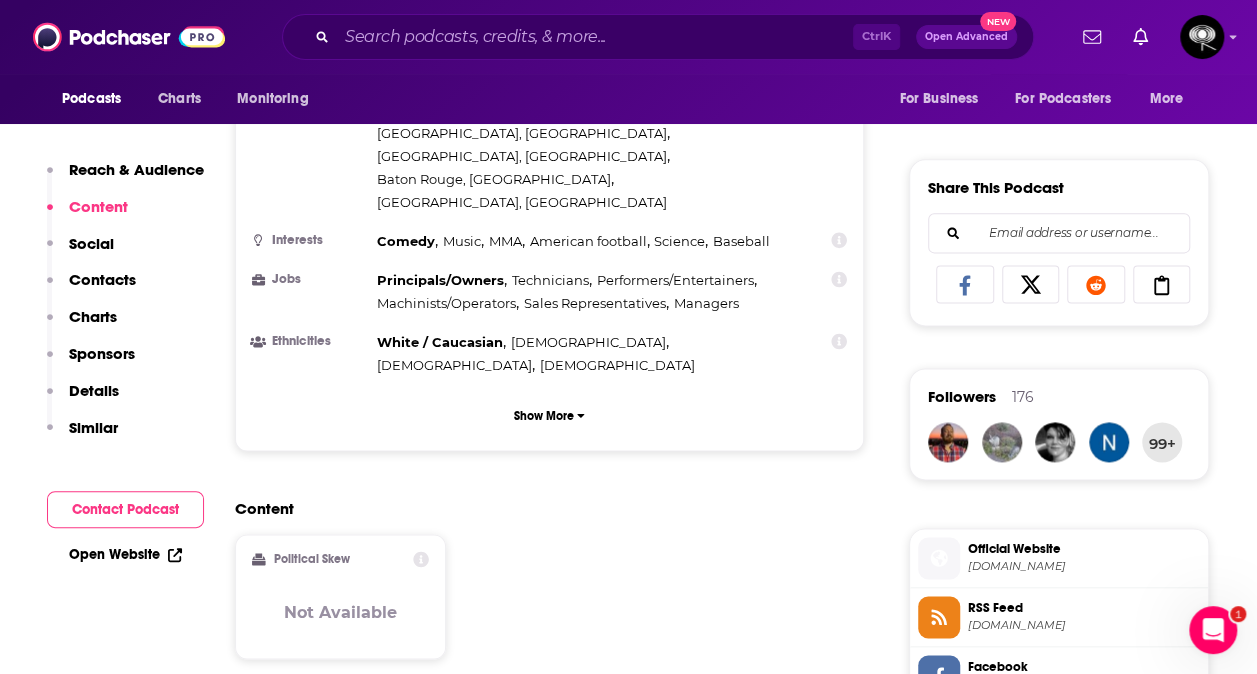 scroll, scrollTop: 1168, scrollLeft: 0, axis: vertical 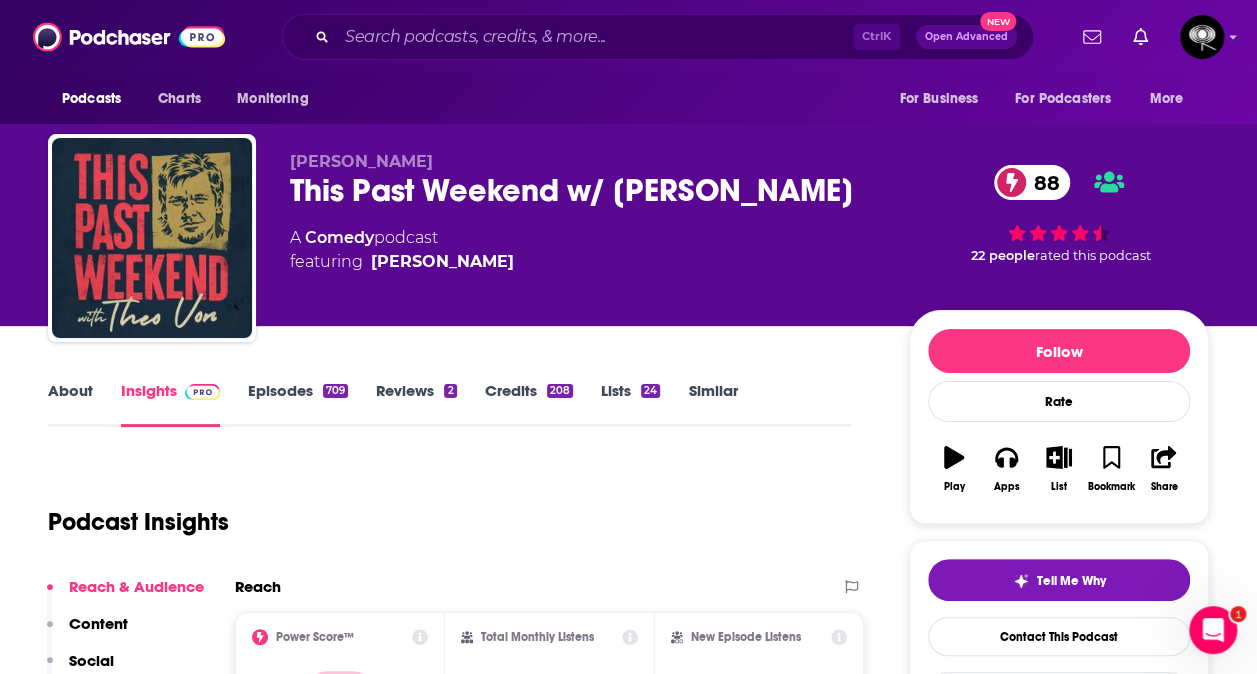 click on "About" at bounding box center [70, 404] 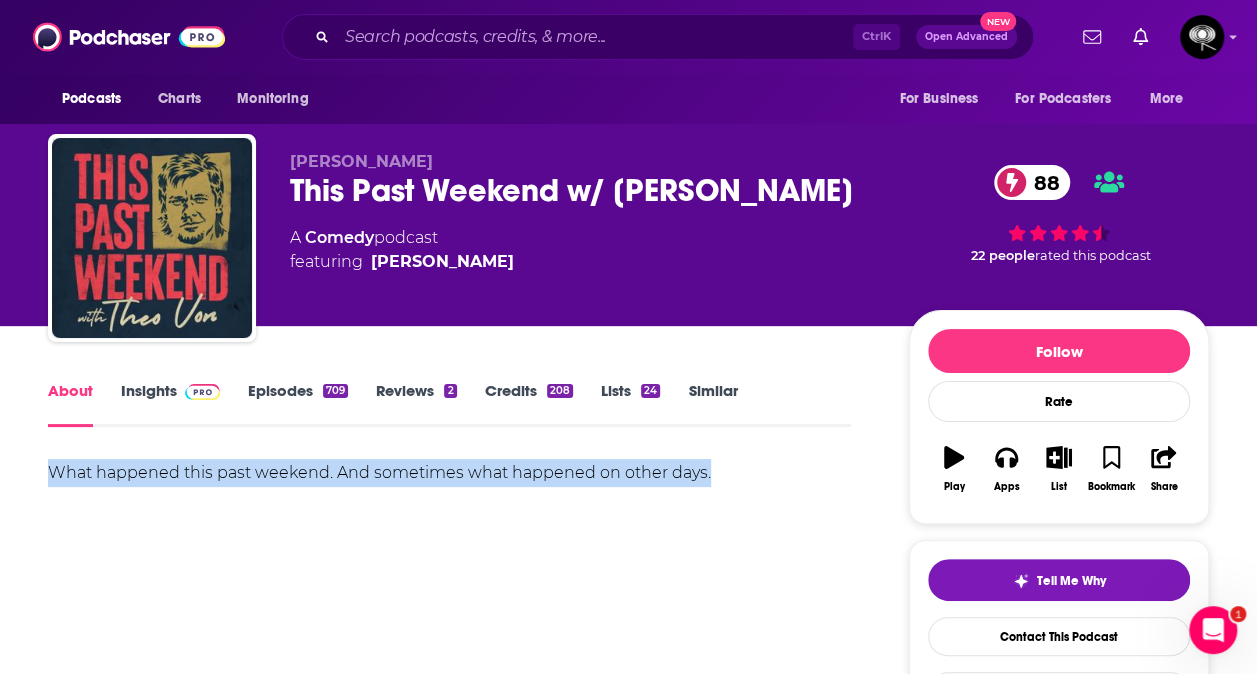 drag, startPoint x: 742, startPoint y: 471, endPoint x: 53, endPoint y: 475, distance: 689.0116 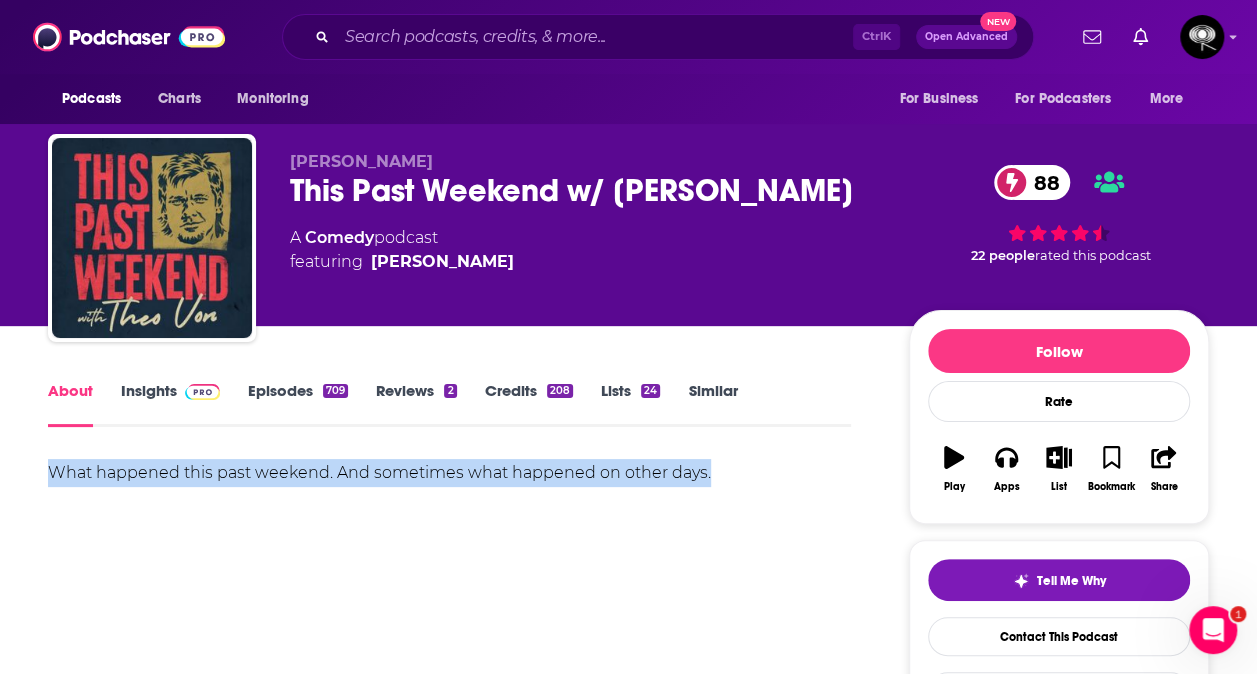 click on "What happened this past weekend. And sometimes what happened on other days." at bounding box center [449, 473] 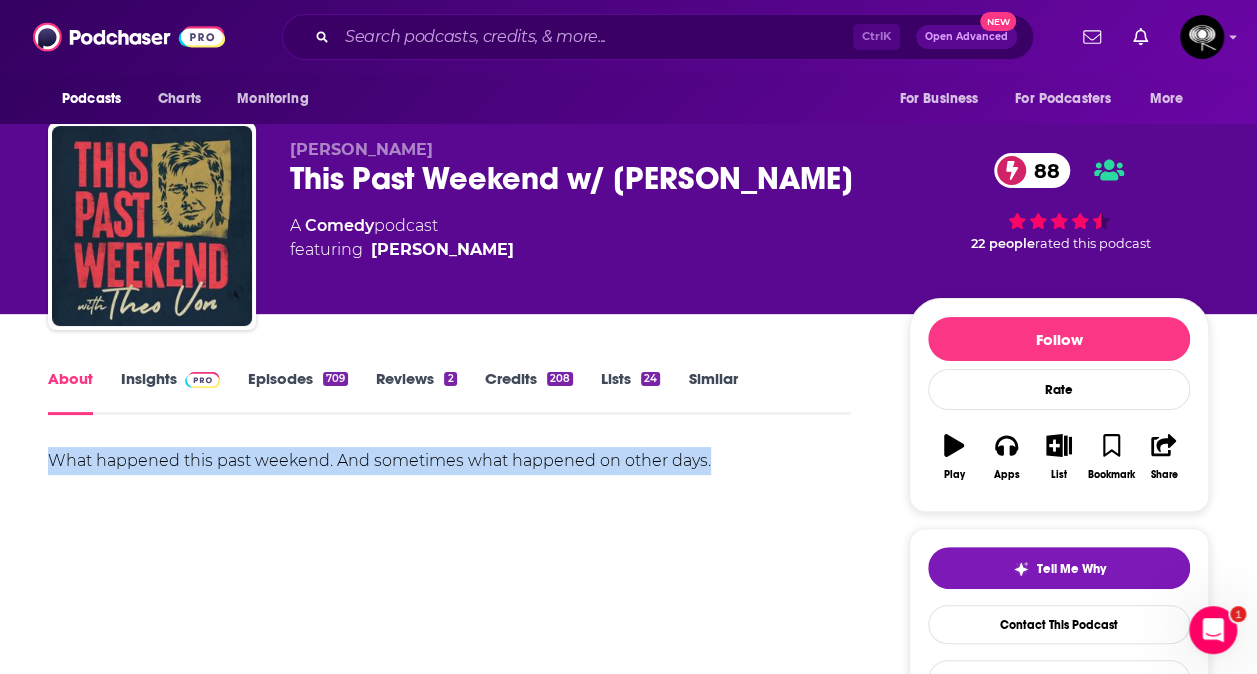 scroll, scrollTop: 0, scrollLeft: 0, axis: both 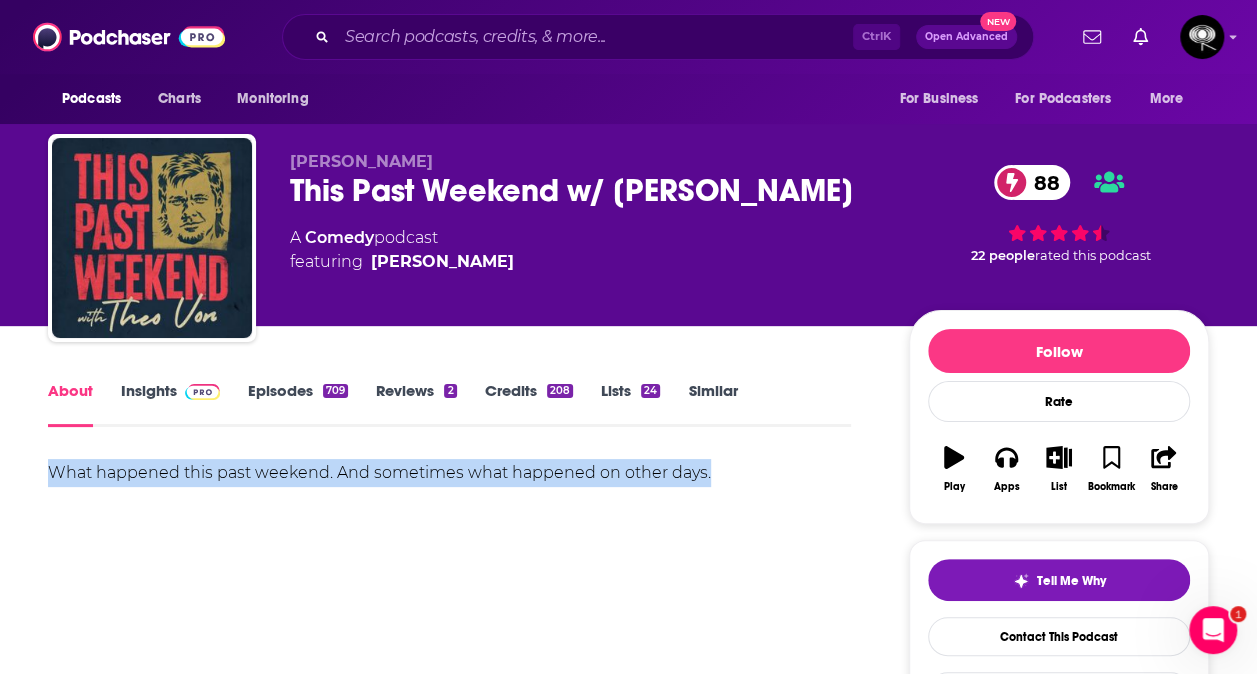 click on "Insights" at bounding box center (170, 404) 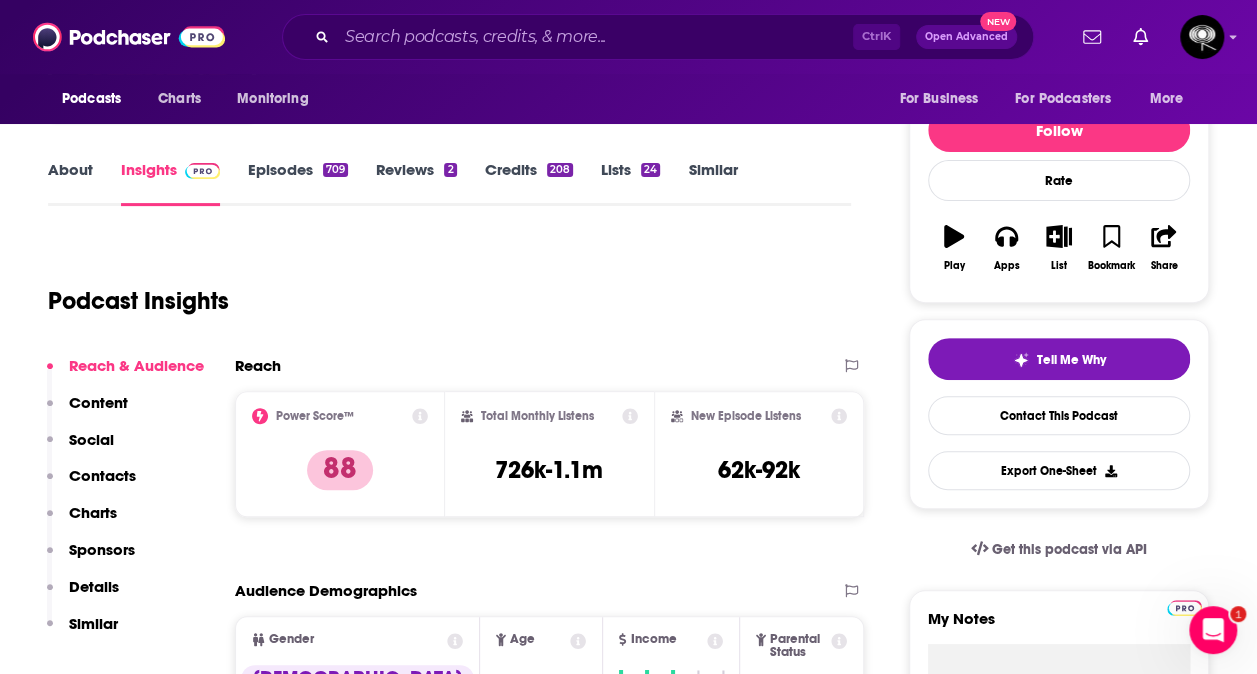 scroll, scrollTop: 226, scrollLeft: 0, axis: vertical 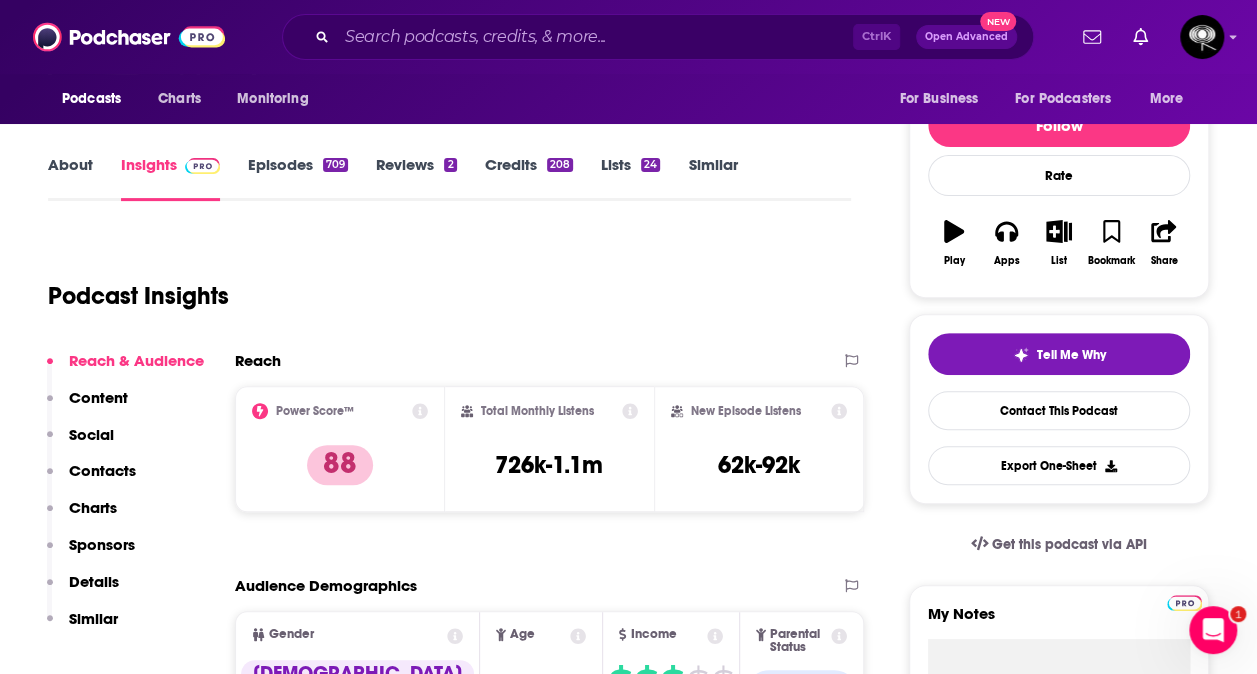 click on "Lists 24" at bounding box center [630, 178] 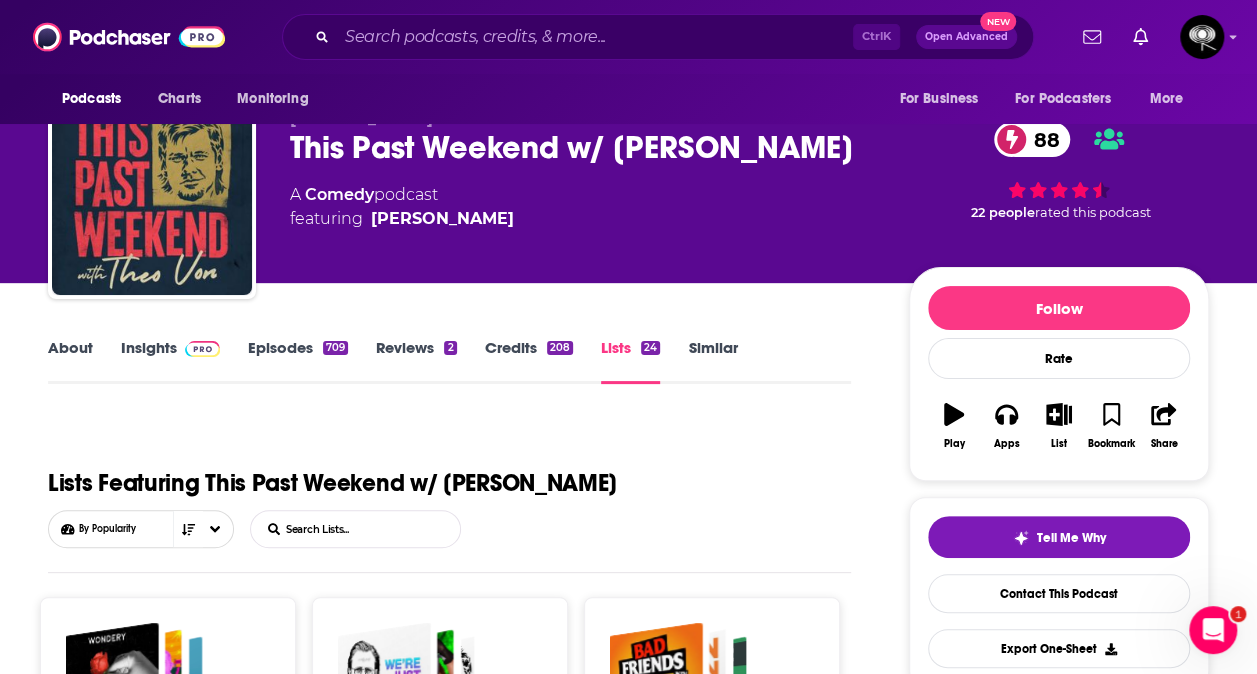 scroll, scrollTop: 0, scrollLeft: 0, axis: both 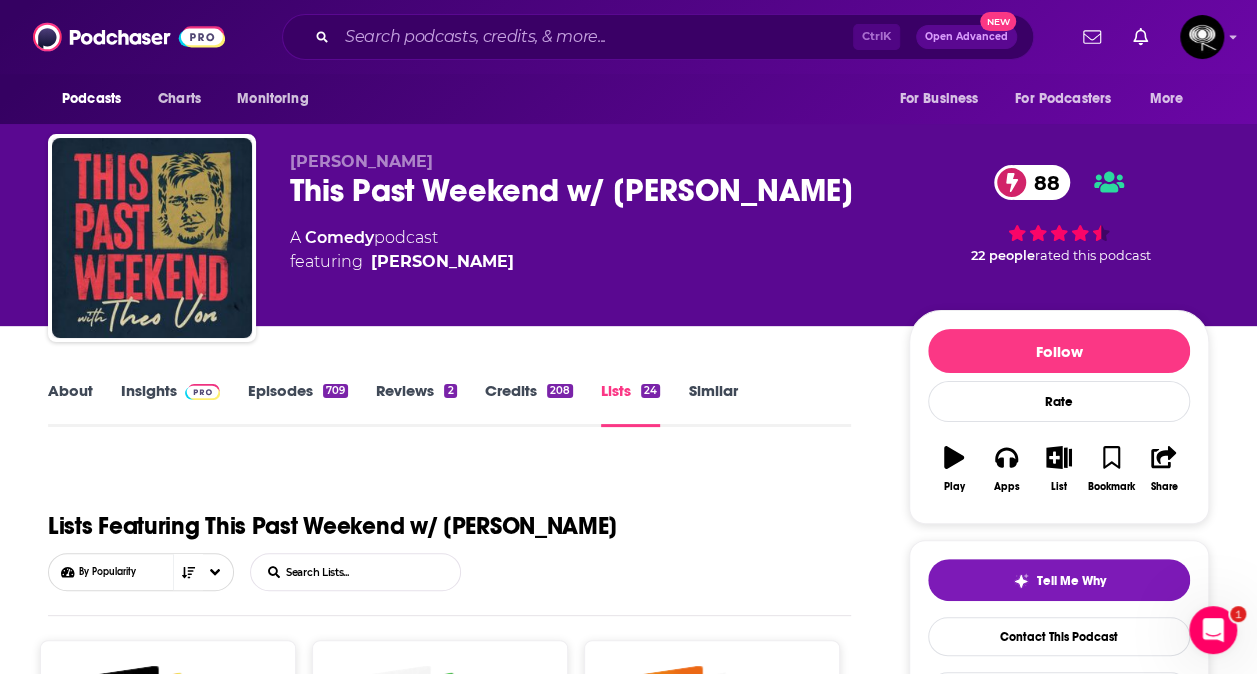 click on "About" at bounding box center [70, 404] 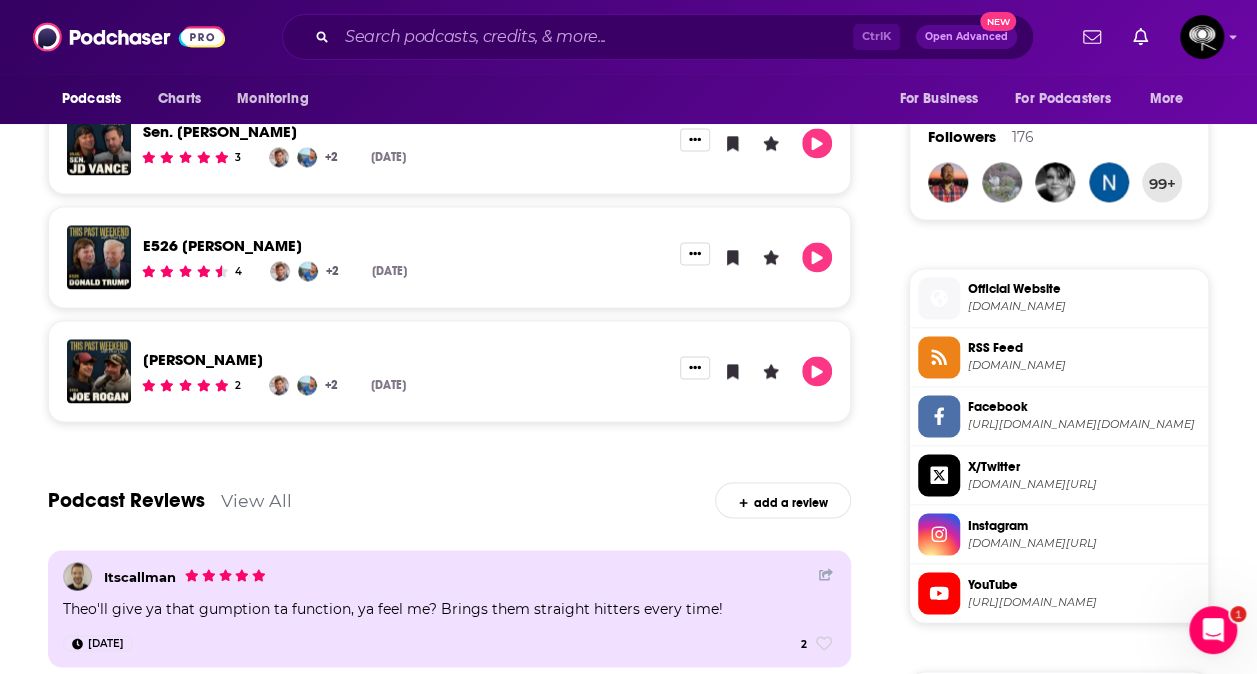 scroll, scrollTop: 1430, scrollLeft: 0, axis: vertical 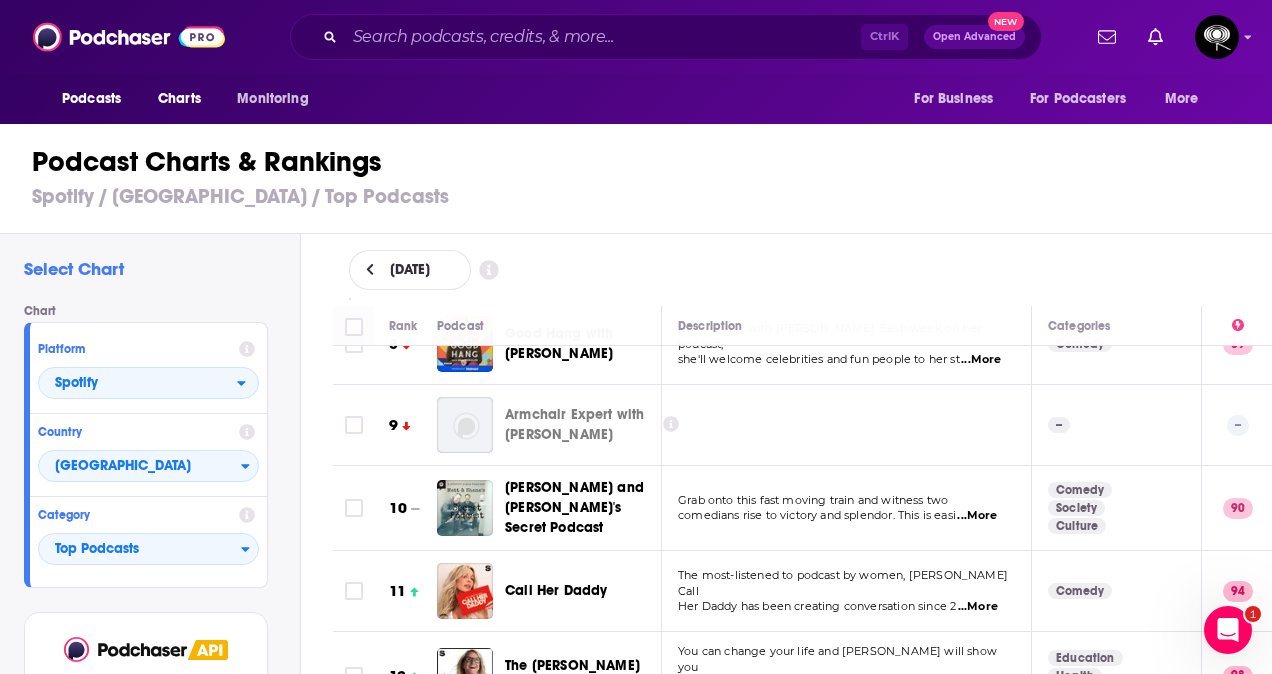 click on "Grab onto this fast moving train and witness two comedians rise to victory and splendor. This is easi  ...More" at bounding box center (847, 508) 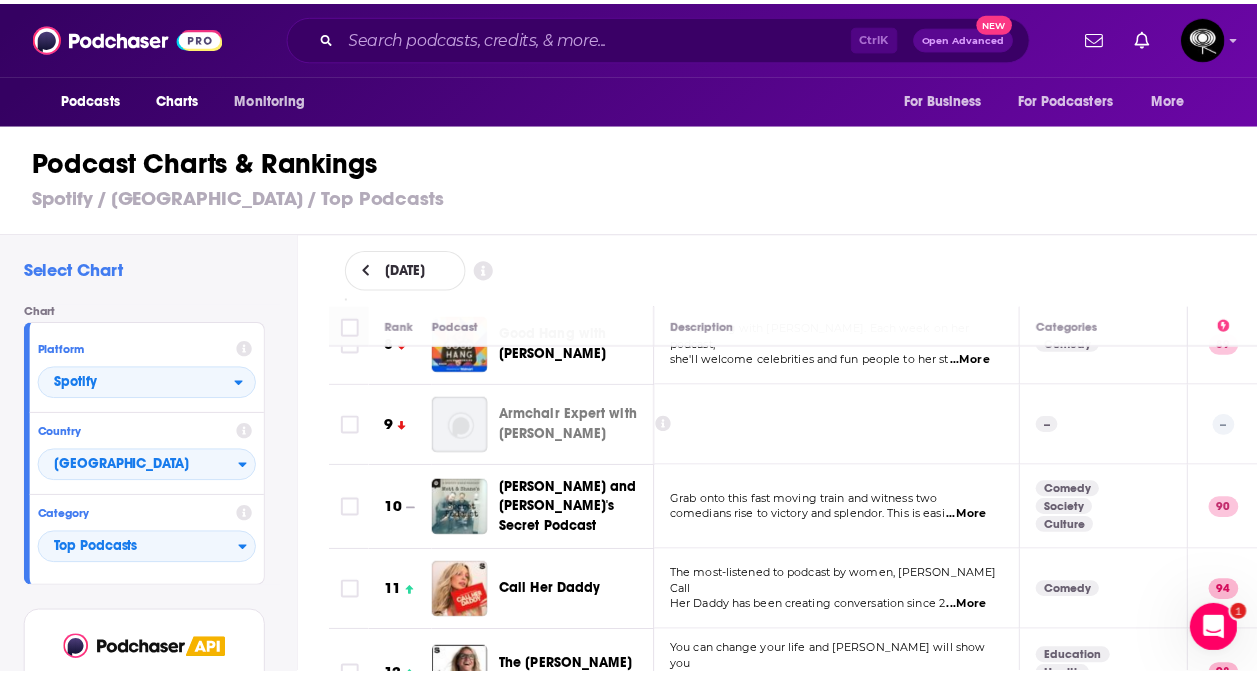 scroll, scrollTop: 467, scrollLeft: 0, axis: vertical 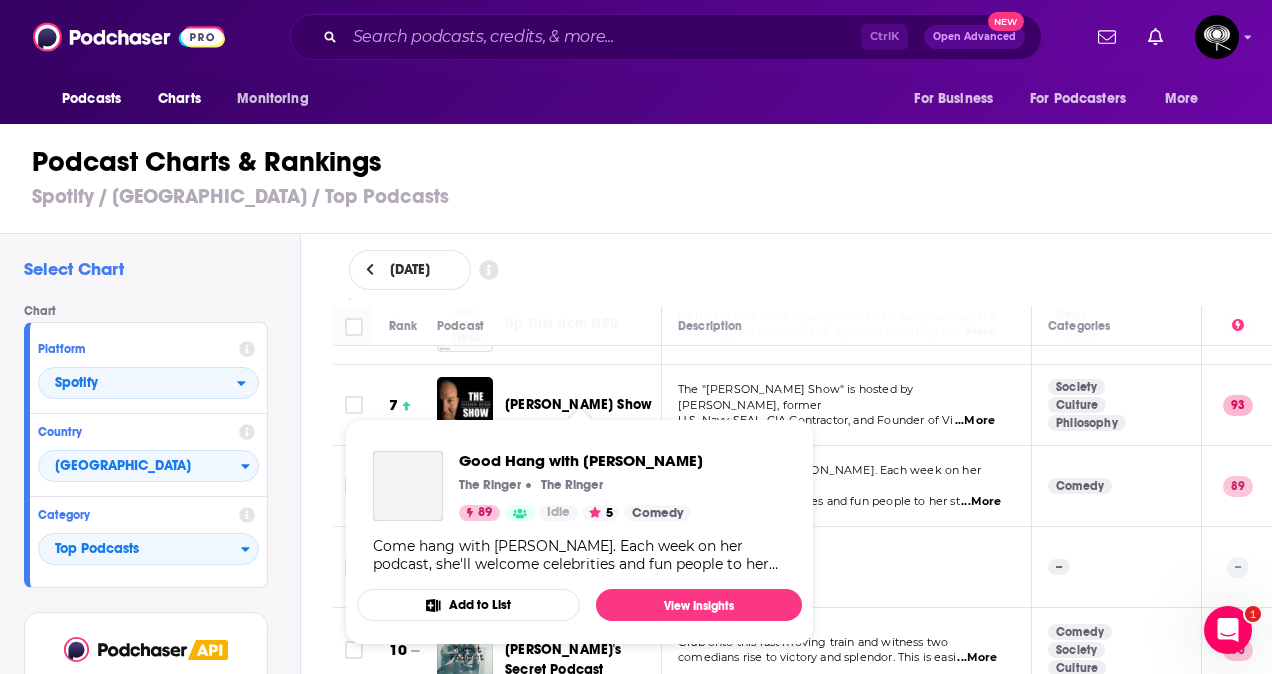 click on "The Ringer" at bounding box center [572, 485] 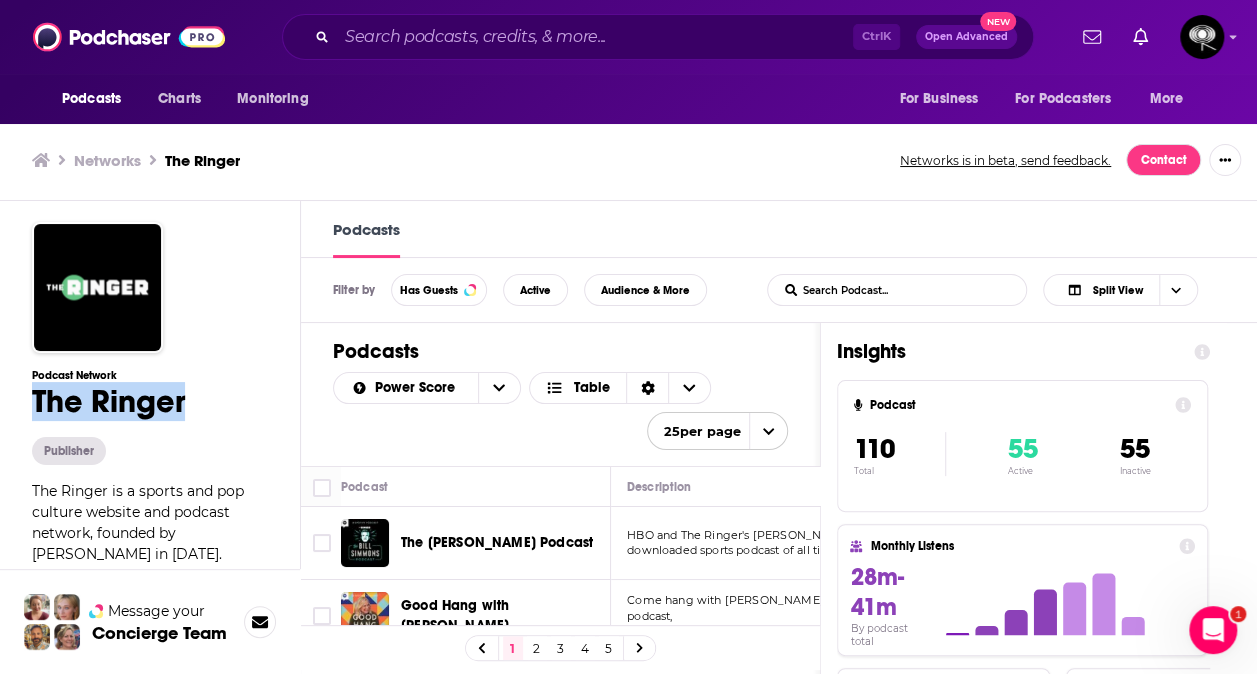 drag, startPoint x: 208, startPoint y: 404, endPoint x: 10, endPoint y: 390, distance: 198.49434 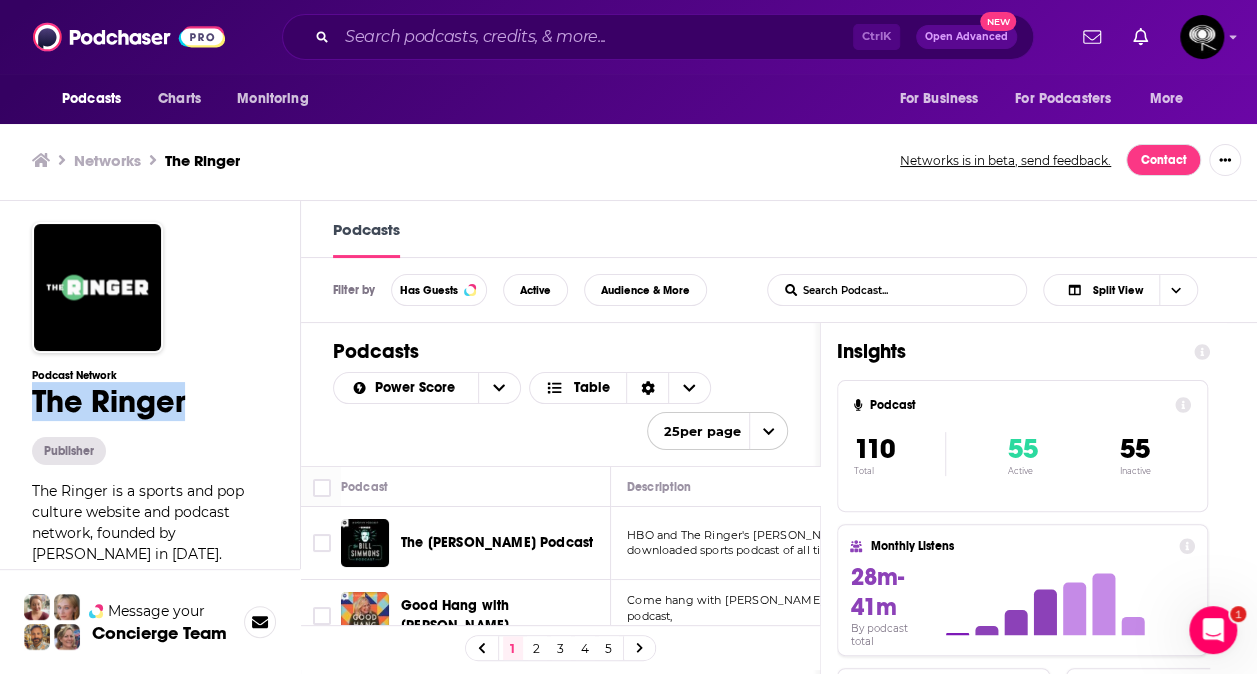 click on "Podcast Network The Ringer Publisher The Ringer is a sports and pop culture website and podcast network, founded by [PERSON_NAME] in [DATE]. Website [DOMAIN_NAME][URL] Socials Claim this network Message your Concierge Team" at bounding box center (134, 601) 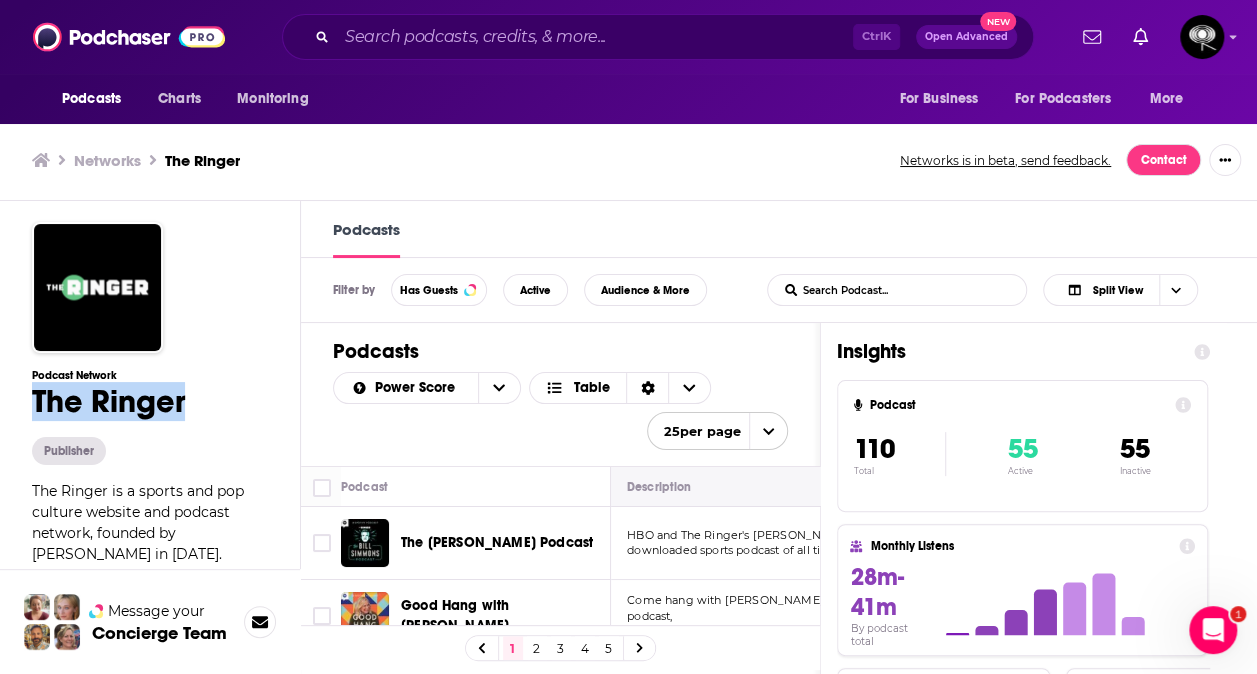 scroll, scrollTop: 72, scrollLeft: 0, axis: vertical 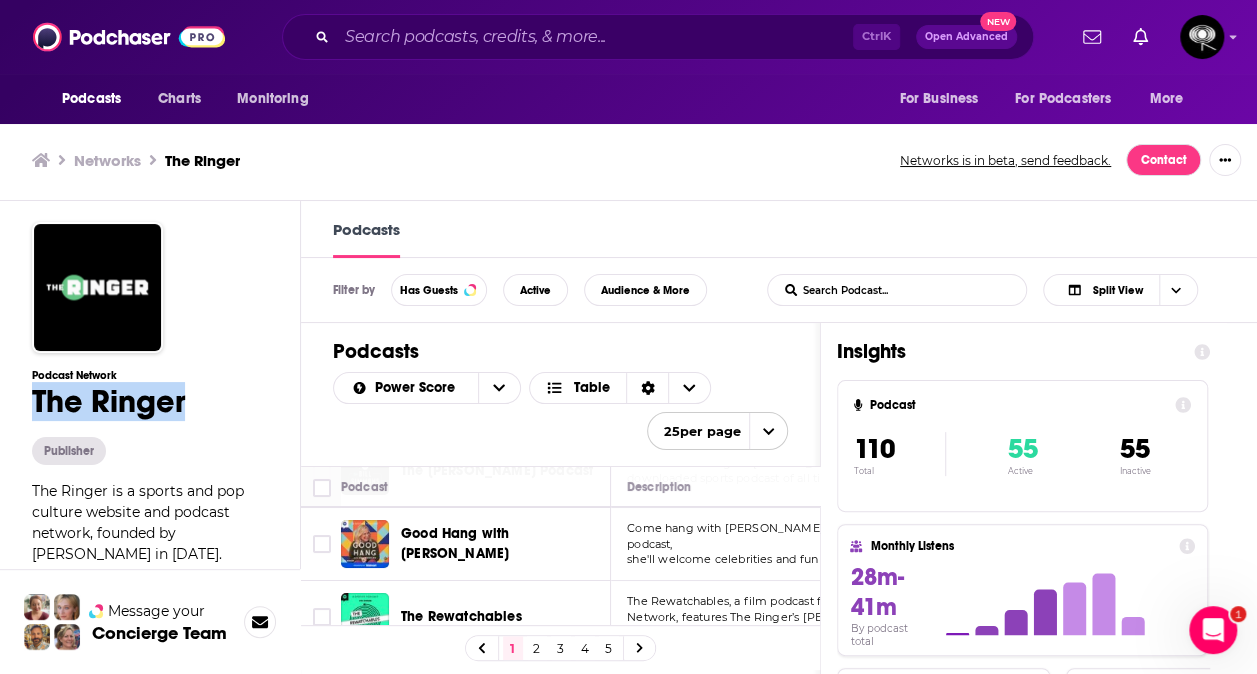 click on "The Ringer" at bounding box center (150, 401) 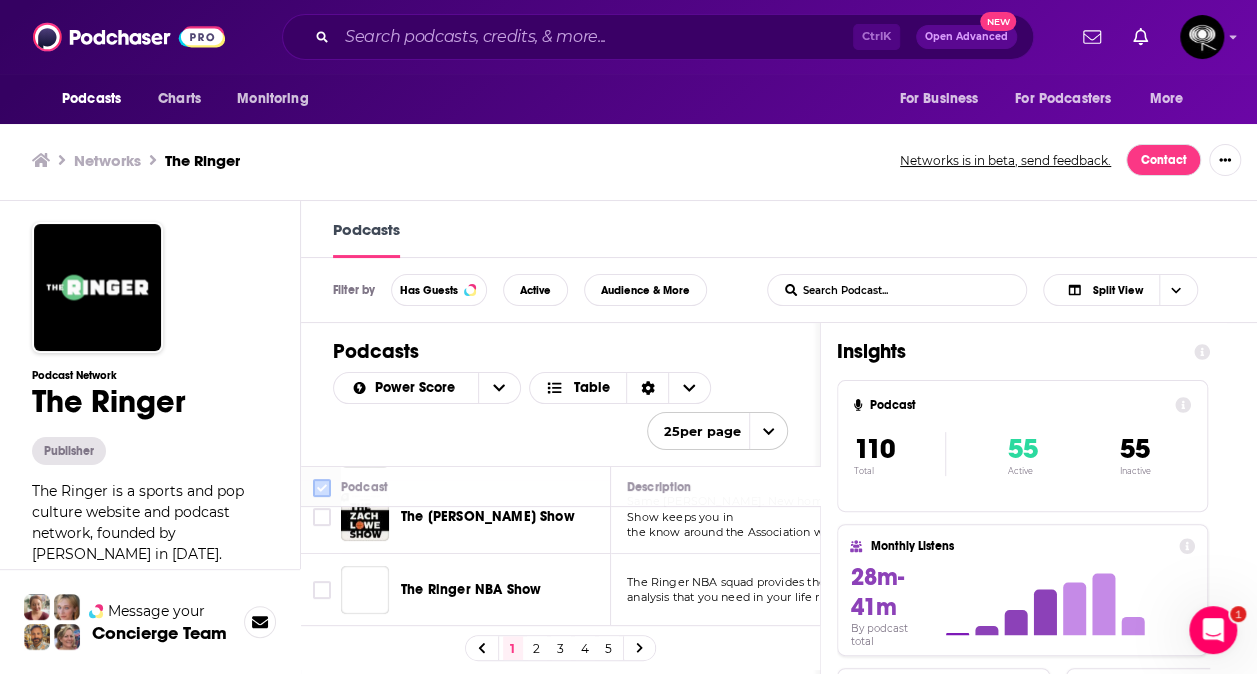 scroll, scrollTop: 246, scrollLeft: 0, axis: vertical 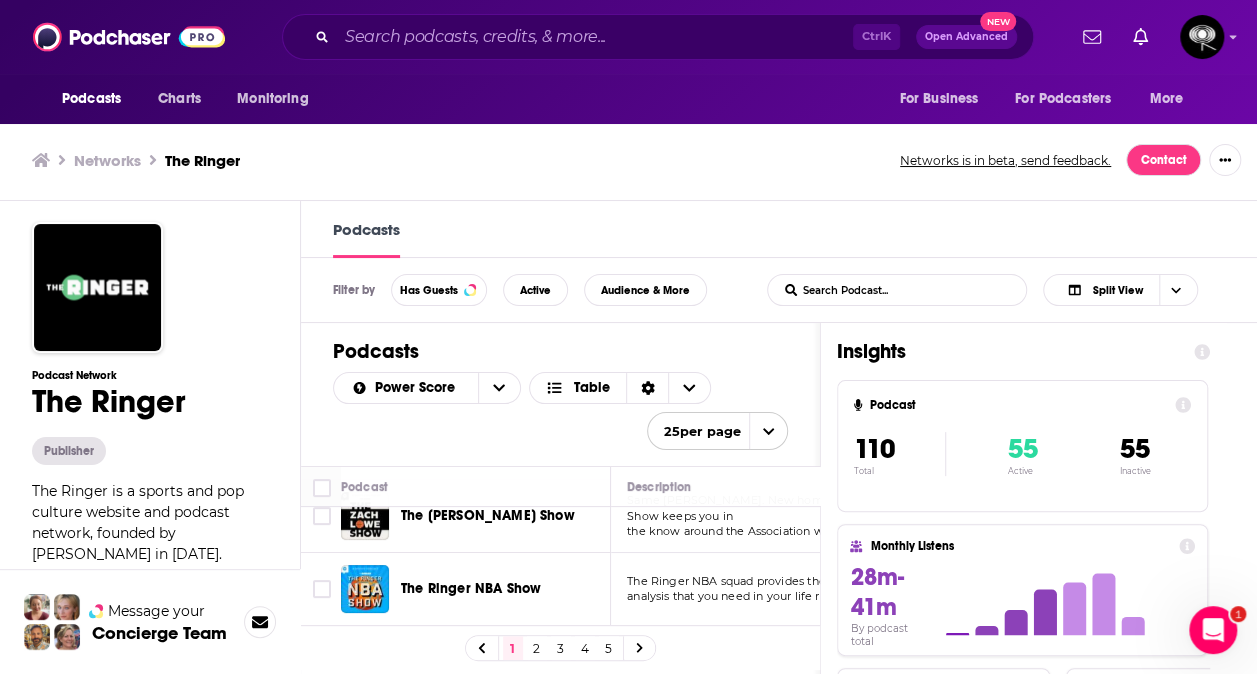 click on "The Ringer" at bounding box center [202, 160] 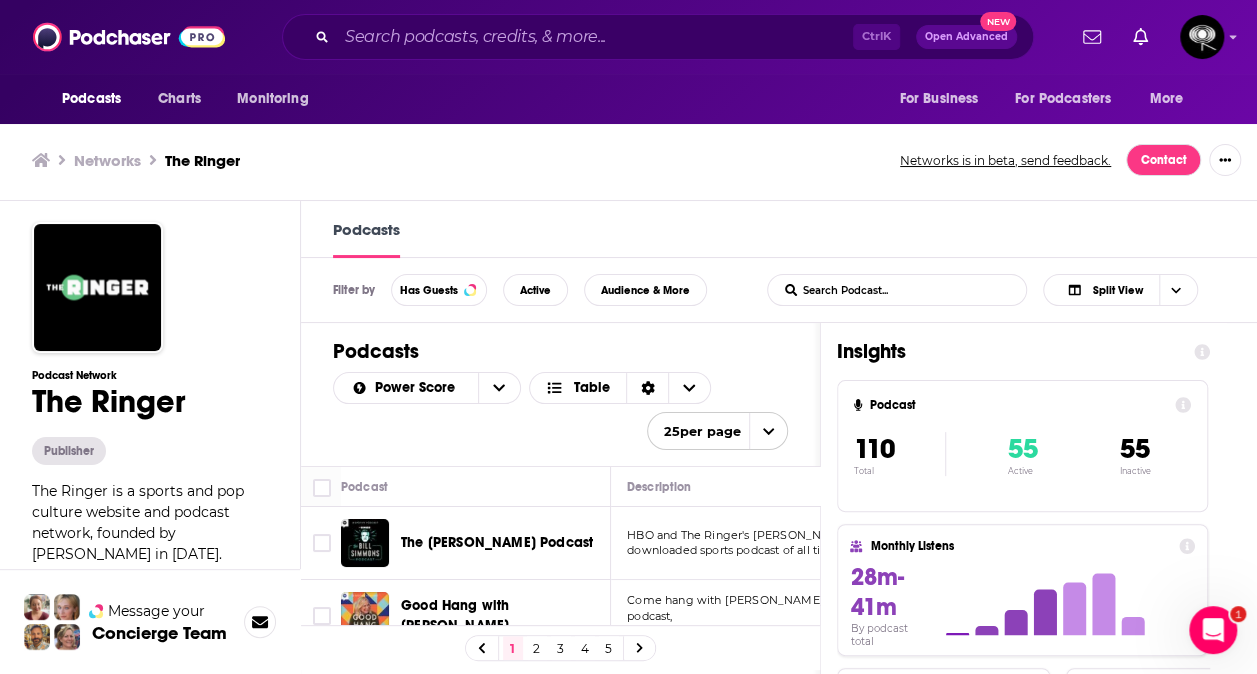 scroll, scrollTop: 0, scrollLeft: 0, axis: both 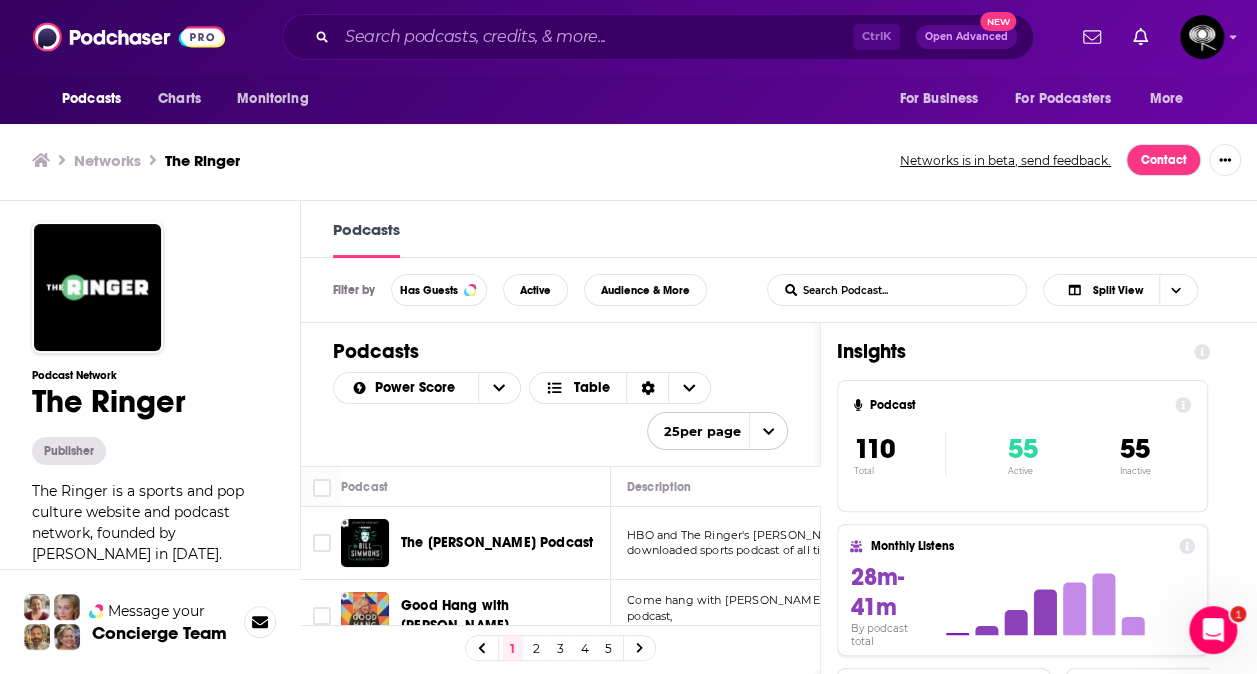 click on "Podcasts Charts Monitoring Ctrl  K Open Advanced New For Business For Podcasters More Podcasts Charts Monitoring For Business For Podcasters More Networks The Ringer Networks is in beta, send feedback. Contact Podcast Network The Ringer Publisher The Ringer is a sports and pop culture website and podcast network, founded by [PERSON_NAME] in [DATE]. Website [DOMAIN_NAME][URL] Socials Claim this network Message your Concierge Team Podcasts Filter by Has Guests Active Audience & More List Search Input Search Podcast... Split View Podcasts Power Score Table 25  per page Podcast Description Categories Reach (Monthly) Reach (Episode) The [PERSON_NAME] Podcast HBO and The Ringer's [PERSON_NAME] hosts the most downloaded sports podcast of all time, with a rota  ...More Sports Recreation 92 6.3m-9.4m 229k-341k Good Hang with [PERSON_NAME] Come hang with [PERSON_NAME]. Each week on her podcast, she'll welcome celebrities and fun people to her st  ...More Comedy 89 3.4m-5.1m 465k-692k The Rewatchables  ...More Tv Film 88 87" at bounding box center (628, 337) 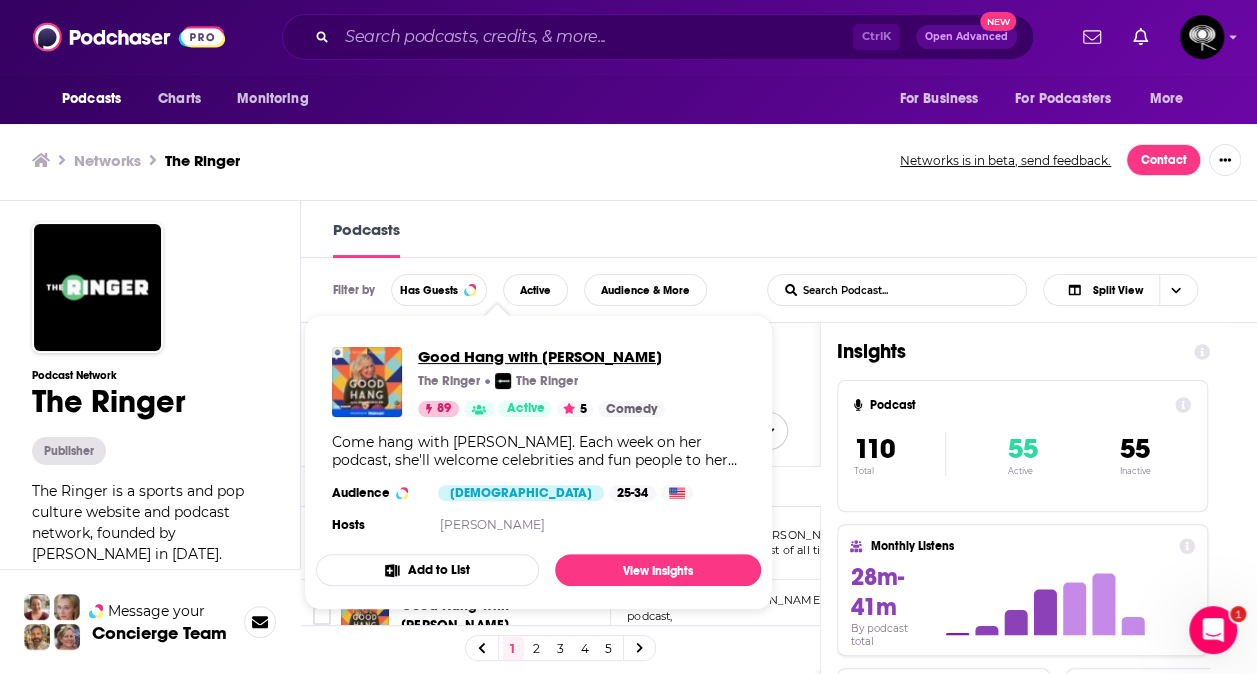 click on "Good Hang with [PERSON_NAME]" at bounding box center (541, 356) 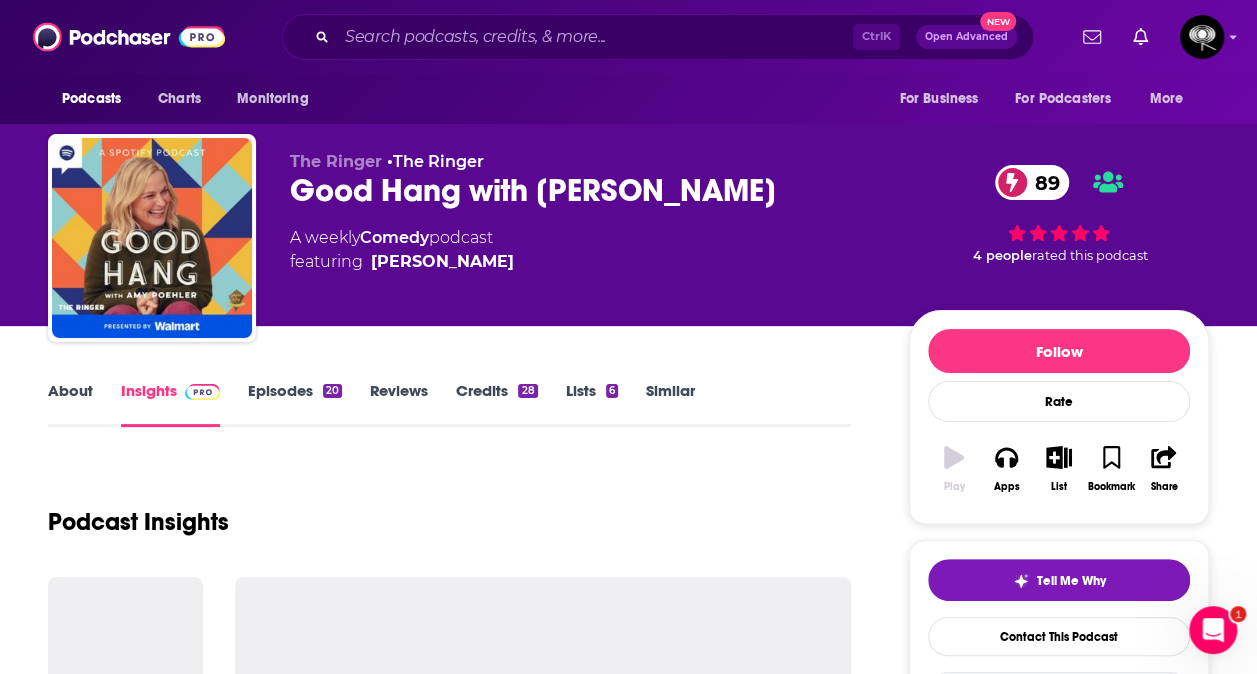 scroll, scrollTop: 0, scrollLeft: 0, axis: both 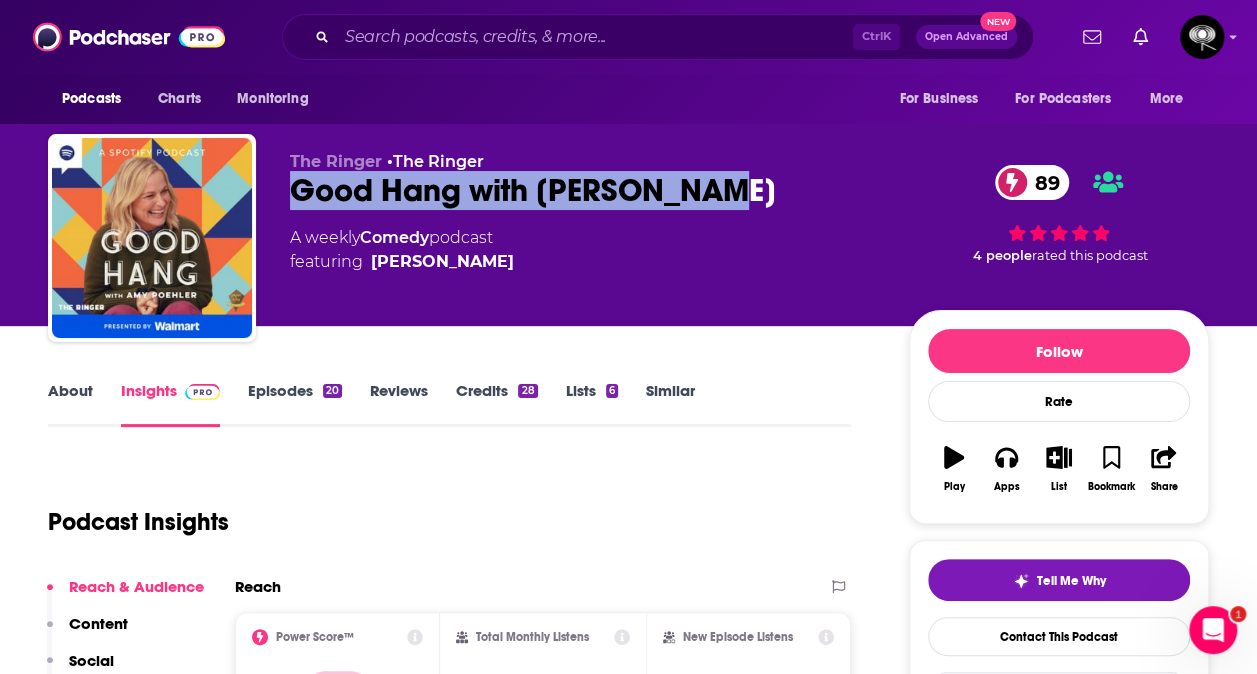 drag, startPoint x: 728, startPoint y: 188, endPoint x: 283, endPoint y: 186, distance: 445.0045 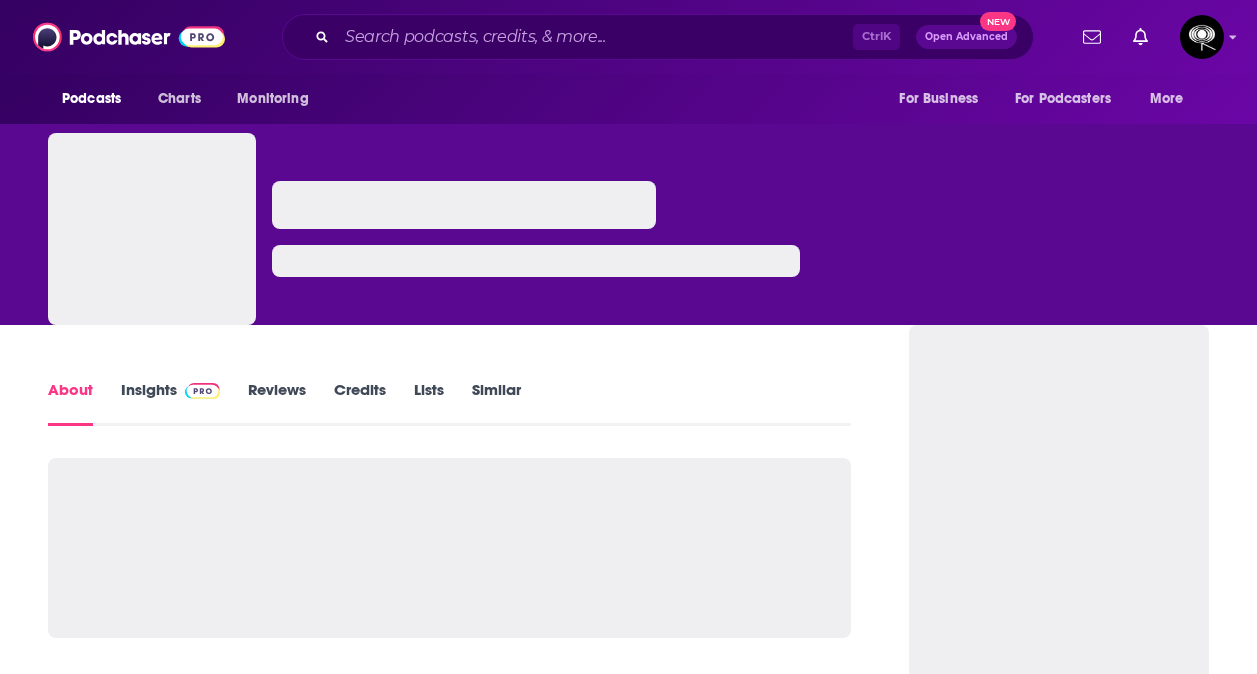 scroll, scrollTop: 0, scrollLeft: 0, axis: both 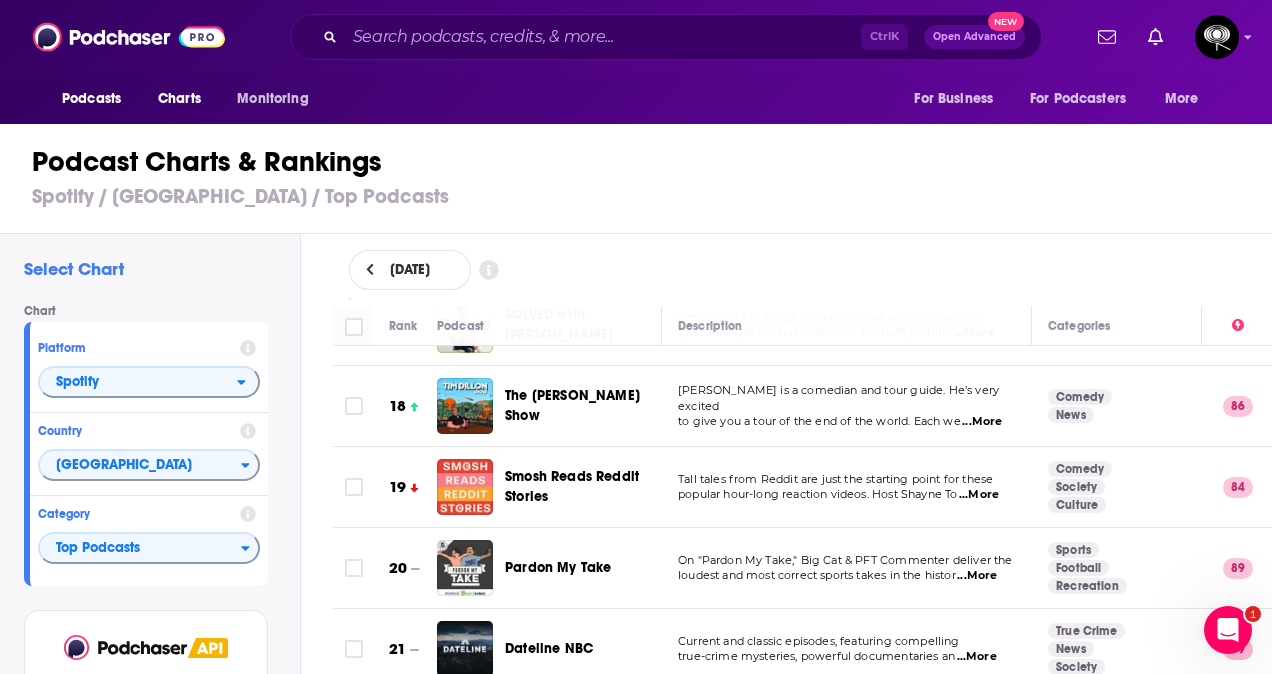 click on "[DATE]" at bounding box center (803, 270) 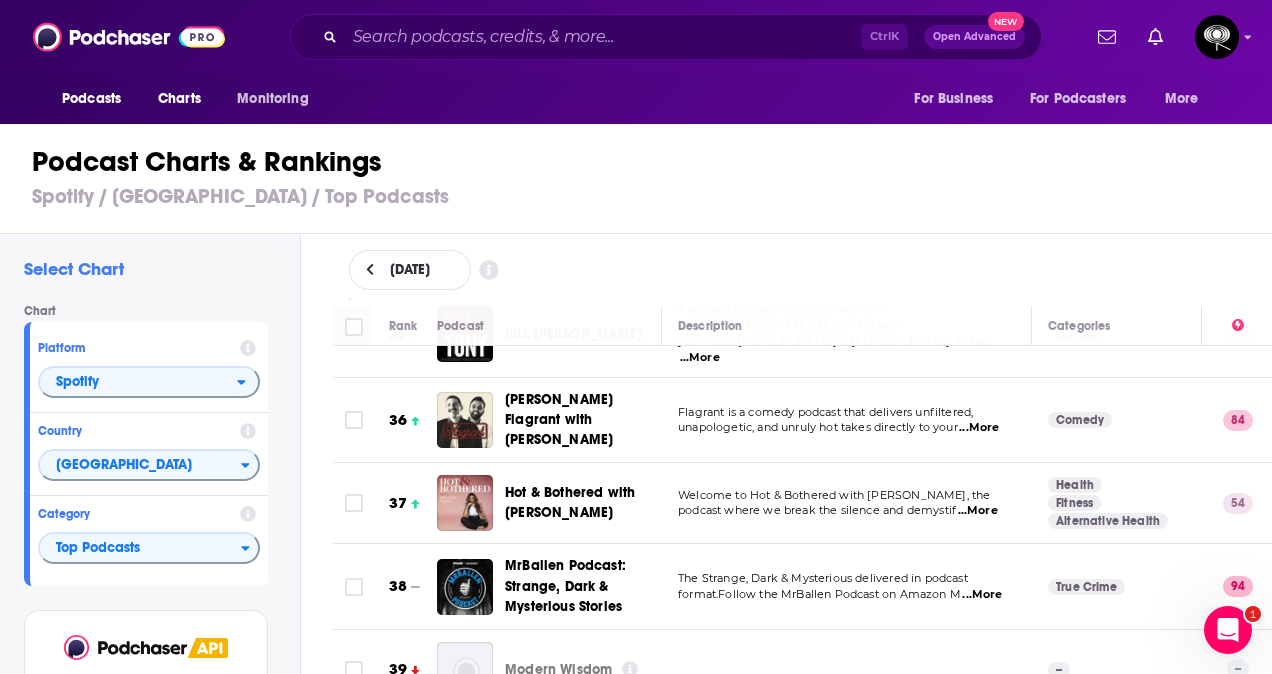 scroll, scrollTop: 2845, scrollLeft: 0, axis: vertical 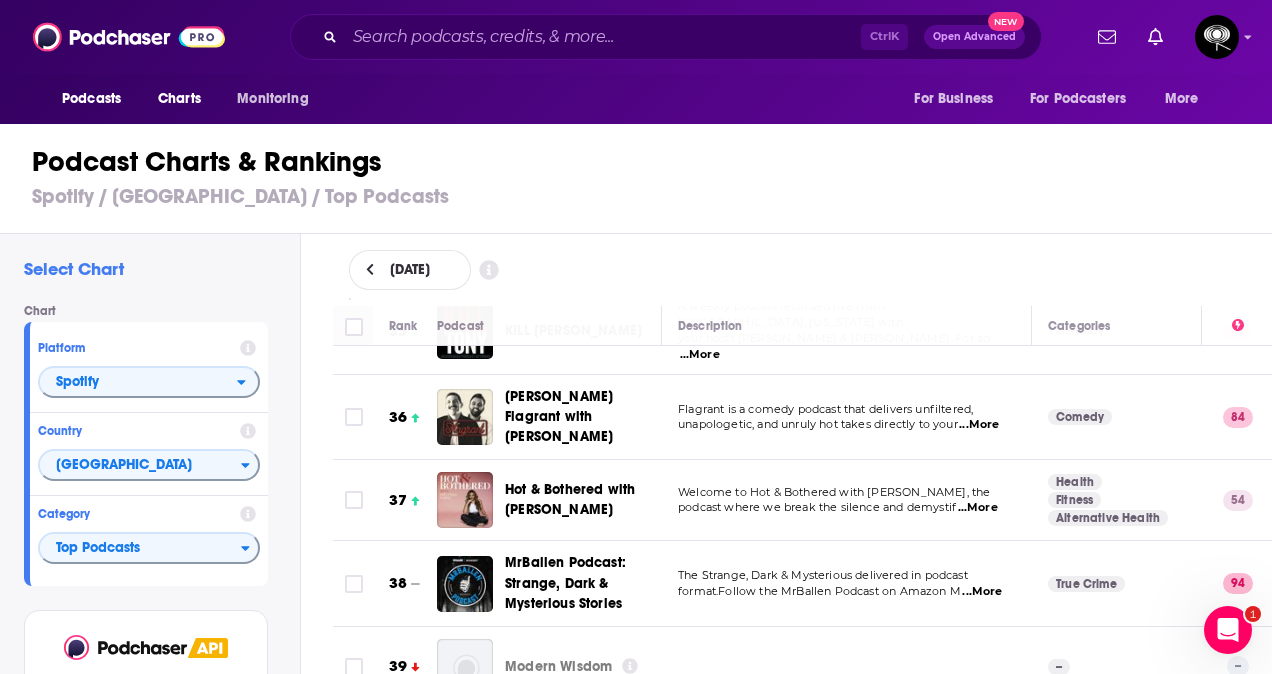 click on "...More" at bounding box center [978, 508] 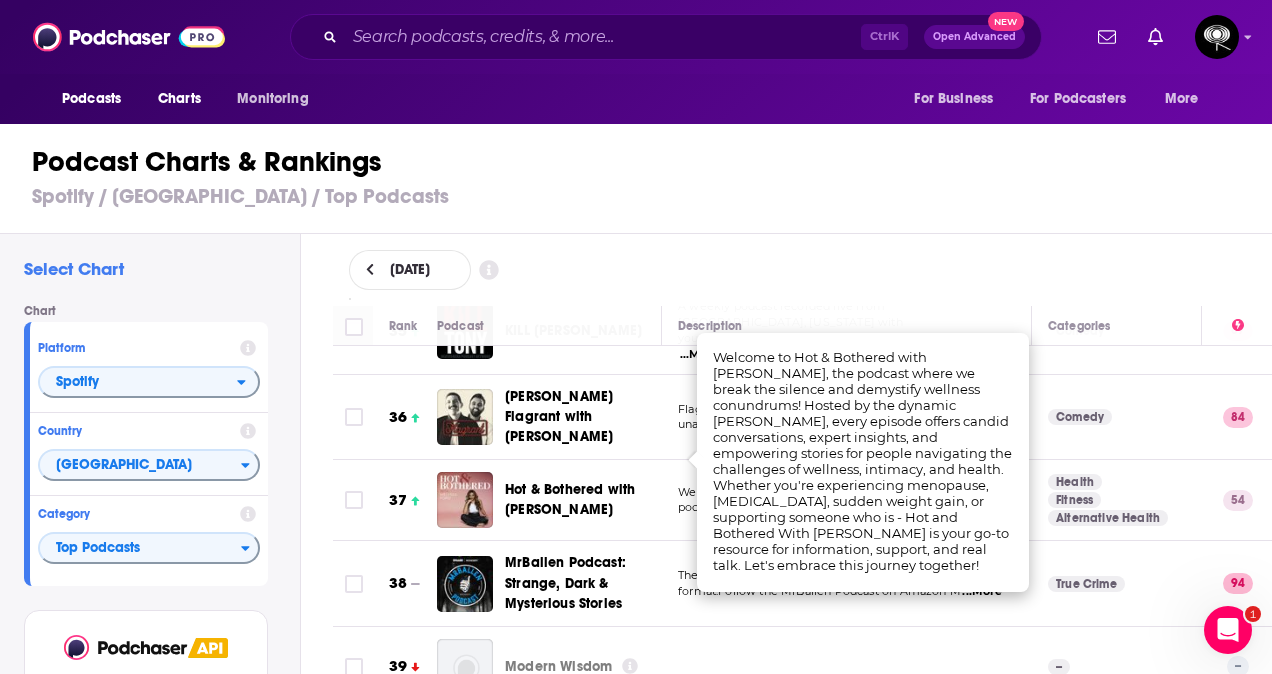click on "Podcast Charts & Rankings Spotify / United States / Top Podcasts" at bounding box center [644, 177] 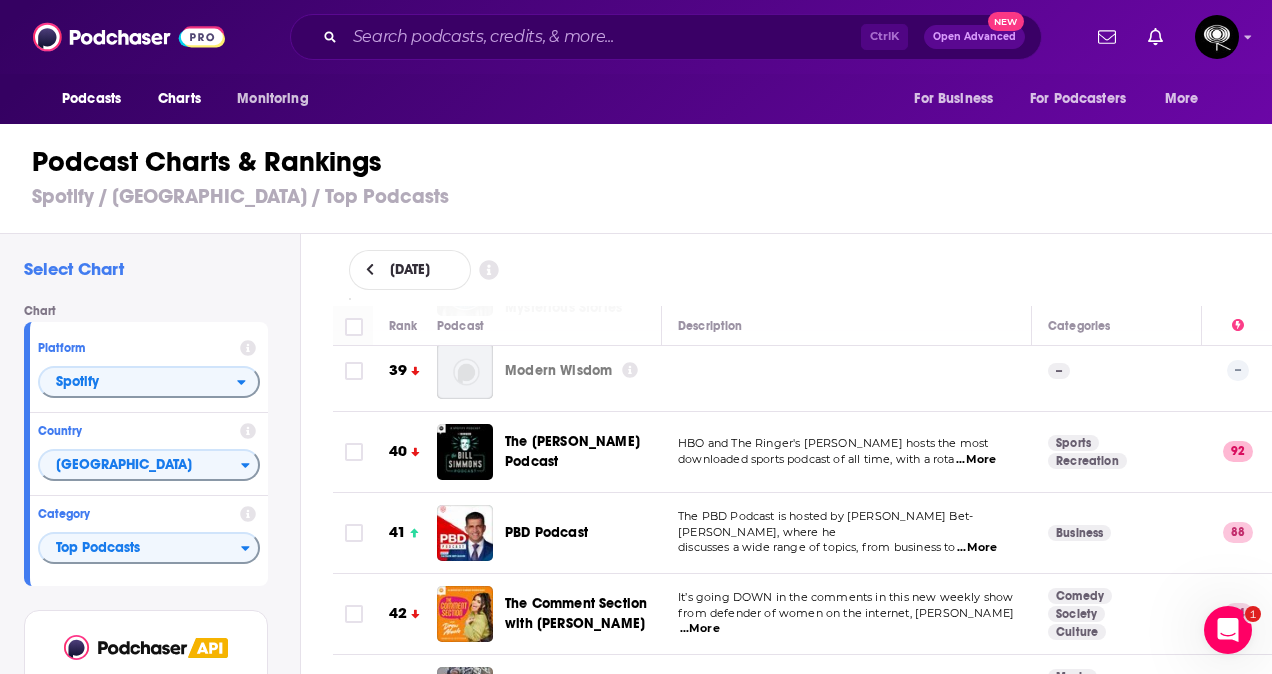 scroll, scrollTop: 3172, scrollLeft: 0, axis: vertical 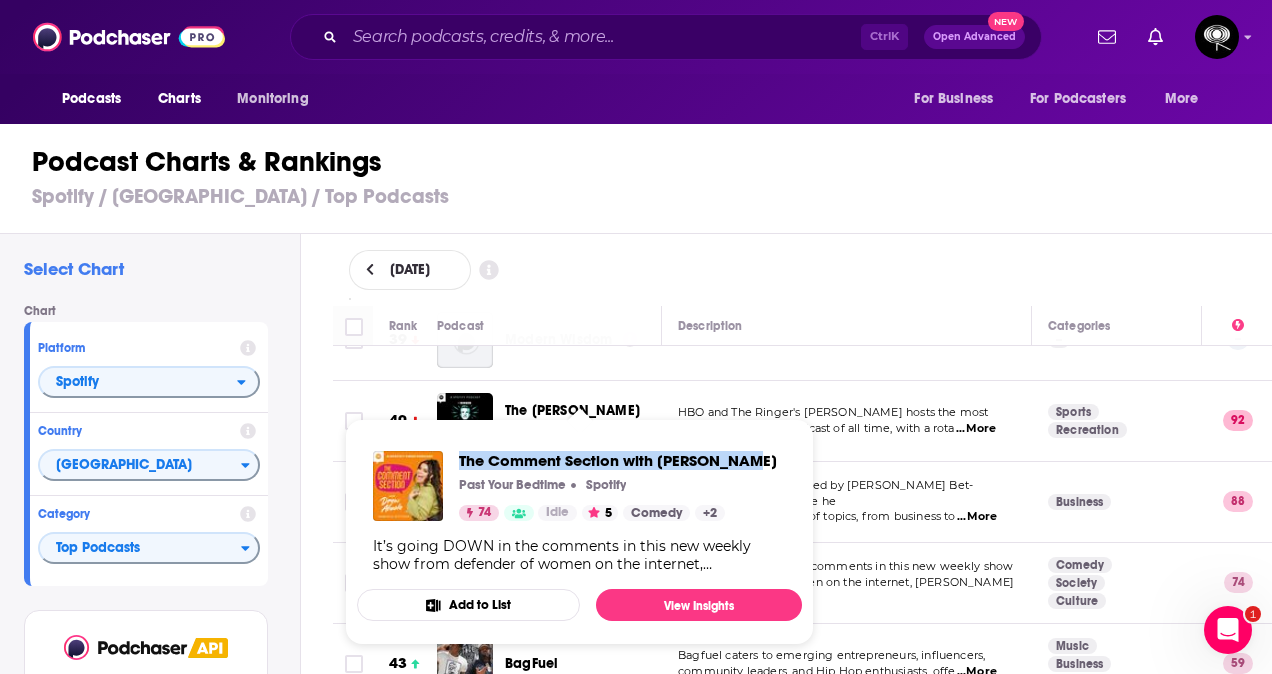 drag, startPoint x: 751, startPoint y: 465, endPoint x: 458, endPoint y: 464, distance: 293.0017 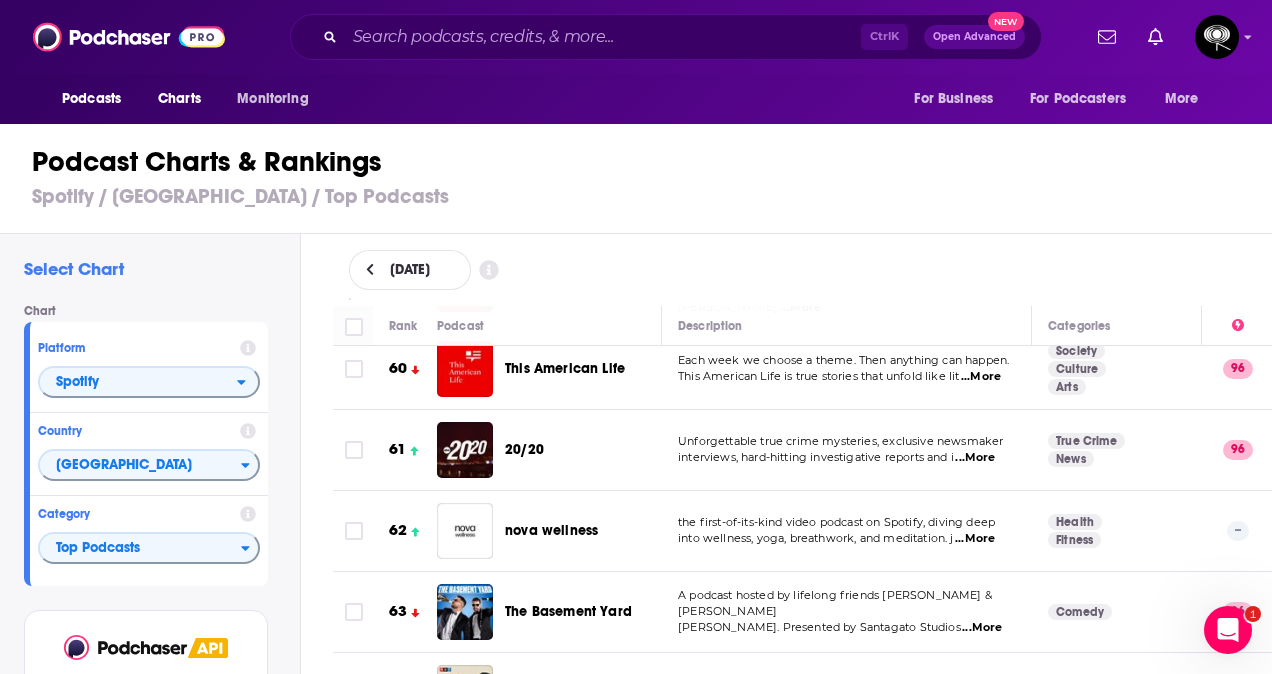 scroll, scrollTop: 4912, scrollLeft: 0, axis: vertical 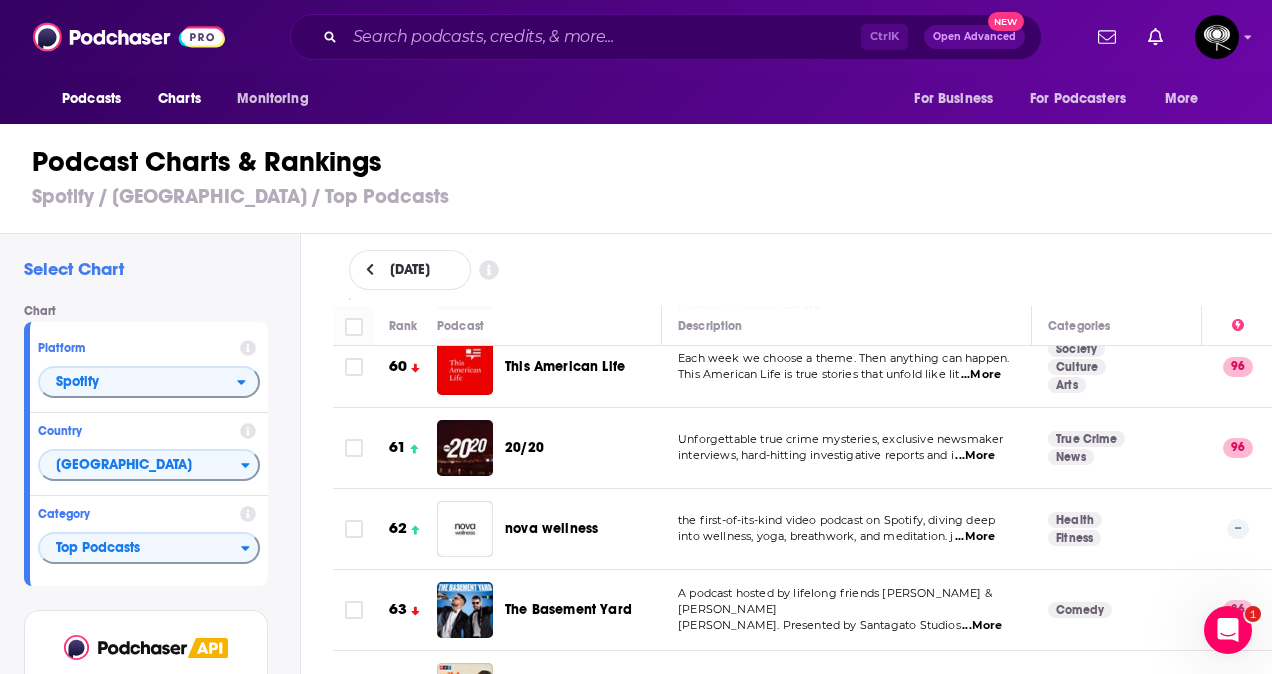 click on "...More" at bounding box center [982, 626] 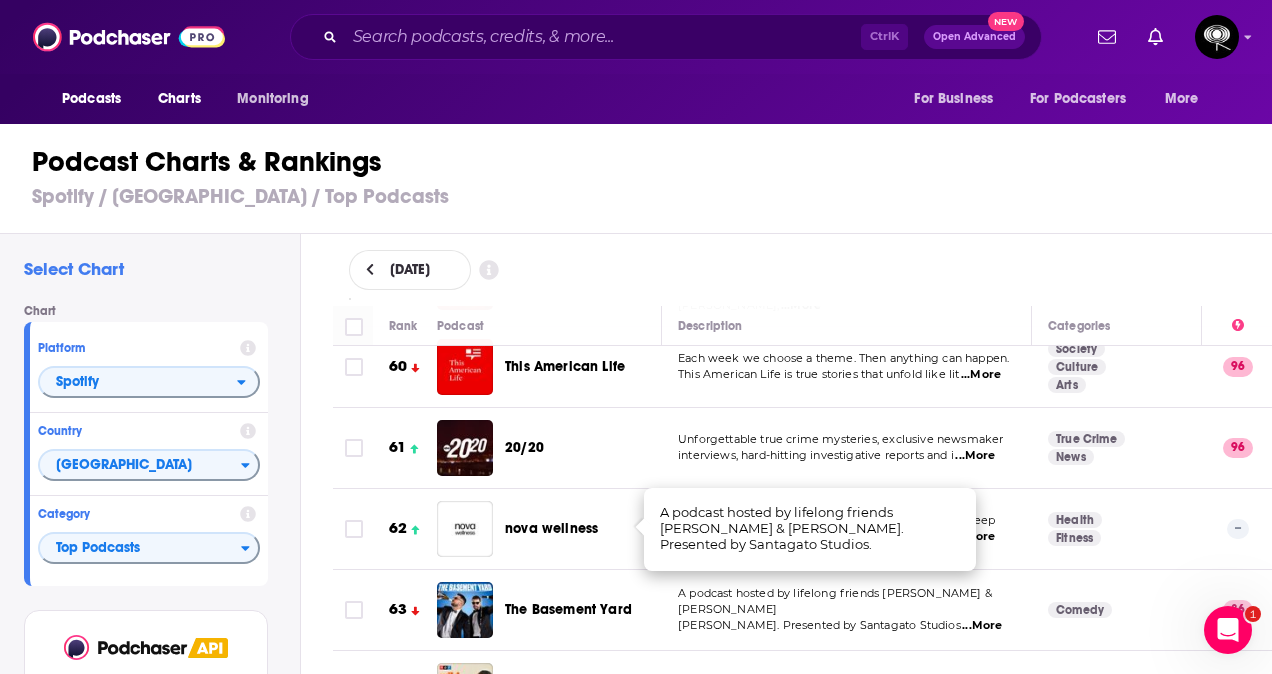 click on "A podcast hosted by lifelong friends [PERSON_NAME] & [PERSON_NAME]" at bounding box center (835, 601) 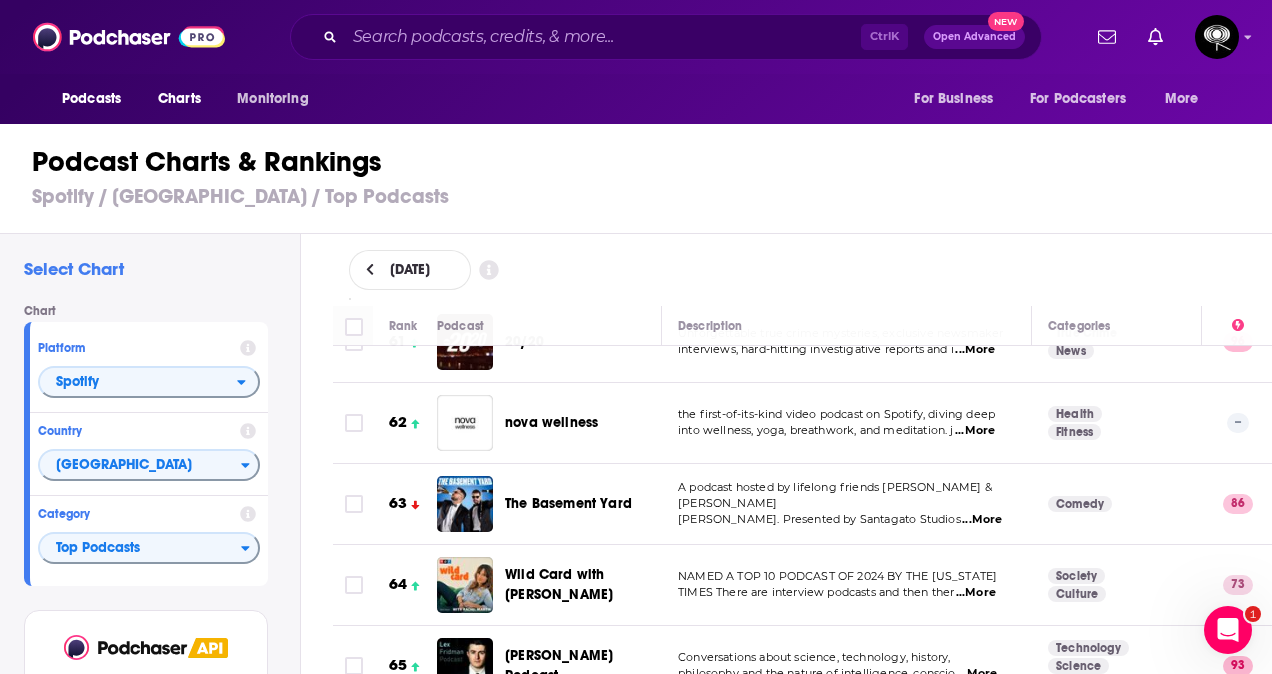 scroll, scrollTop: 5020, scrollLeft: 0, axis: vertical 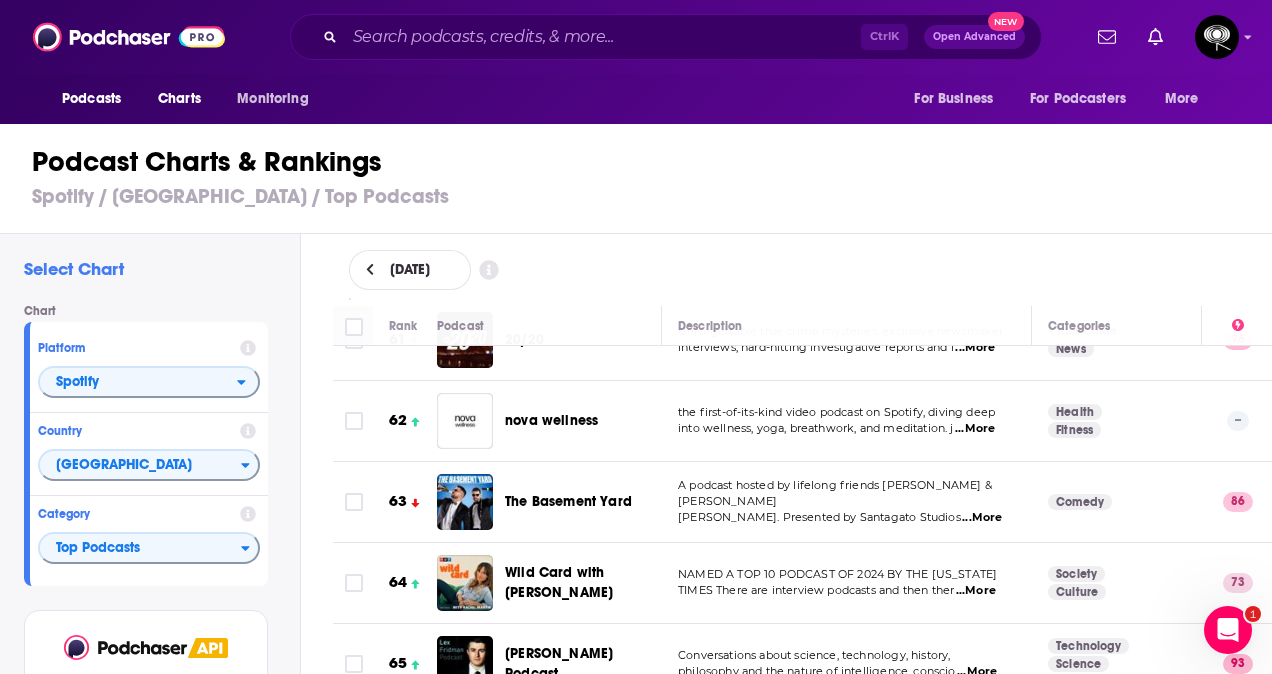 click on "TIMES There are interview podcasts and then ther" at bounding box center [816, 590] 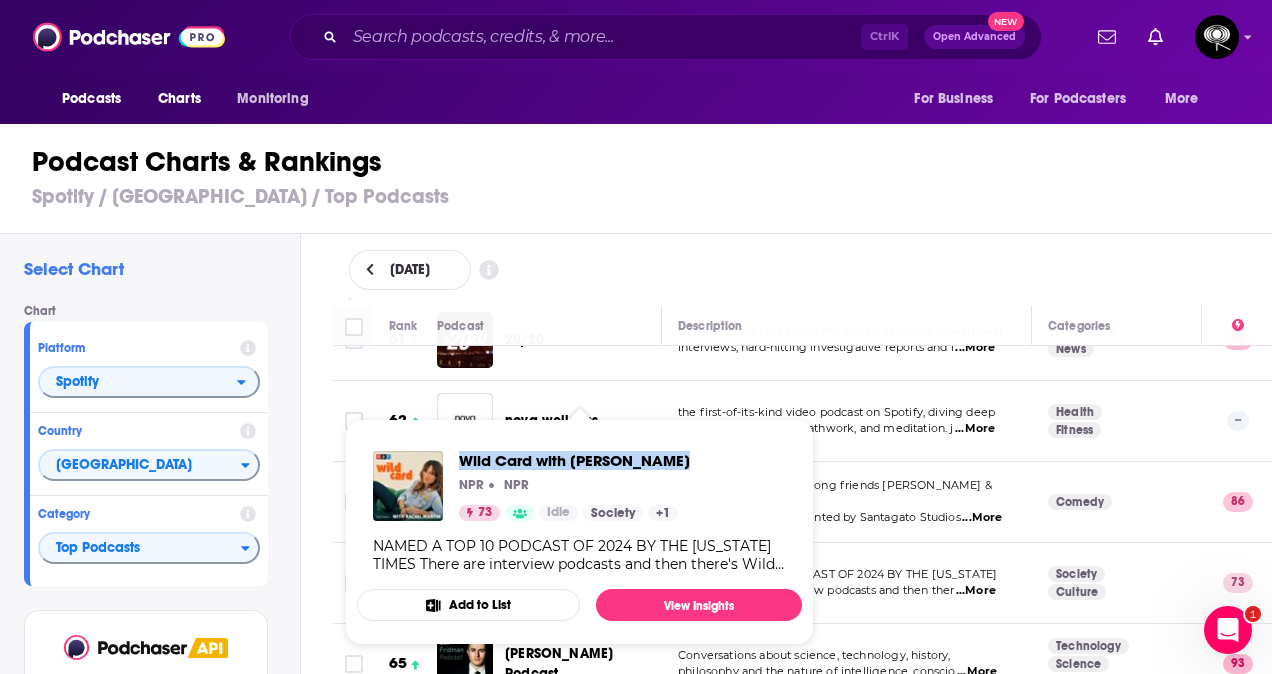 drag, startPoint x: 691, startPoint y: 455, endPoint x: 458, endPoint y: 459, distance: 233.03433 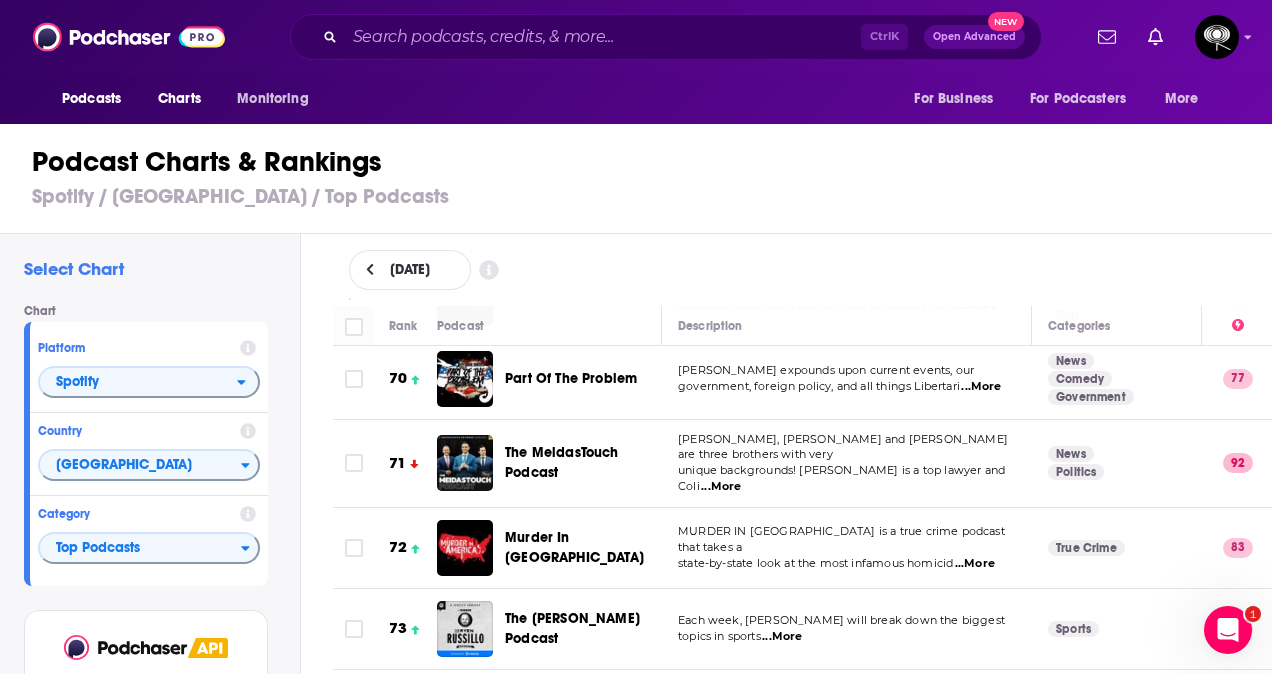 scroll, scrollTop: 5820, scrollLeft: 0, axis: vertical 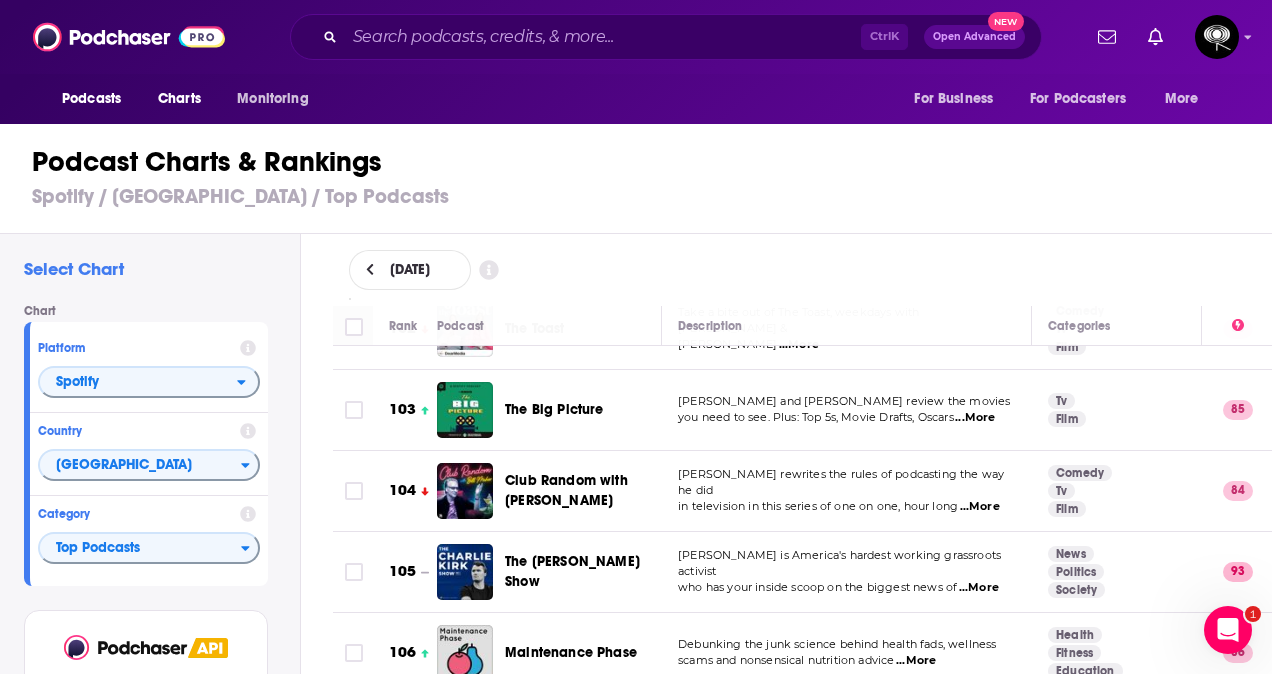 click on "...More" at bounding box center (980, 742) 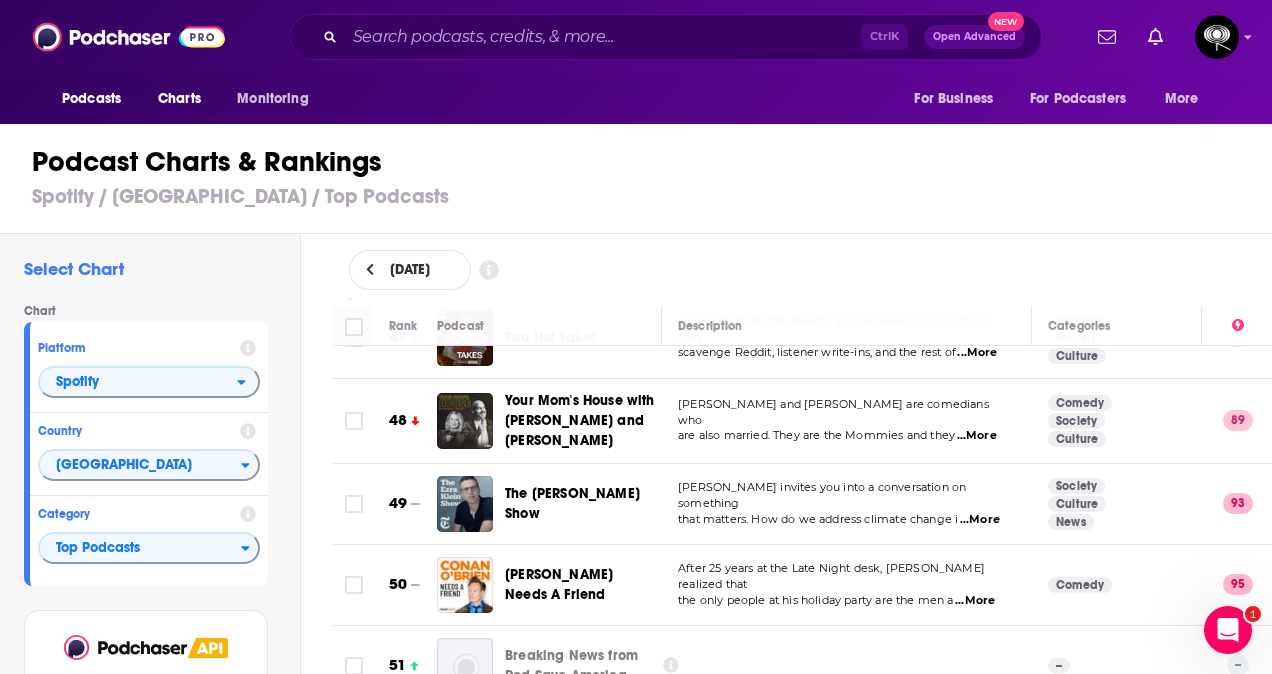 scroll, scrollTop: 15895, scrollLeft: 0, axis: vertical 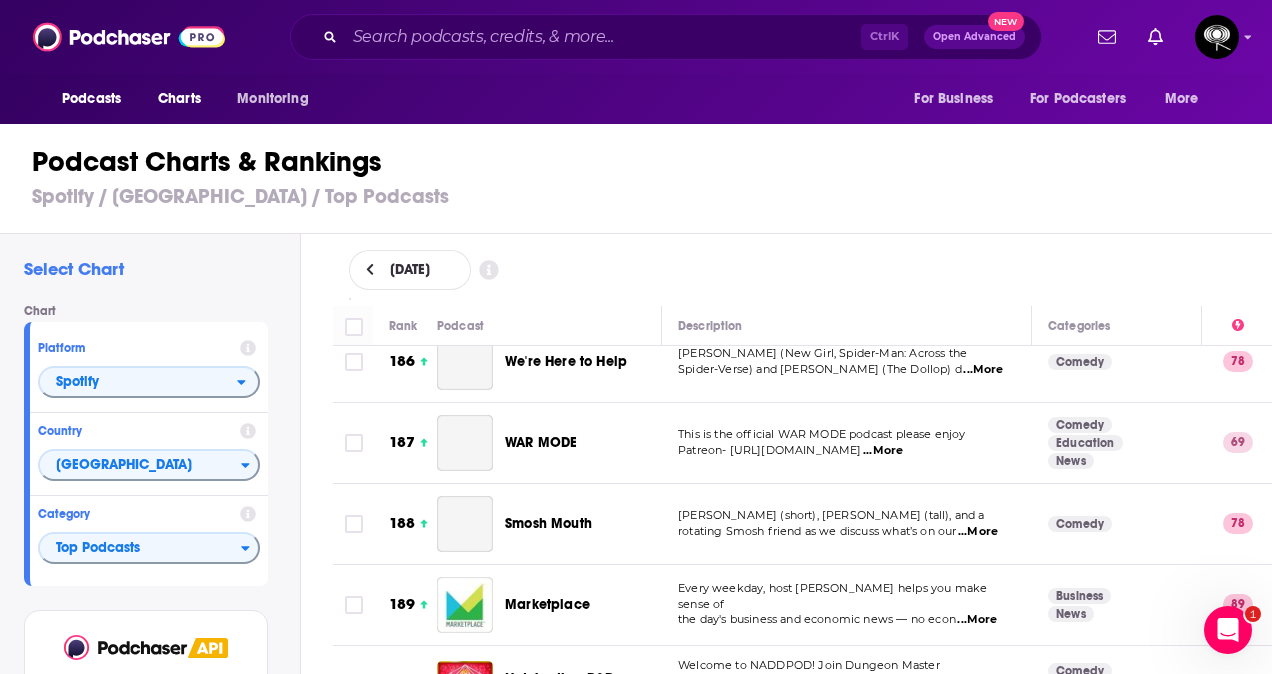 click on "...More" at bounding box center (700, 791) 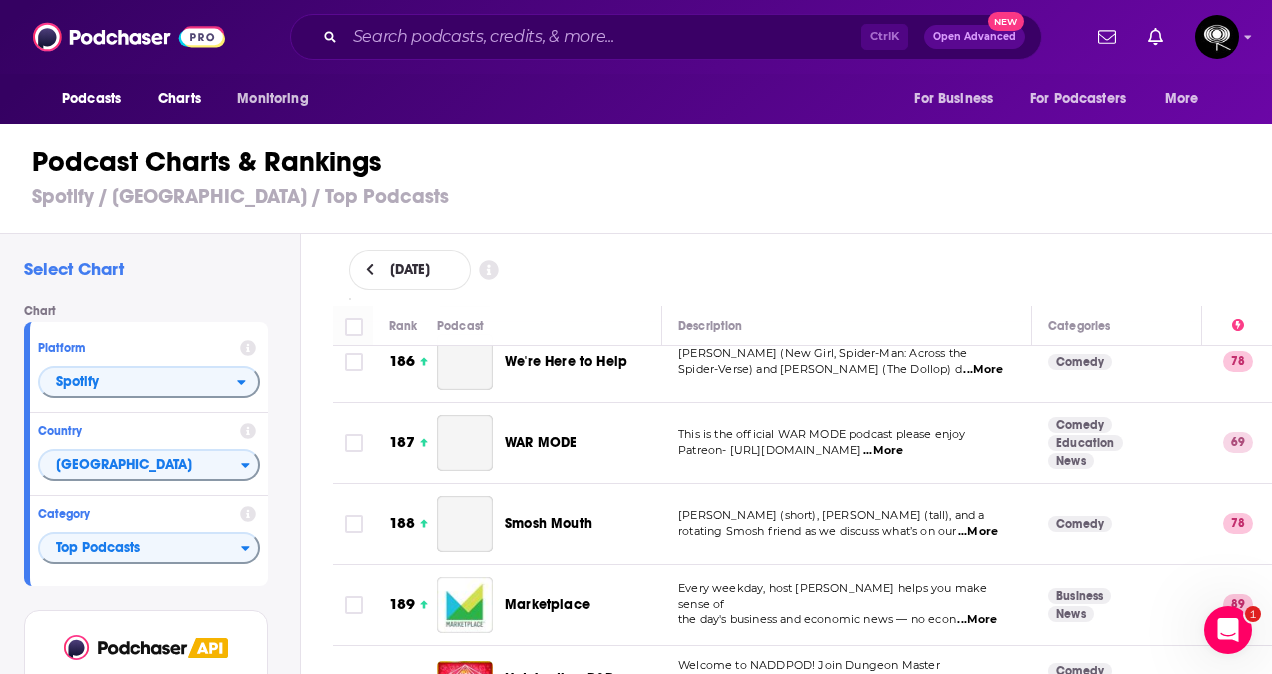click on "VIEWS with [PERSON_NAME] & [PERSON_NAME]" at bounding box center [566, 775] 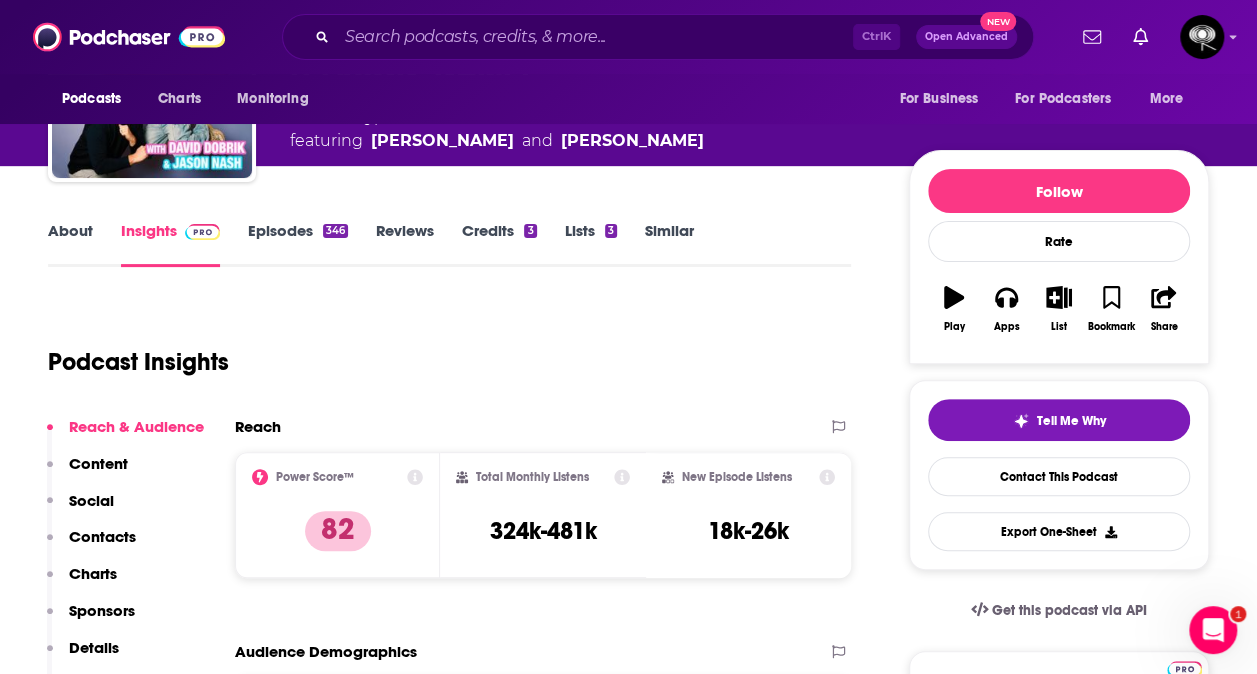 scroll, scrollTop: 0, scrollLeft: 0, axis: both 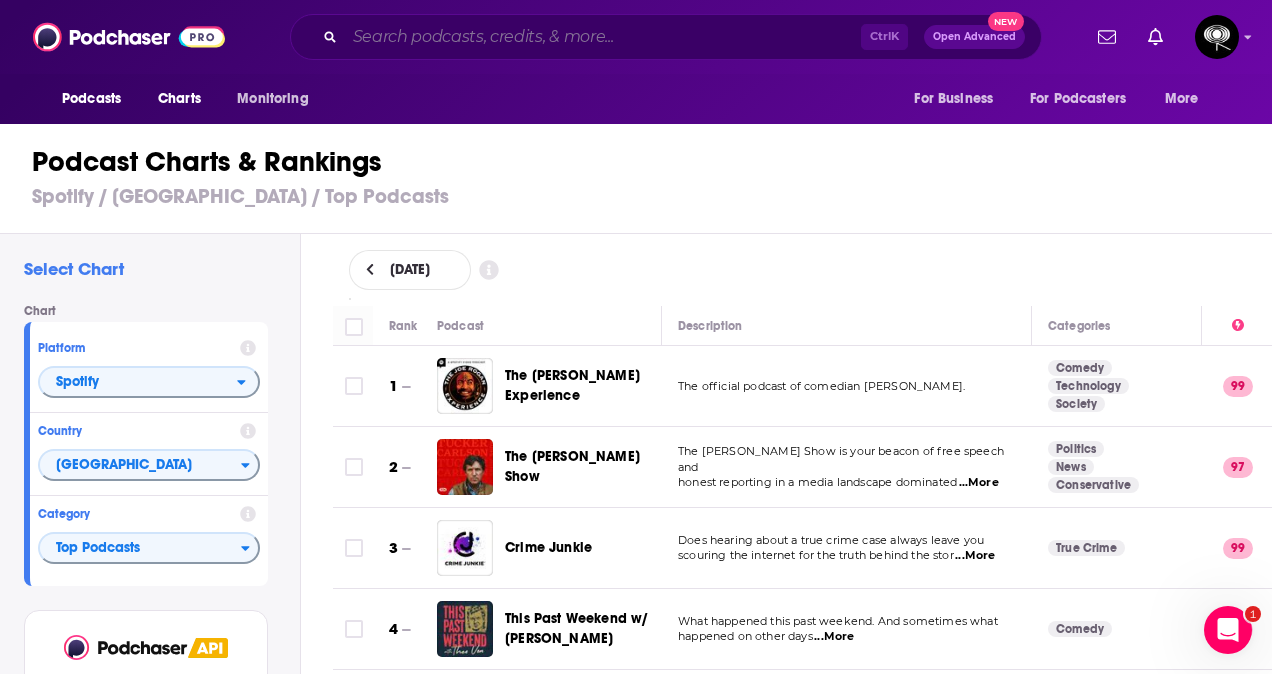 click at bounding box center (603, 37) 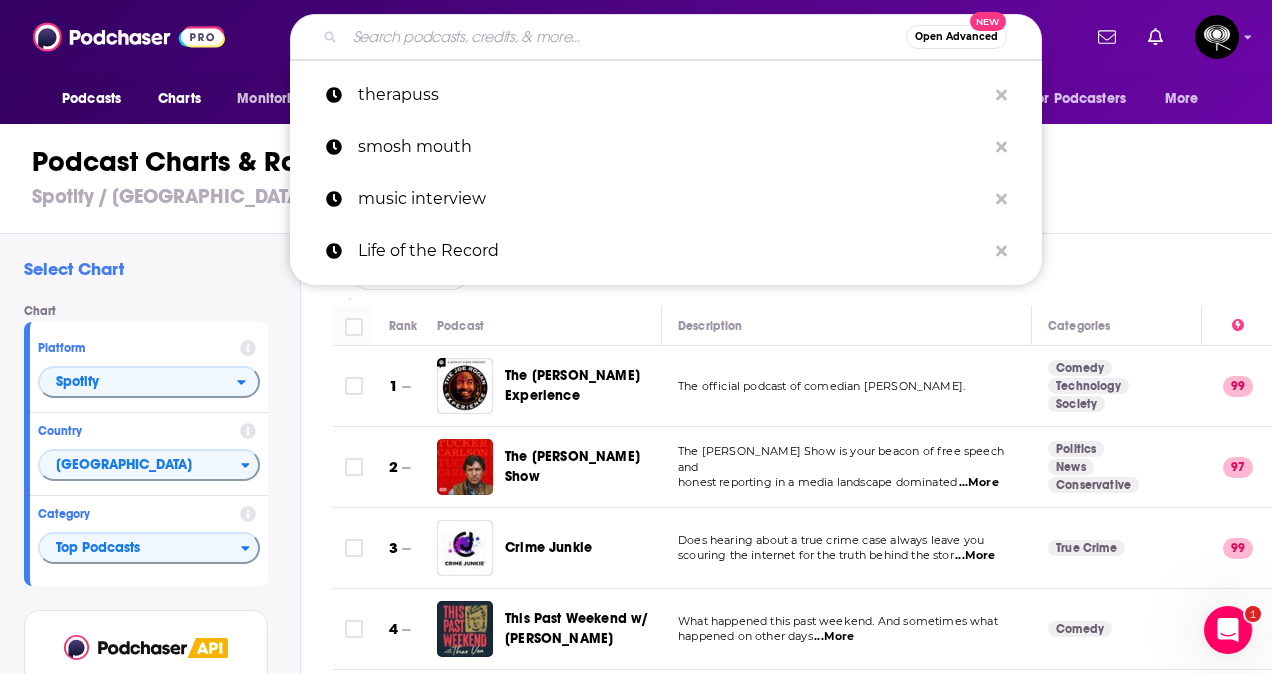 paste on "Good Hang with [PERSON_NAME]" 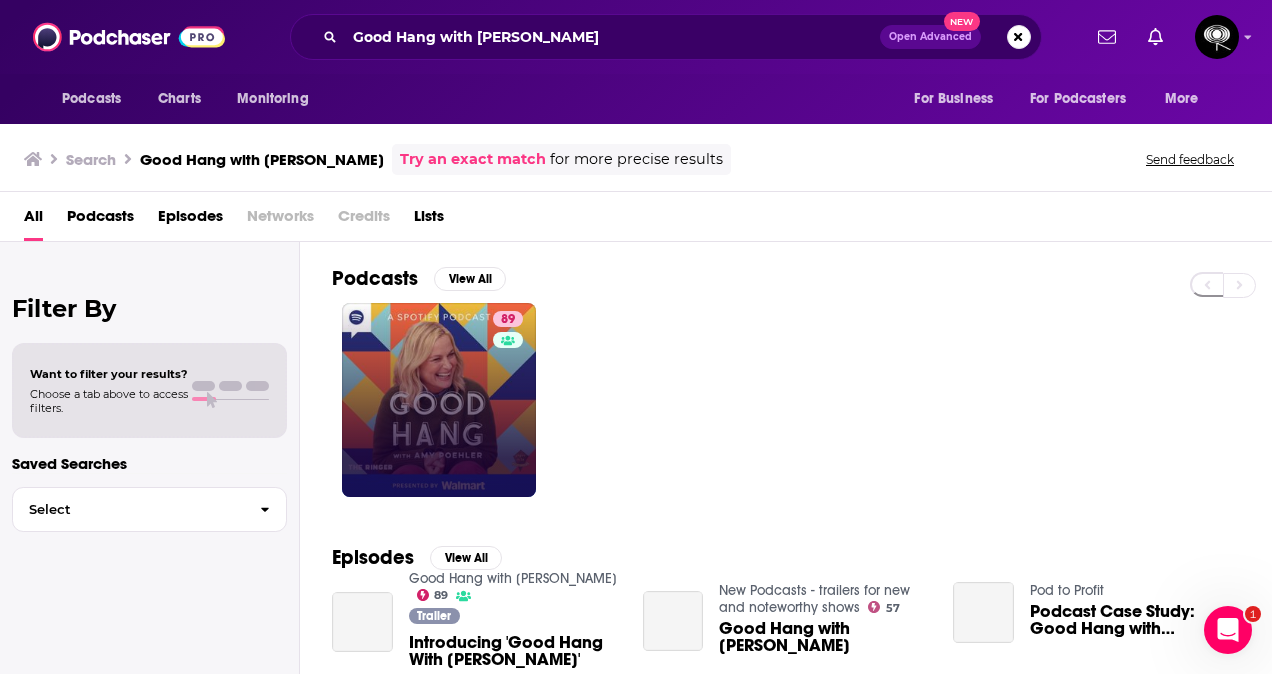 click on "89" at bounding box center (510, 400) 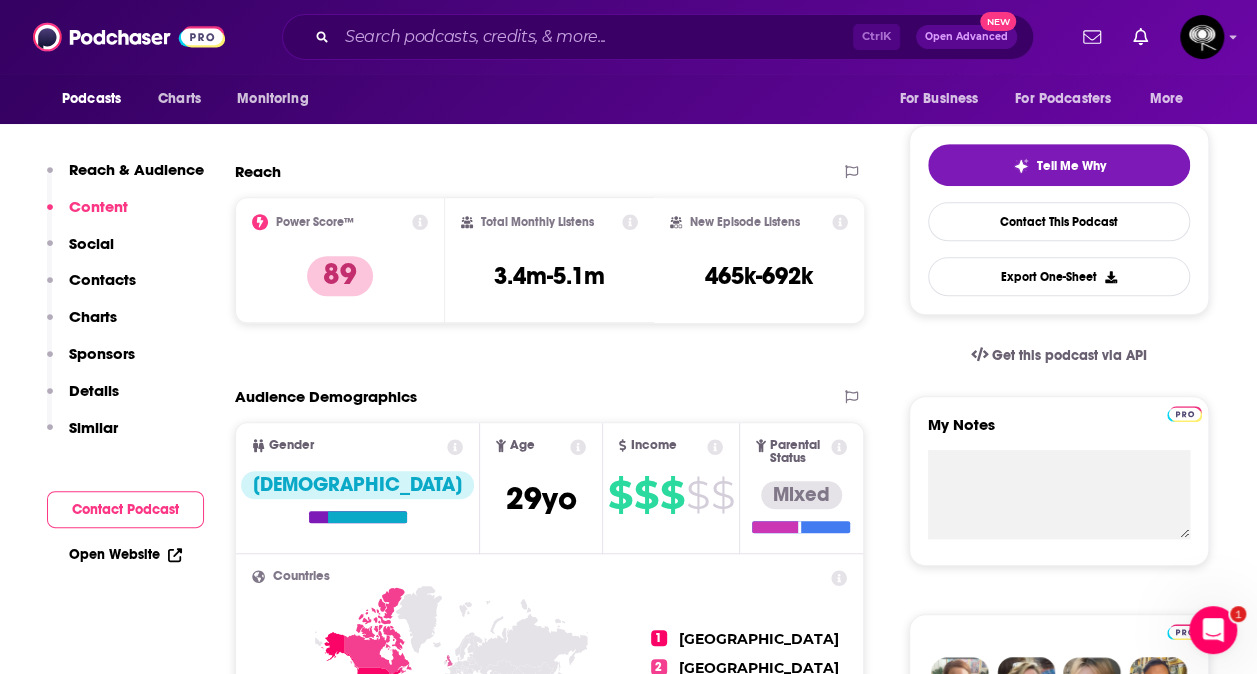 scroll, scrollTop: 413, scrollLeft: 0, axis: vertical 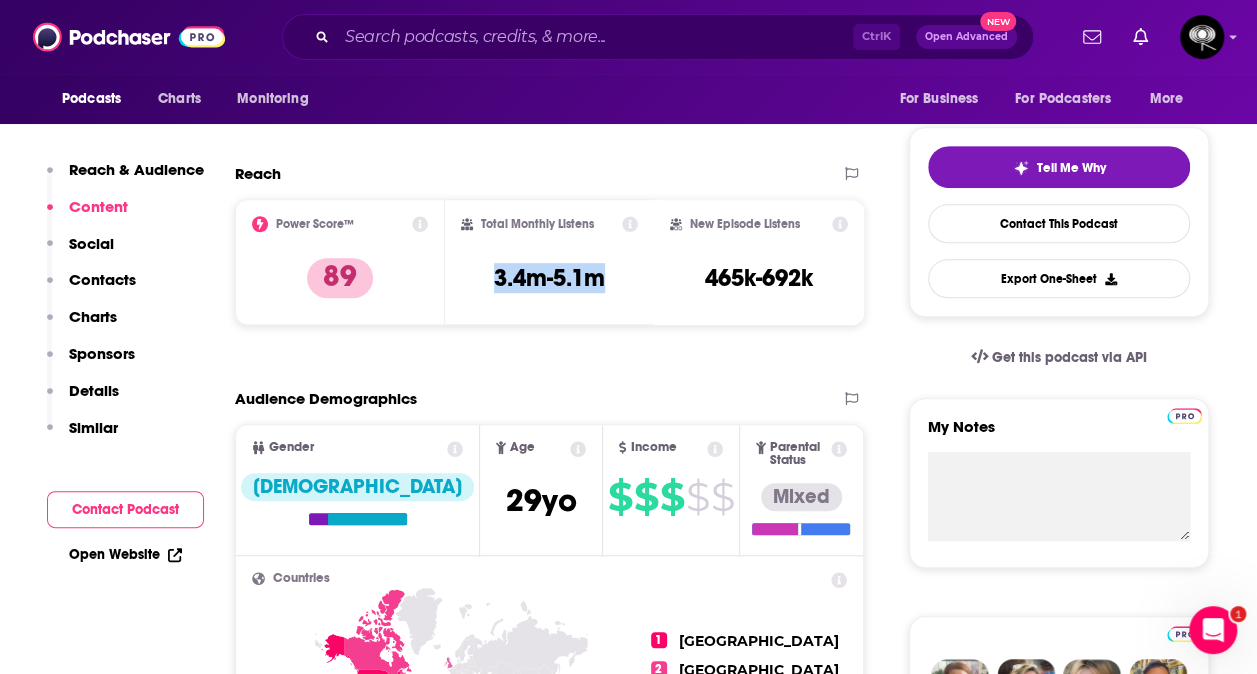 drag, startPoint x: 510, startPoint y: 276, endPoint x: 488, endPoint y: 274, distance: 22.090721 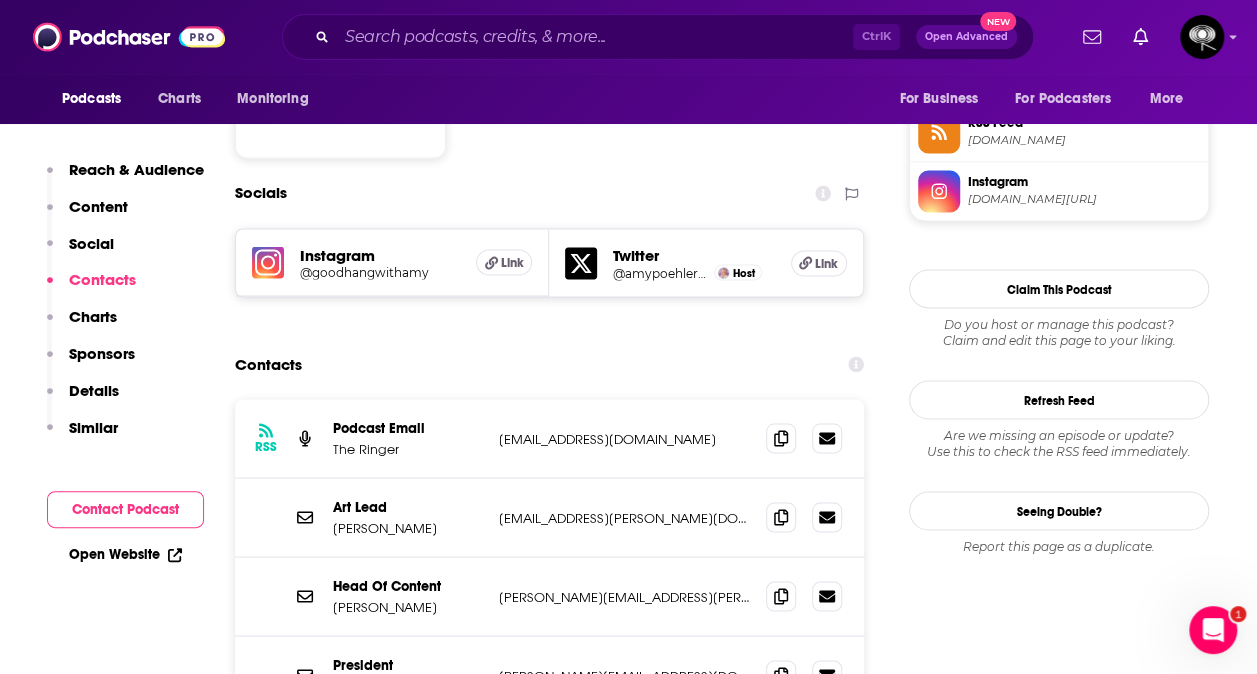 scroll, scrollTop: 1746, scrollLeft: 0, axis: vertical 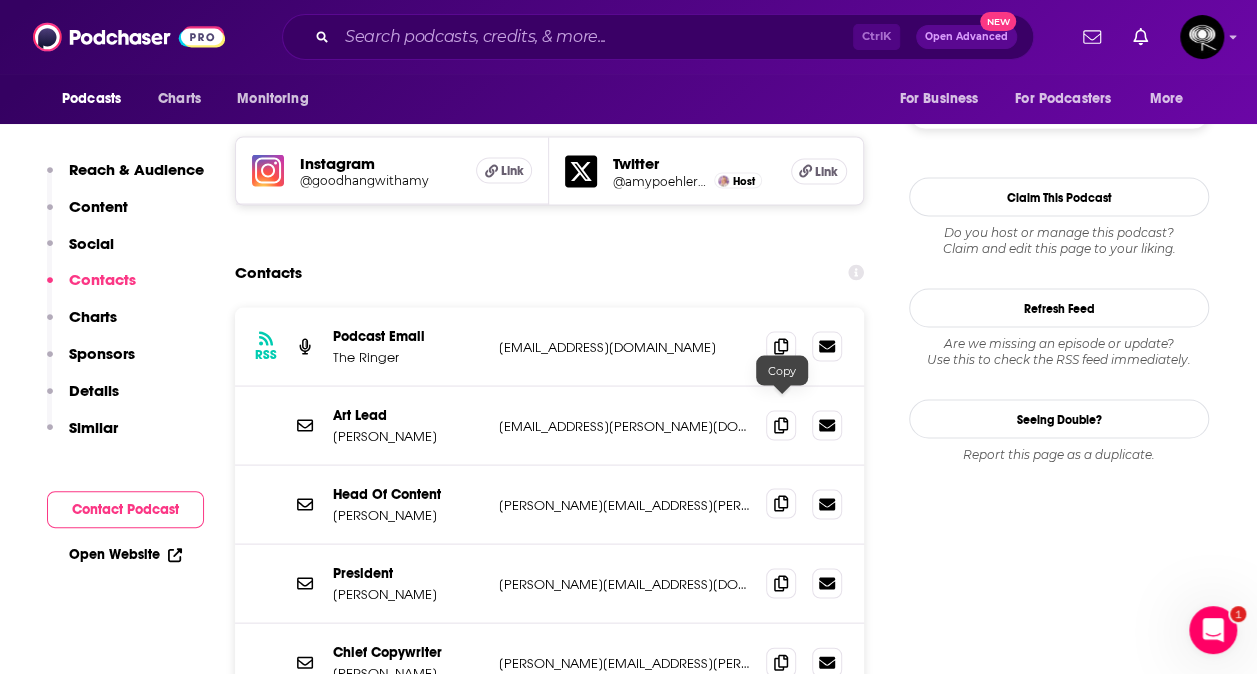 click 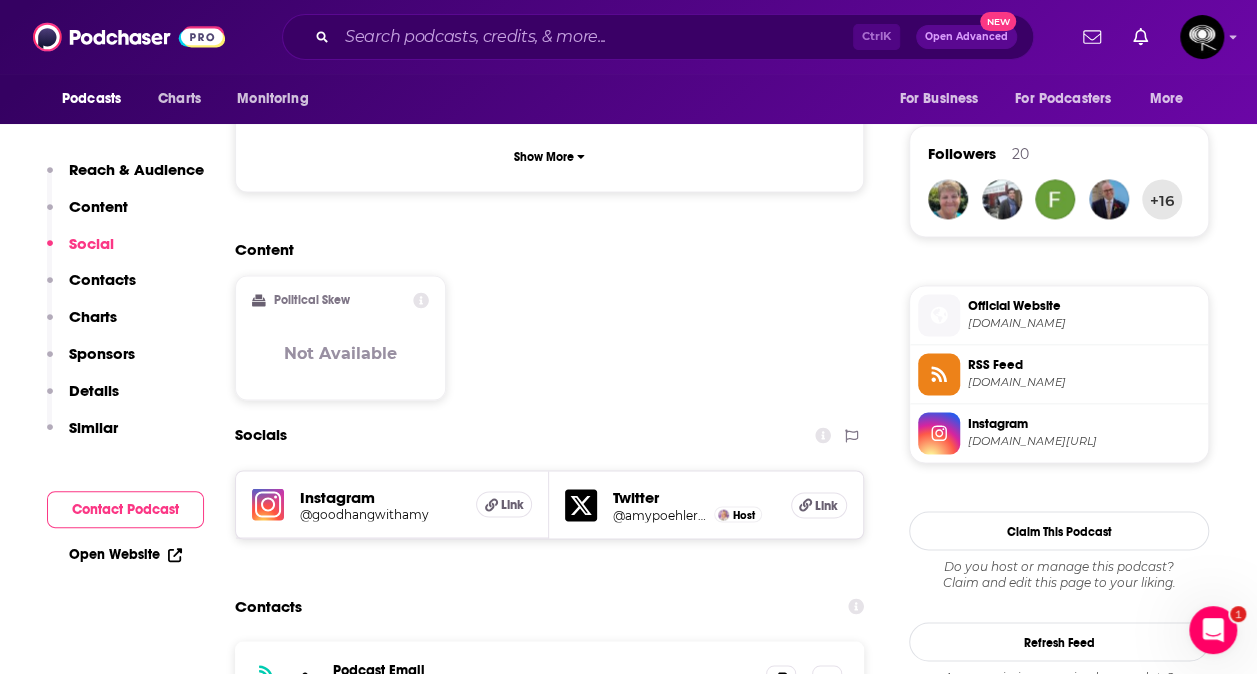 scroll, scrollTop: 1424, scrollLeft: 0, axis: vertical 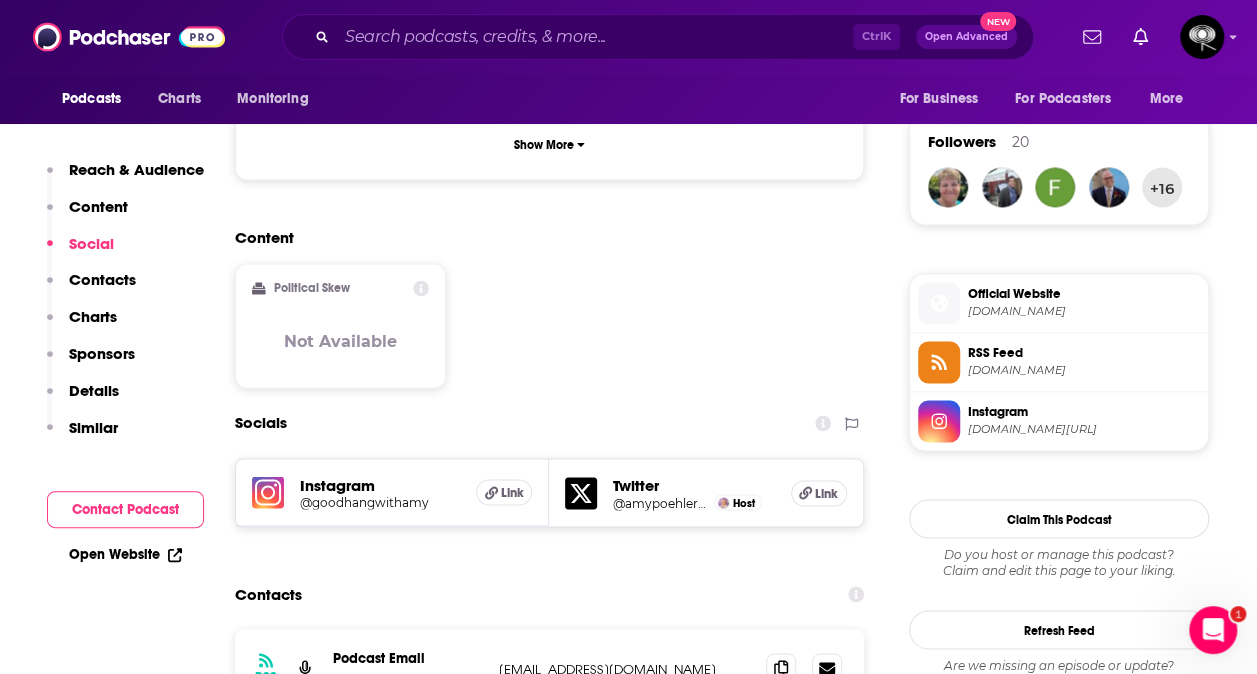 click on "@goodhangwithamy" at bounding box center [380, 501] 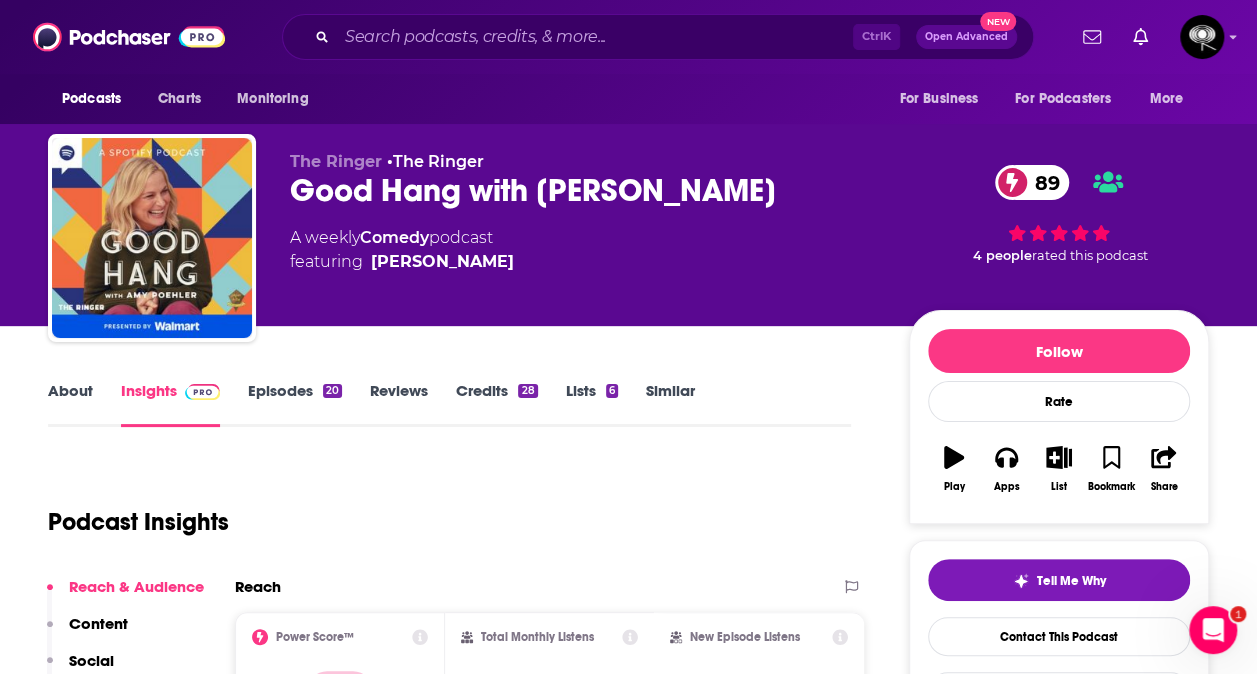 scroll, scrollTop: 142, scrollLeft: 0, axis: vertical 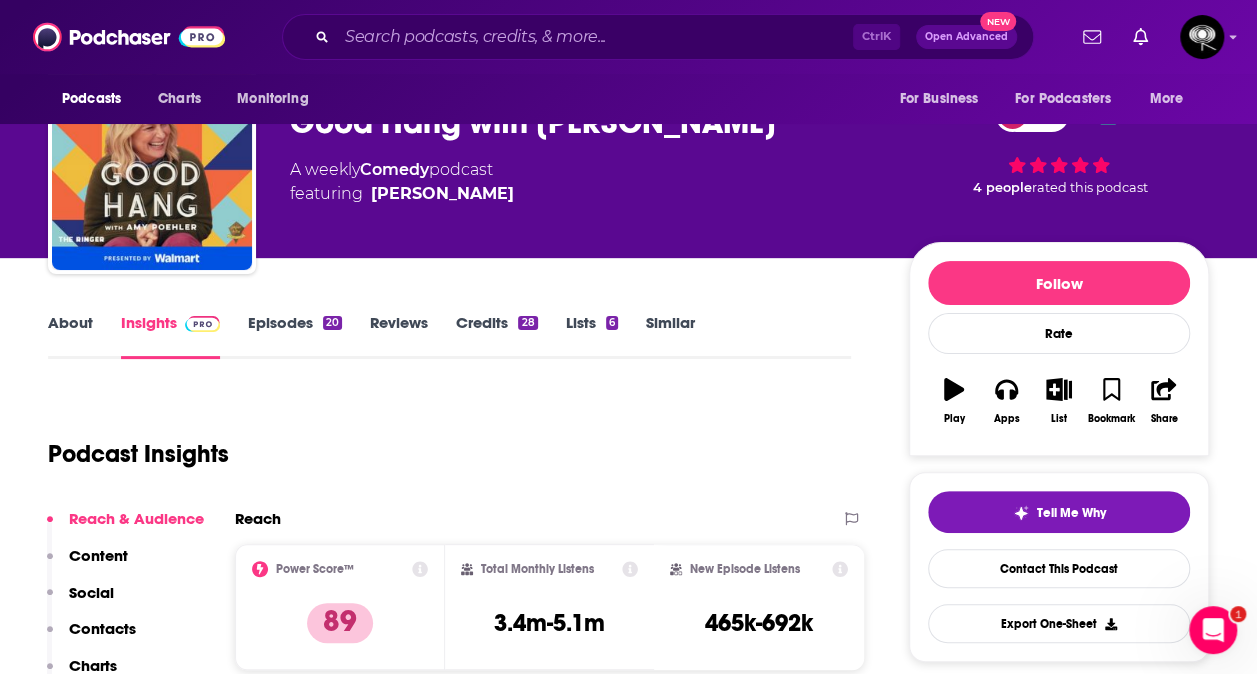 click on "About" at bounding box center (70, 336) 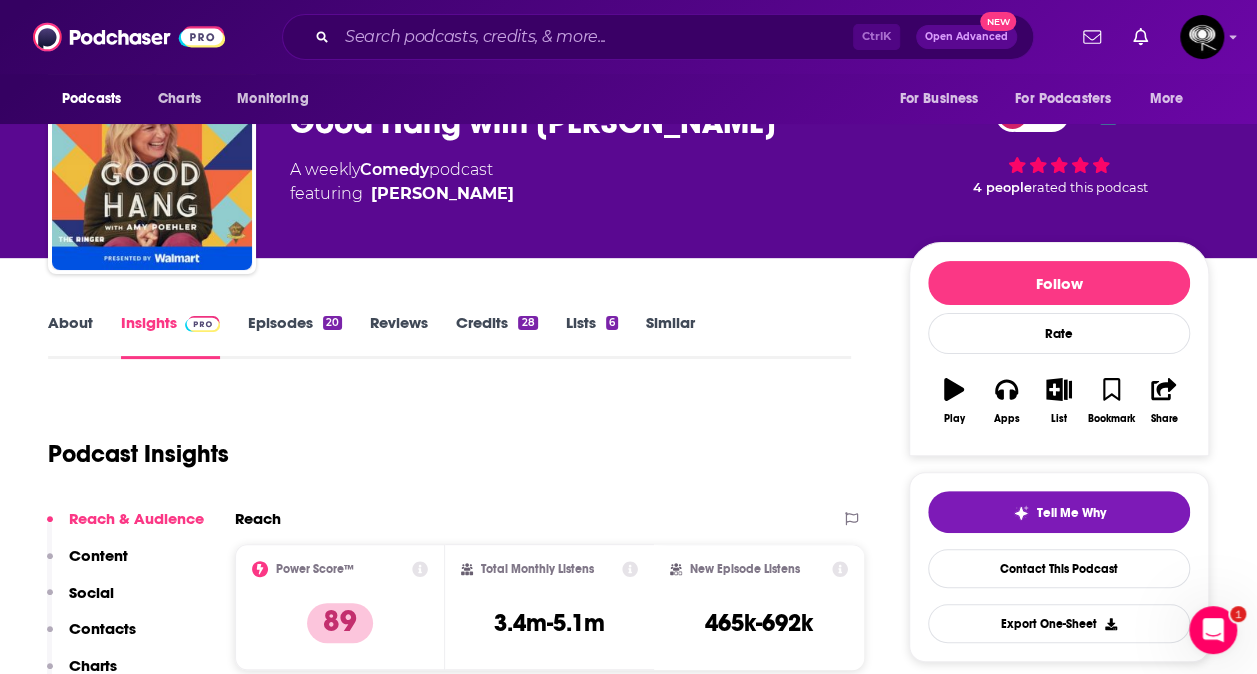 scroll, scrollTop: 0, scrollLeft: 0, axis: both 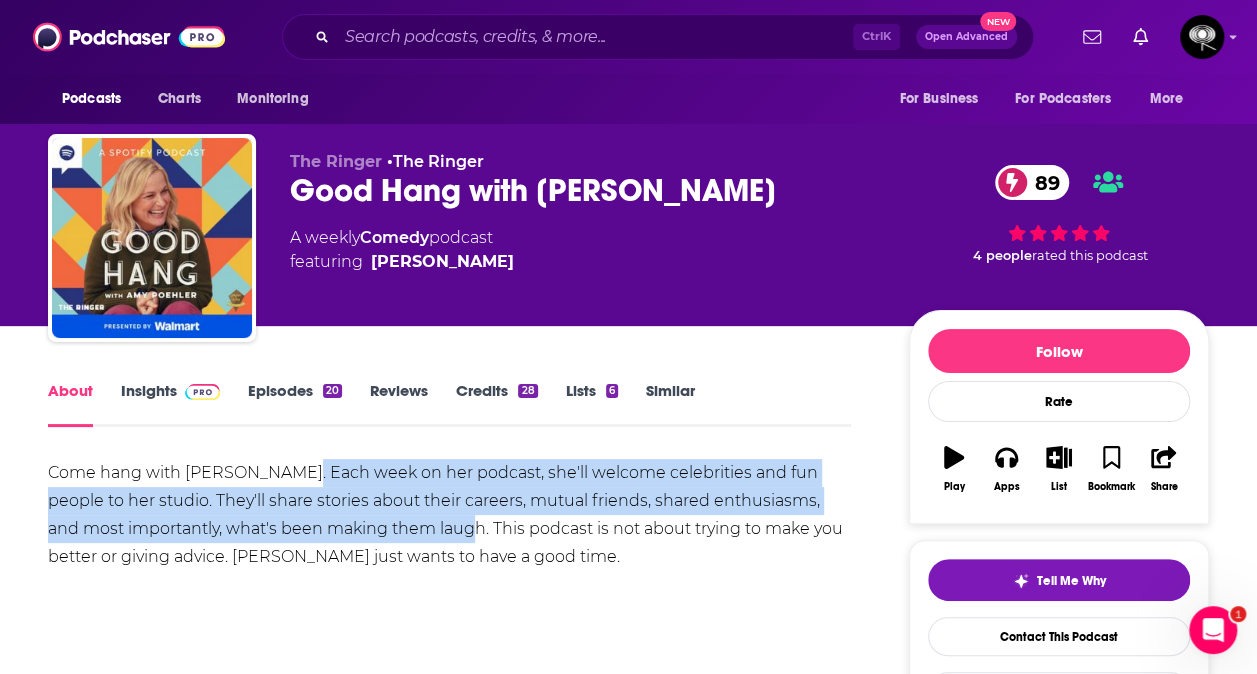drag, startPoint x: 292, startPoint y: 468, endPoint x: 411, endPoint y: 539, distance: 138.57127 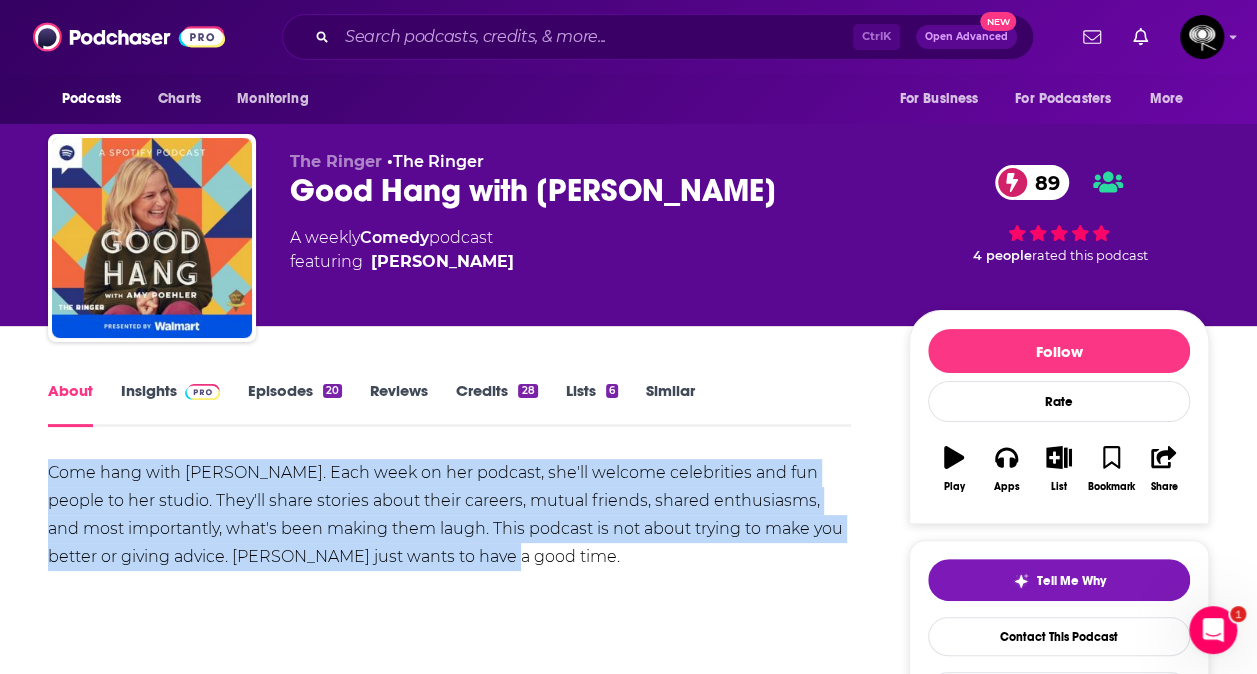drag, startPoint x: 411, startPoint y: 539, endPoint x: 50, endPoint y: 474, distance: 366.8051 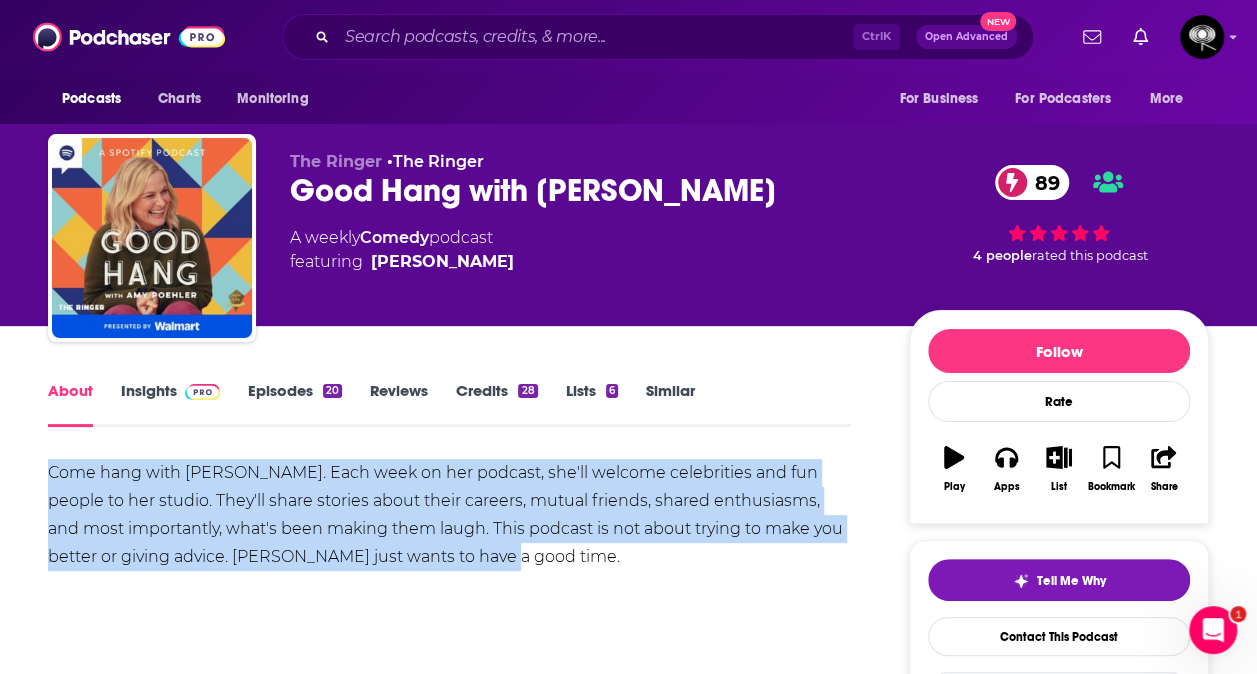 click on "Come hang with [PERSON_NAME]. Each week on her podcast, she'll welcome celebrities and fun people to her studio. They'll share stories about their careers, mutual friends, shared enthusiasms, and most importantly, what's been making them laugh. This podcast is not about trying to make you better or giving advice. [PERSON_NAME] just wants to have a good time." at bounding box center [449, 515] 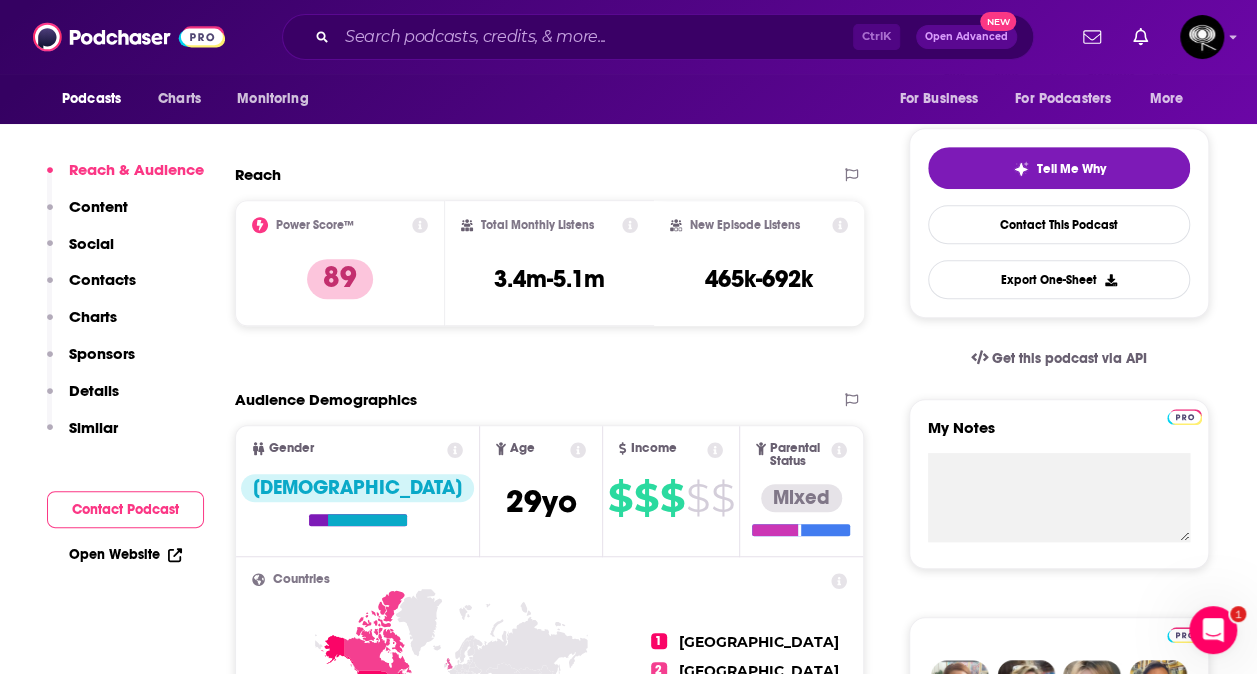 scroll, scrollTop: 535, scrollLeft: 0, axis: vertical 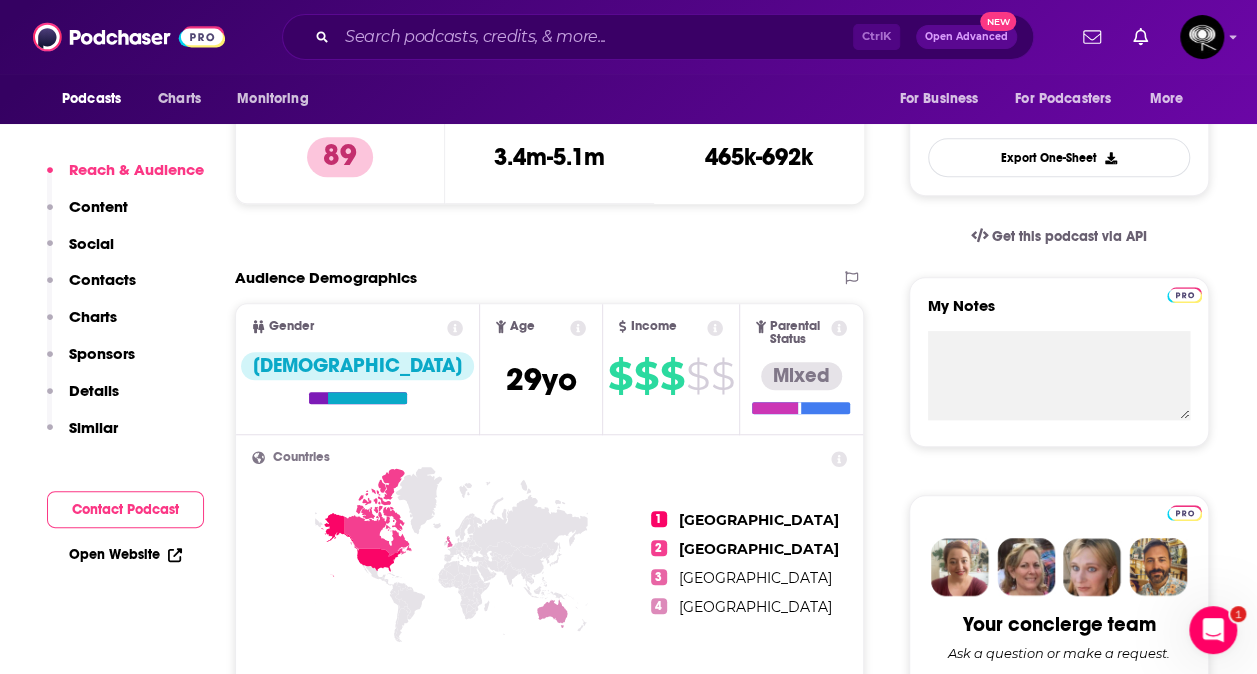click on "Charts" at bounding box center [93, 316] 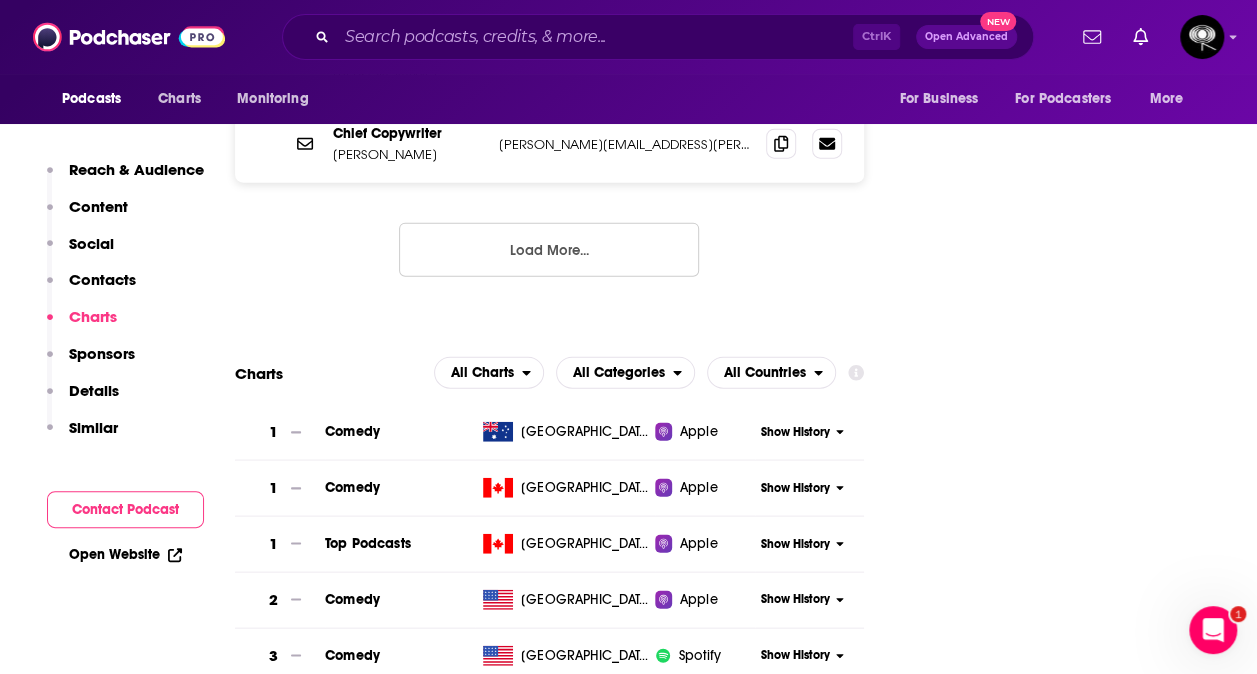 scroll, scrollTop: 2311, scrollLeft: 0, axis: vertical 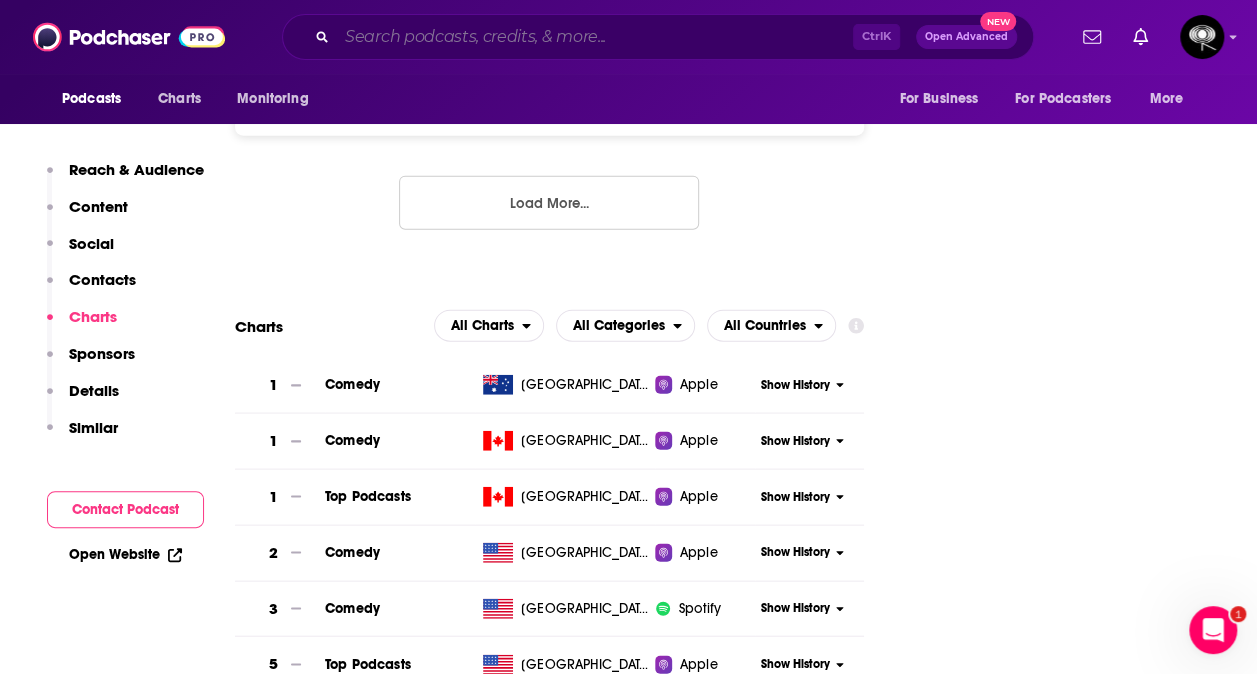 click at bounding box center (595, 37) 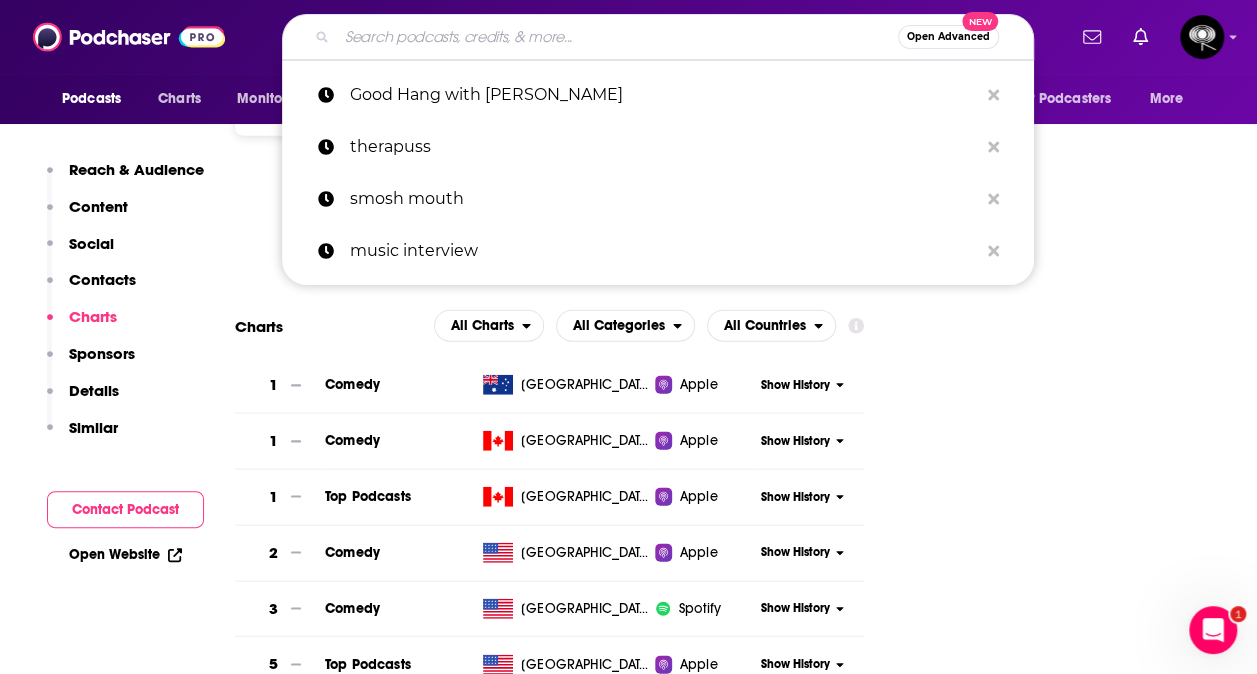 click on "Follow Rate Play Apps List Bookmark Share Tell Me Why Contact This Podcast Export One-Sheet Get this podcast via API My Notes Your concierge team Ask a question or make a request. Send a message Share This Podcast Recommendation sent https://www.podchaser.com/podcasts/good-hang-with-amy-poehler-5990290 Copy Link Followers 20 +16 Official Website theringer.com RSS Feed feeds.megaphone.fm Instagram instagram.com/goodhangwithamy Claim This Podcast Do you host or manage this podcast? Claim and edit this page to your liking. Refresh Feed Are we missing an episode or update? Use this to check the RSS feed immediately. Seeing Double? Report this page as a duplicate." at bounding box center [1059, 2816] 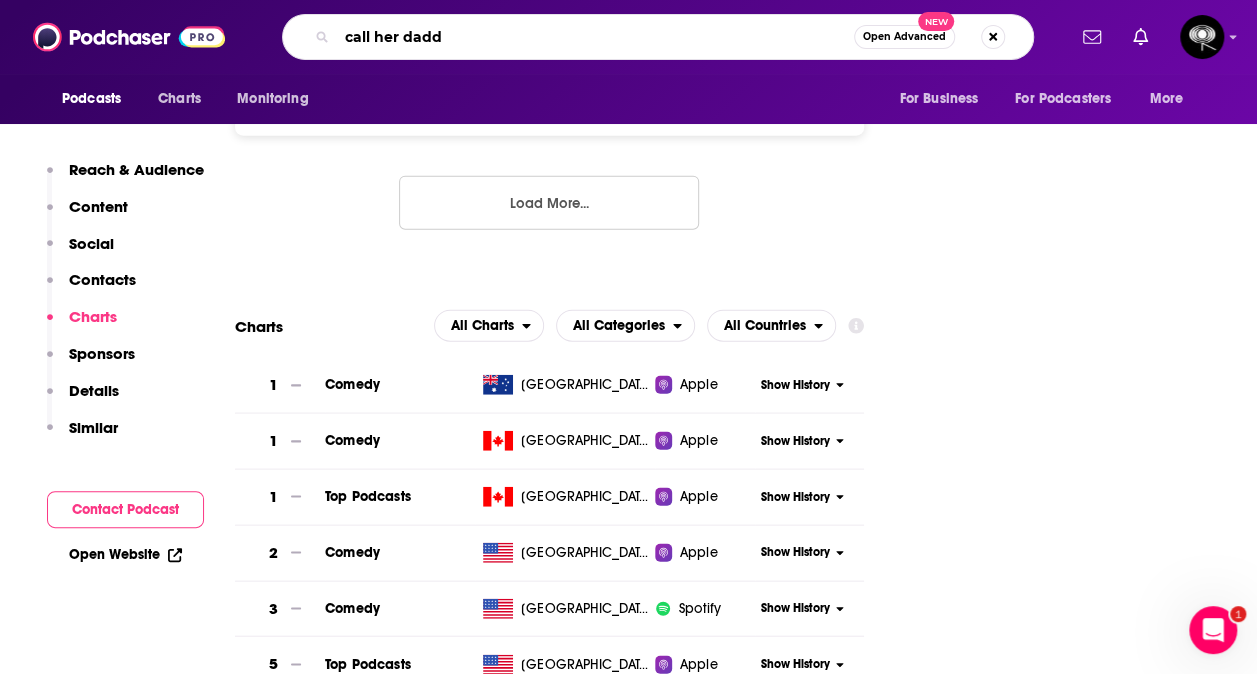 type on "call her daddy" 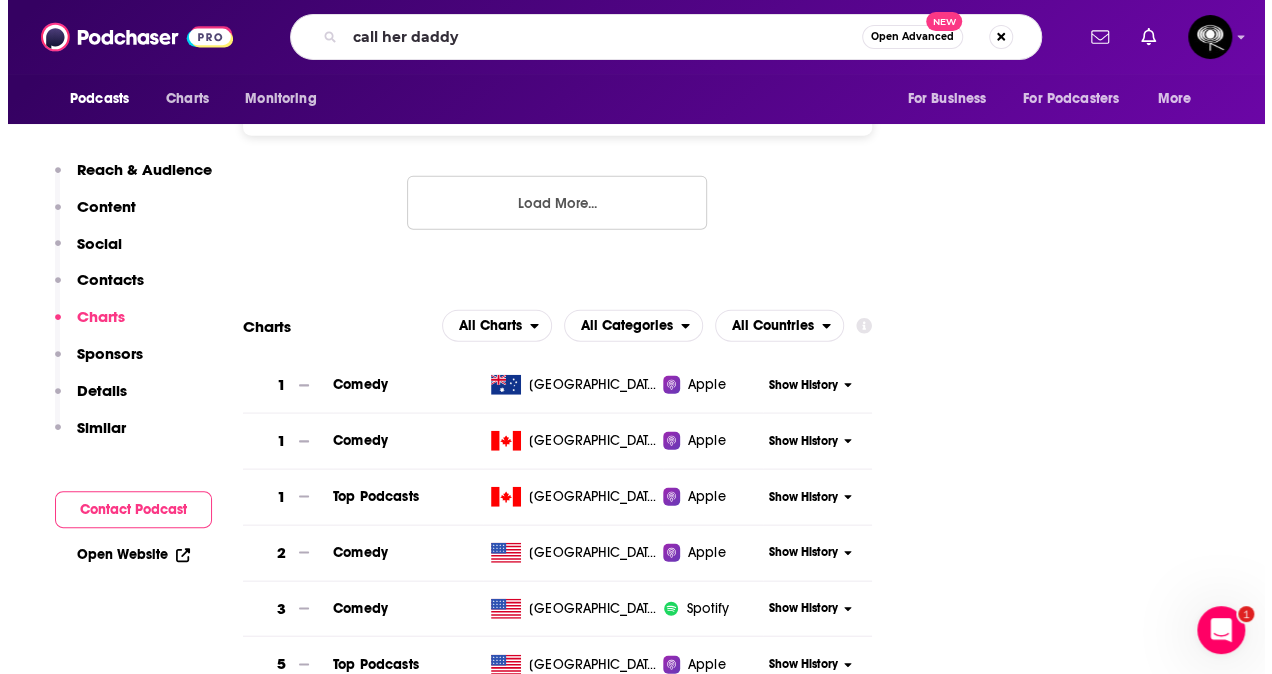 scroll, scrollTop: 0, scrollLeft: 0, axis: both 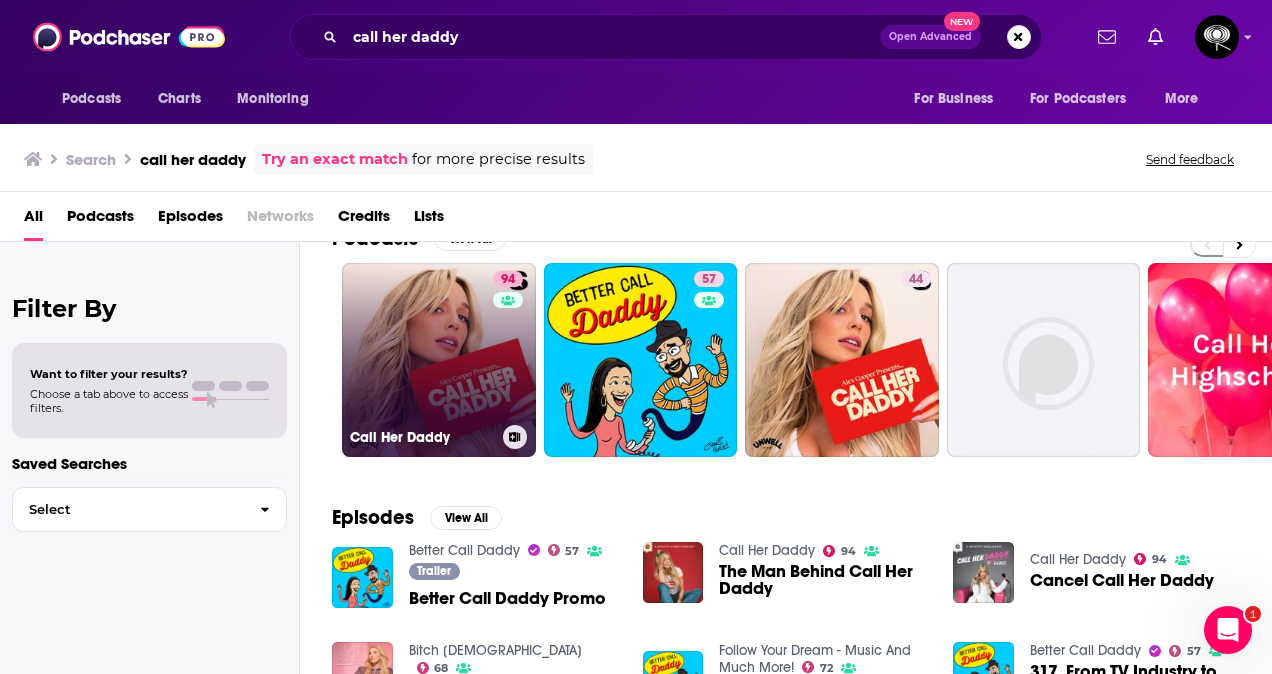 click on "94 Call Her Daddy" at bounding box center (439, 360) 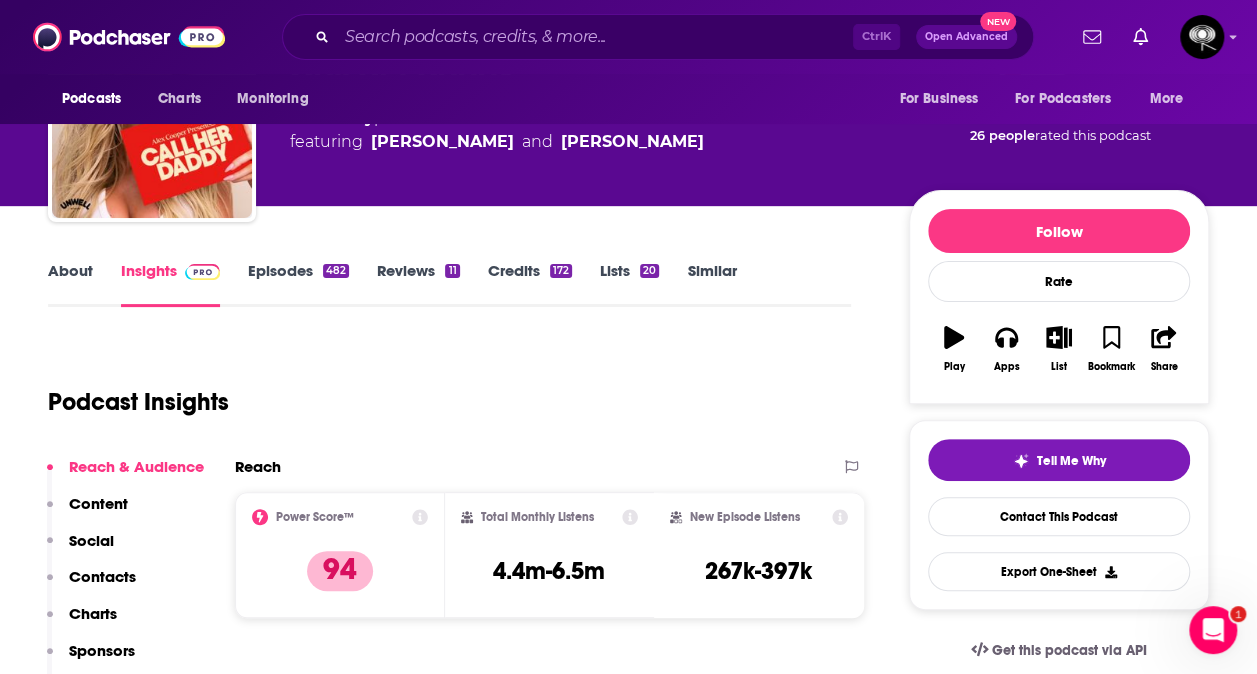 scroll, scrollTop: 324, scrollLeft: 0, axis: vertical 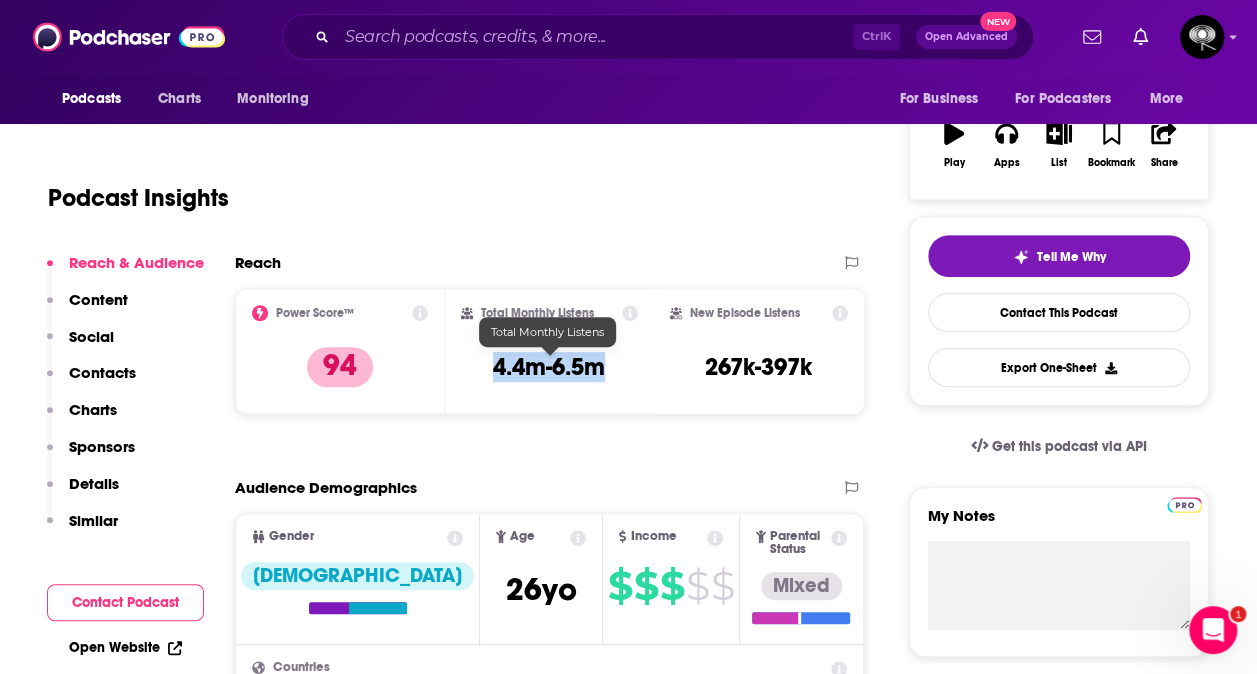 drag, startPoint x: 615, startPoint y: 374, endPoint x: 469, endPoint y: 370, distance: 146.05478 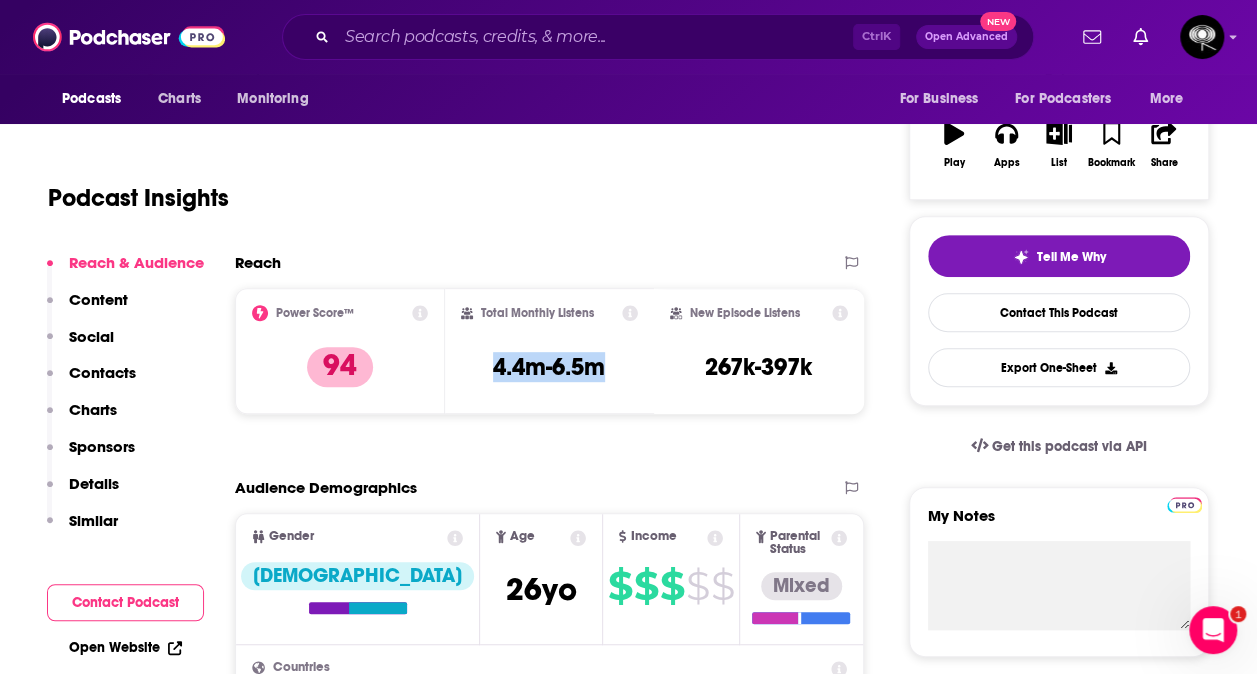 copy on "4.4m-6.5m" 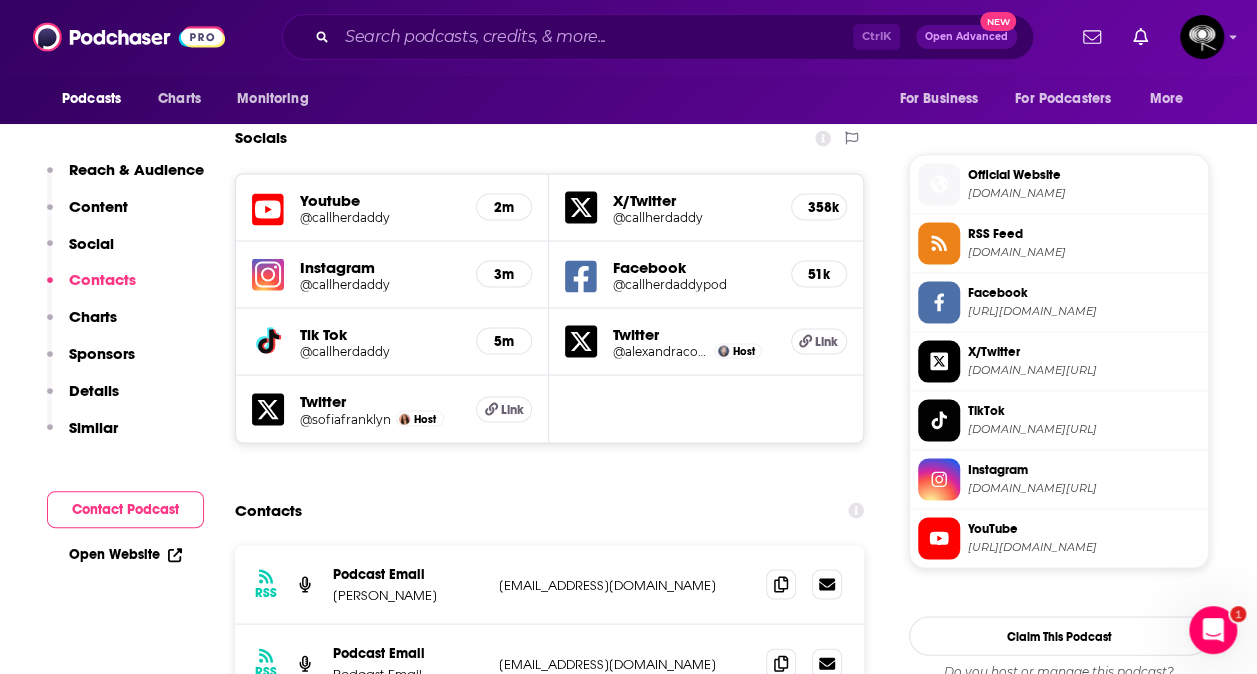 scroll, scrollTop: 1895, scrollLeft: 0, axis: vertical 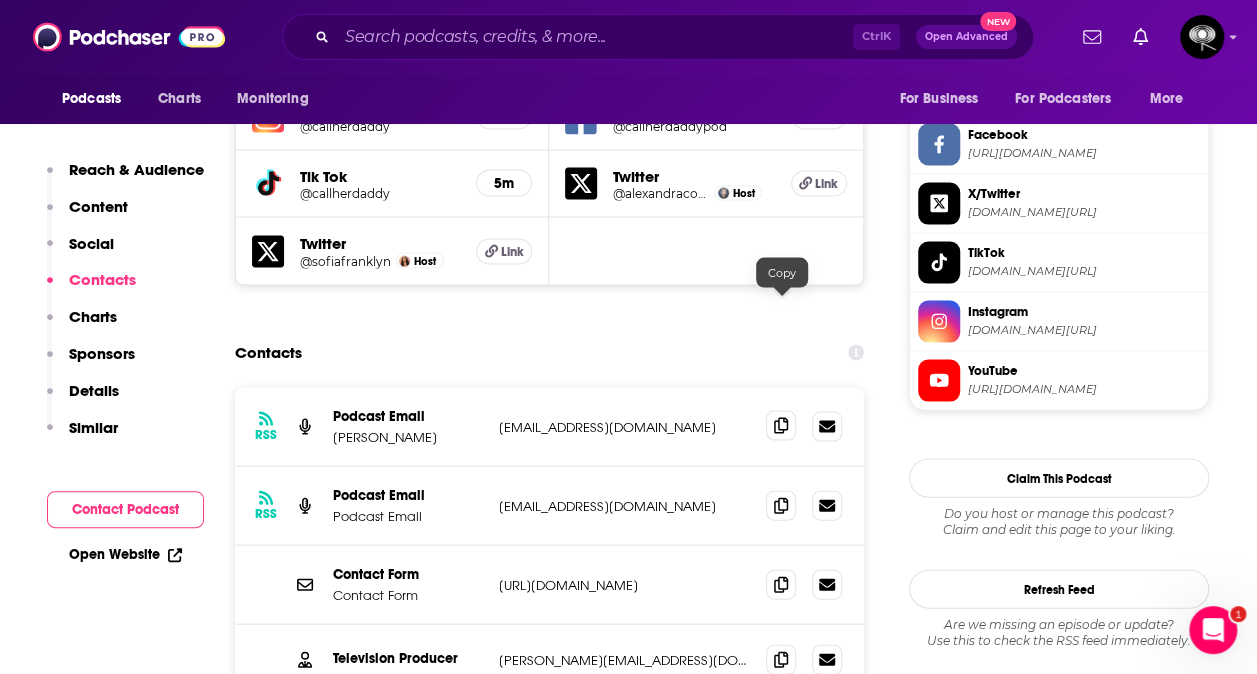 click 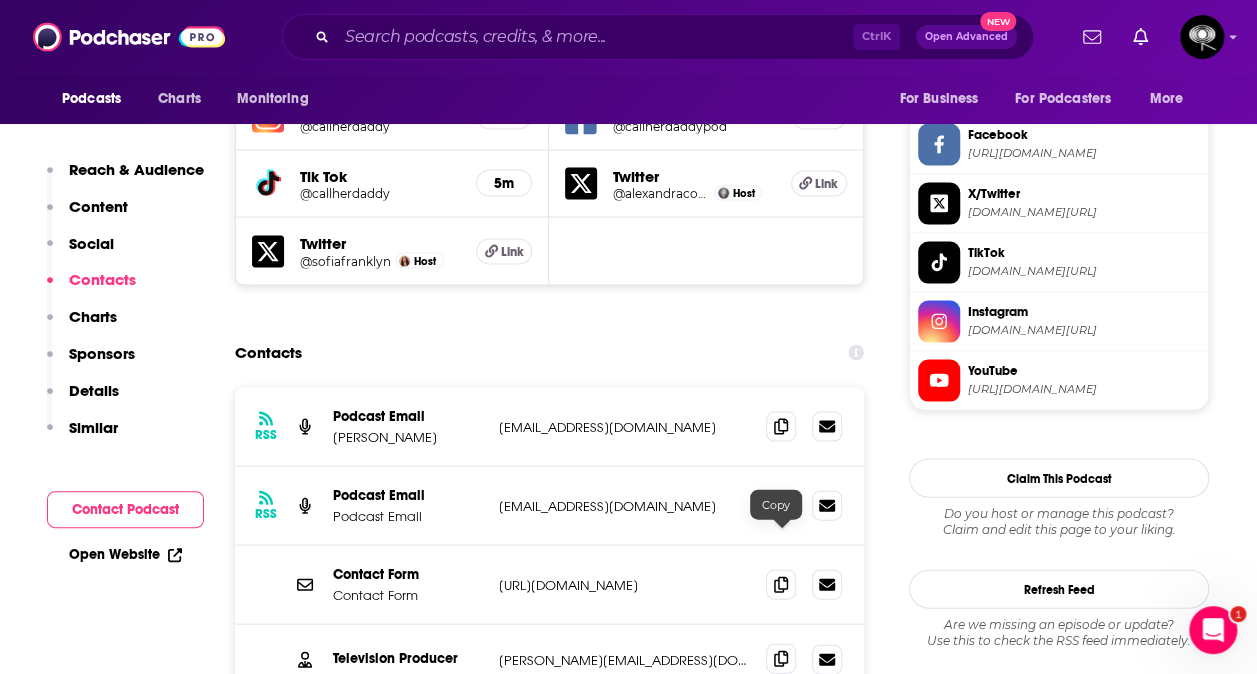 click 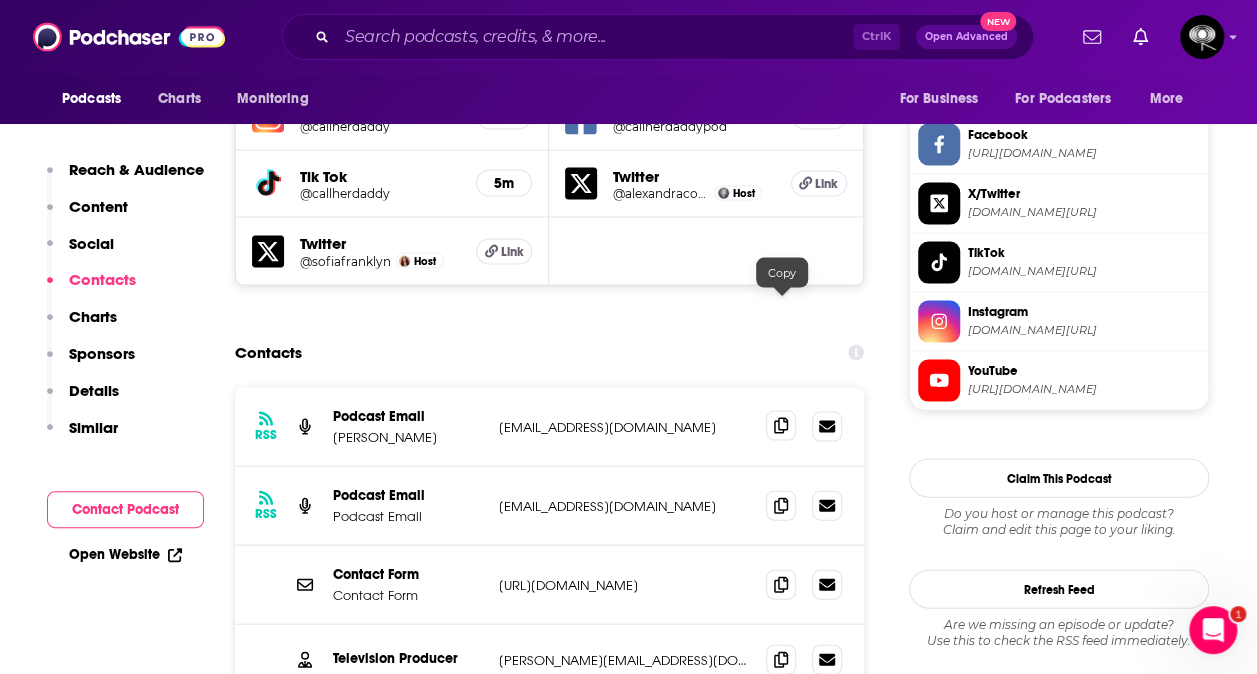 click at bounding box center [781, 426] 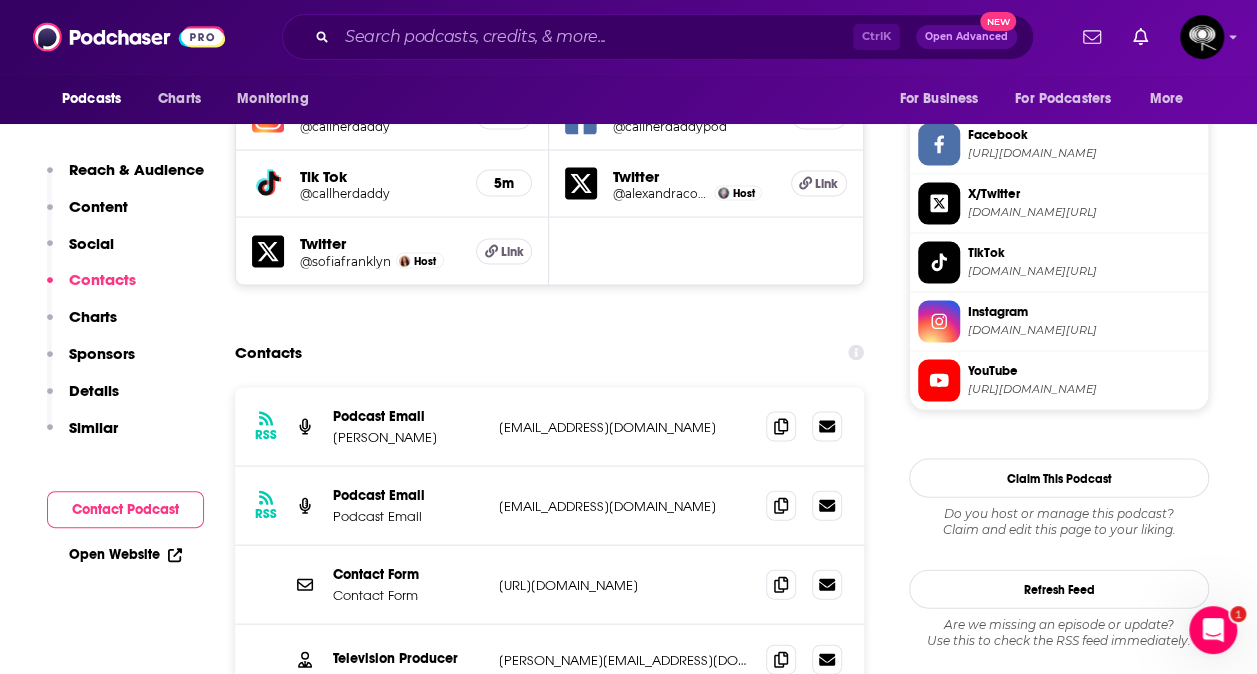 click on "YouTube" at bounding box center [1084, 371] 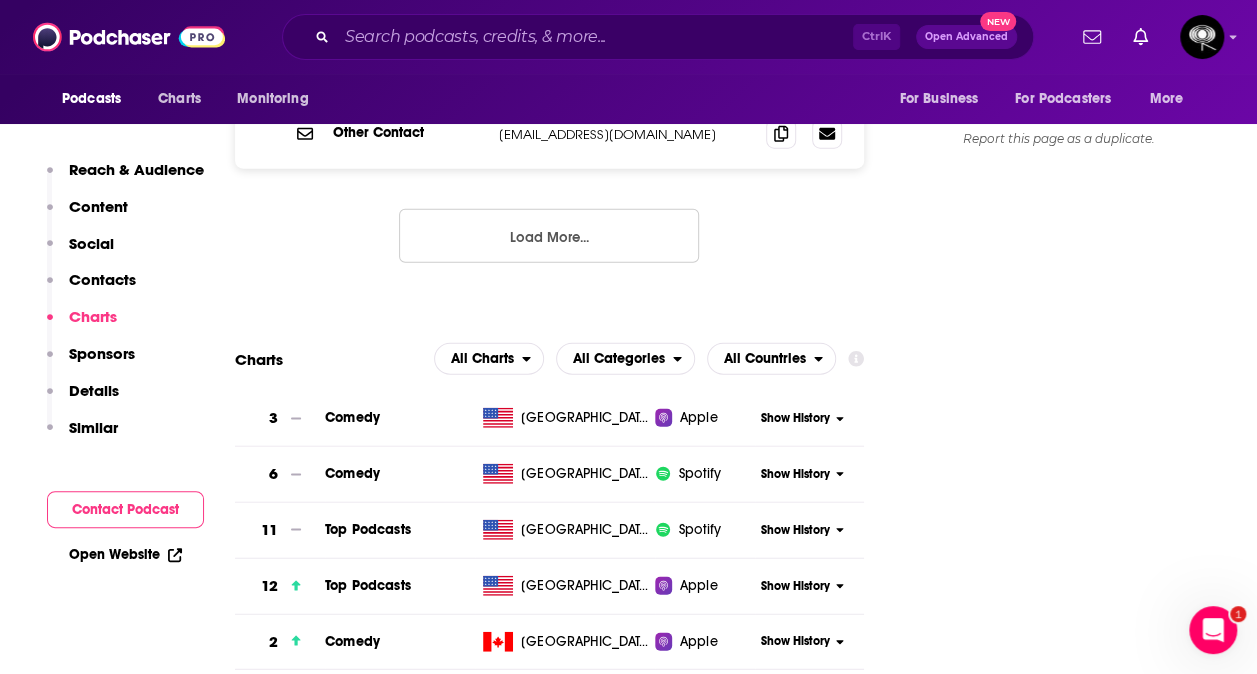scroll, scrollTop: 2493, scrollLeft: 0, axis: vertical 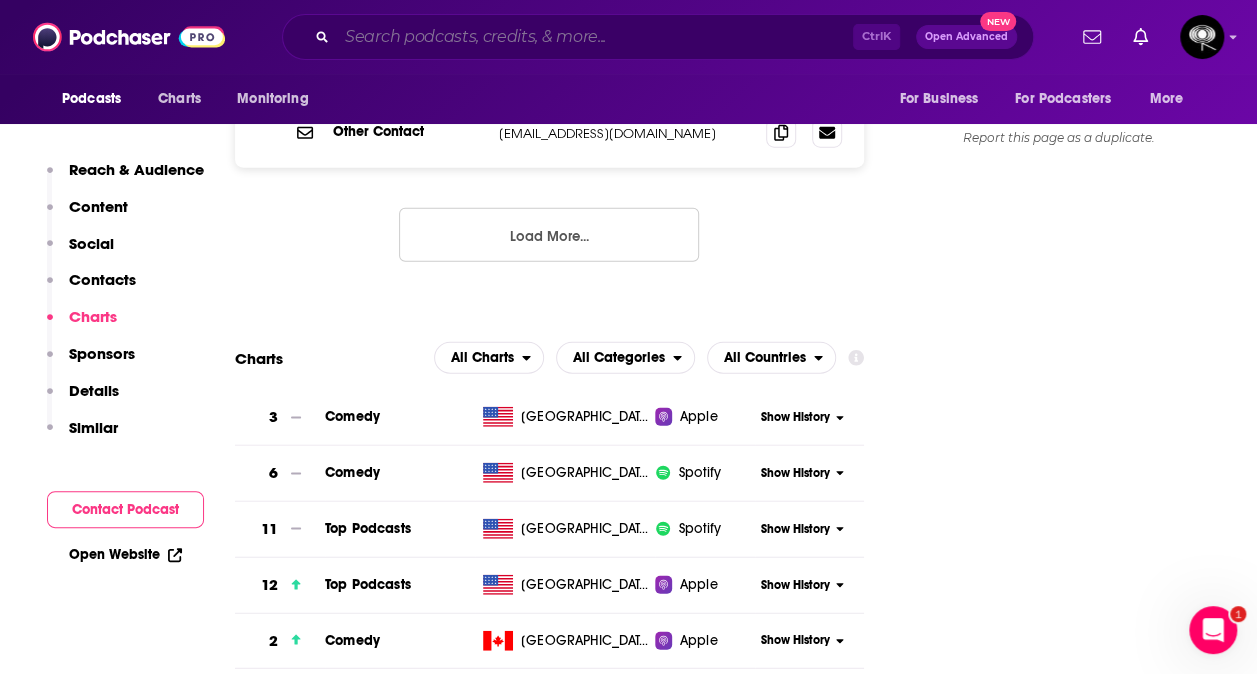 click at bounding box center (595, 37) 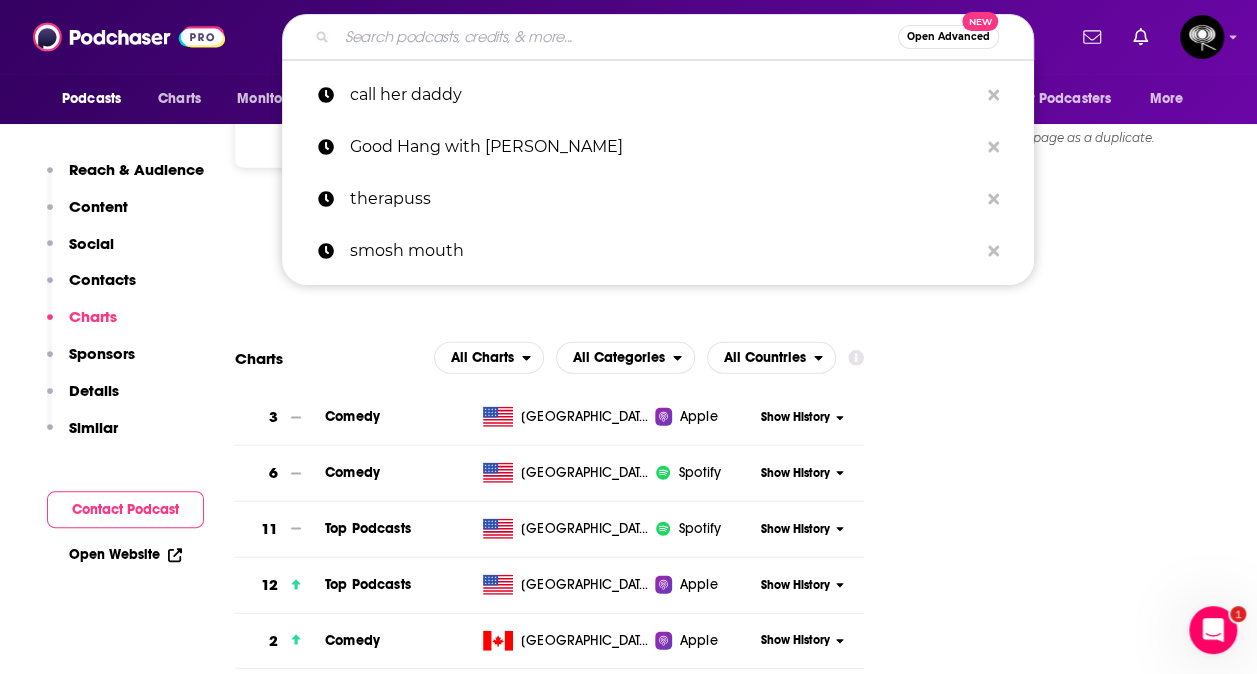 paste on "The [PERSON_NAME] Podcast" 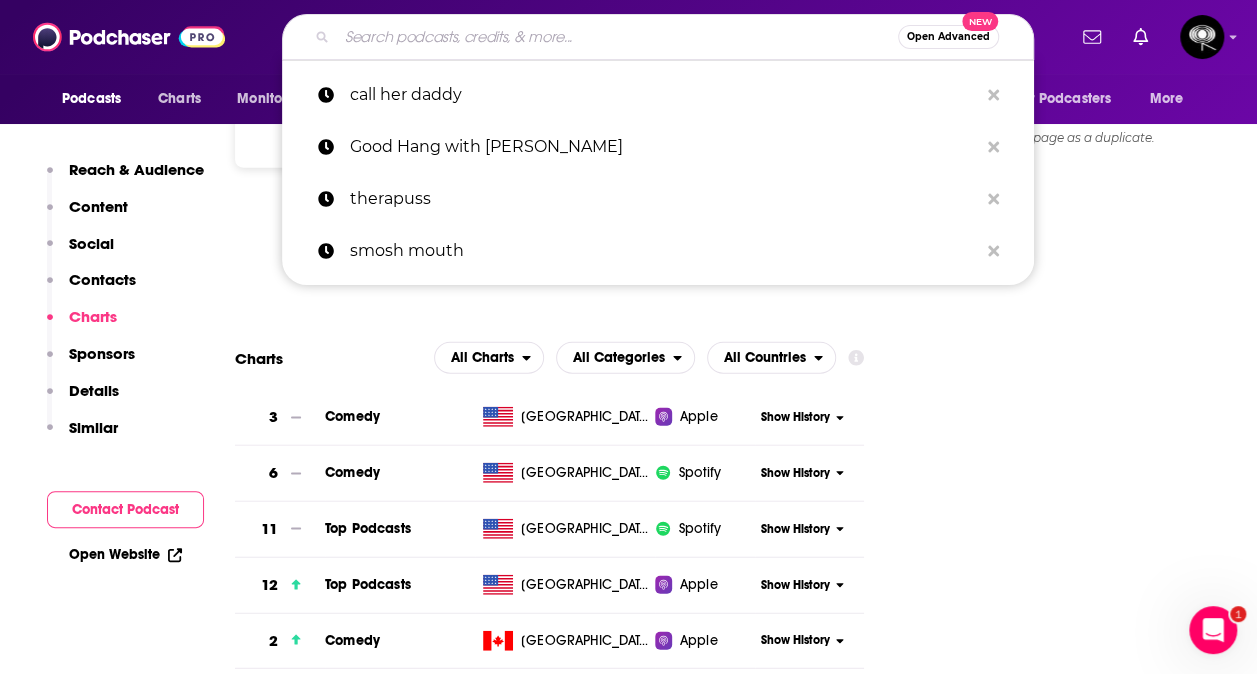type on "The [PERSON_NAME] Podcast" 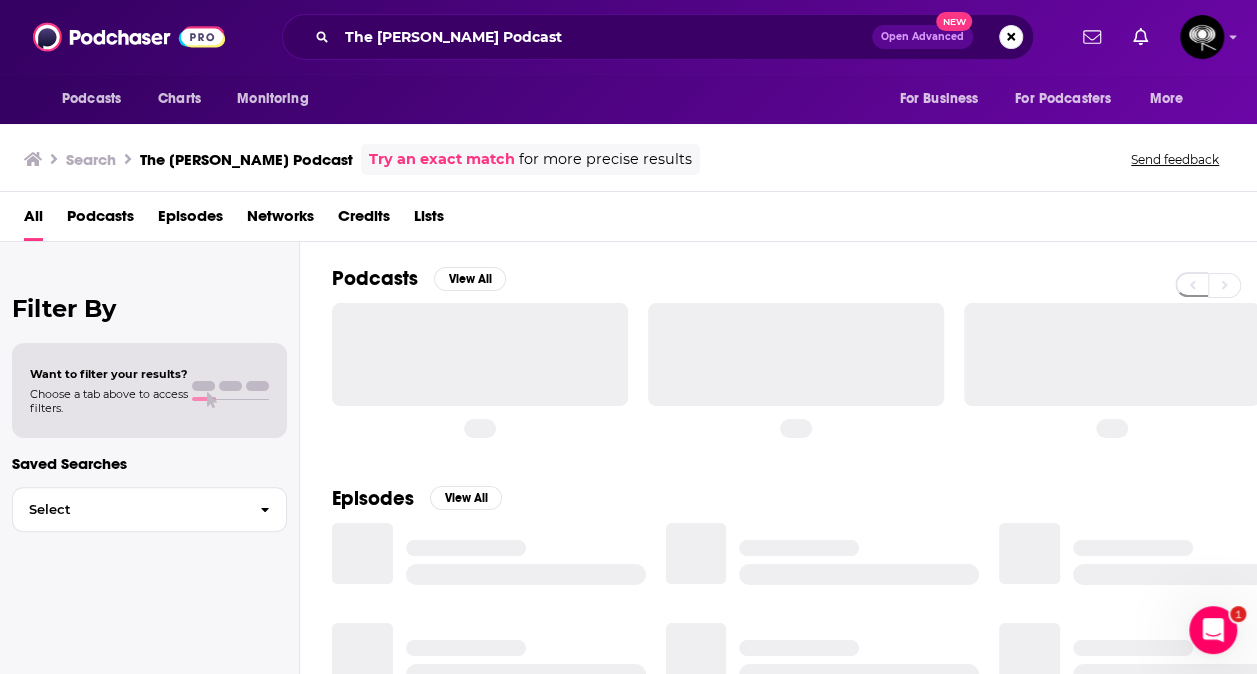 scroll, scrollTop: 0, scrollLeft: 0, axis: both 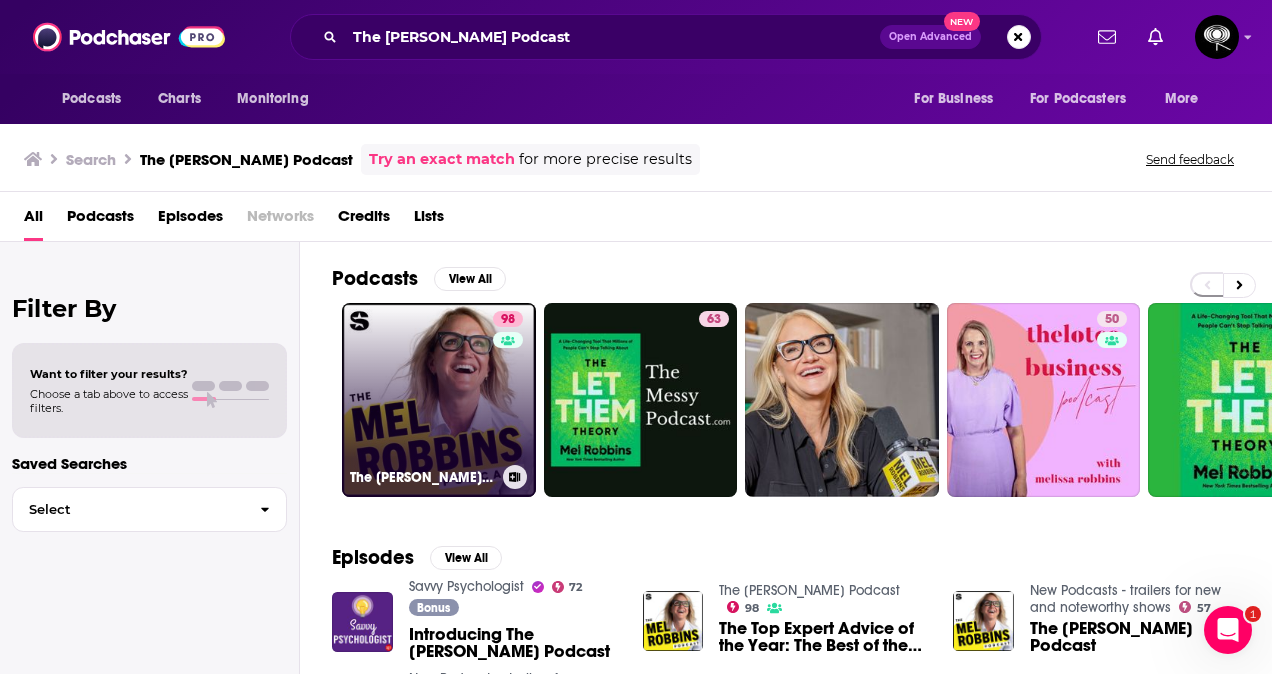 click on "98 The Mel Robbins Podcast" at bounding box center [439, 400] 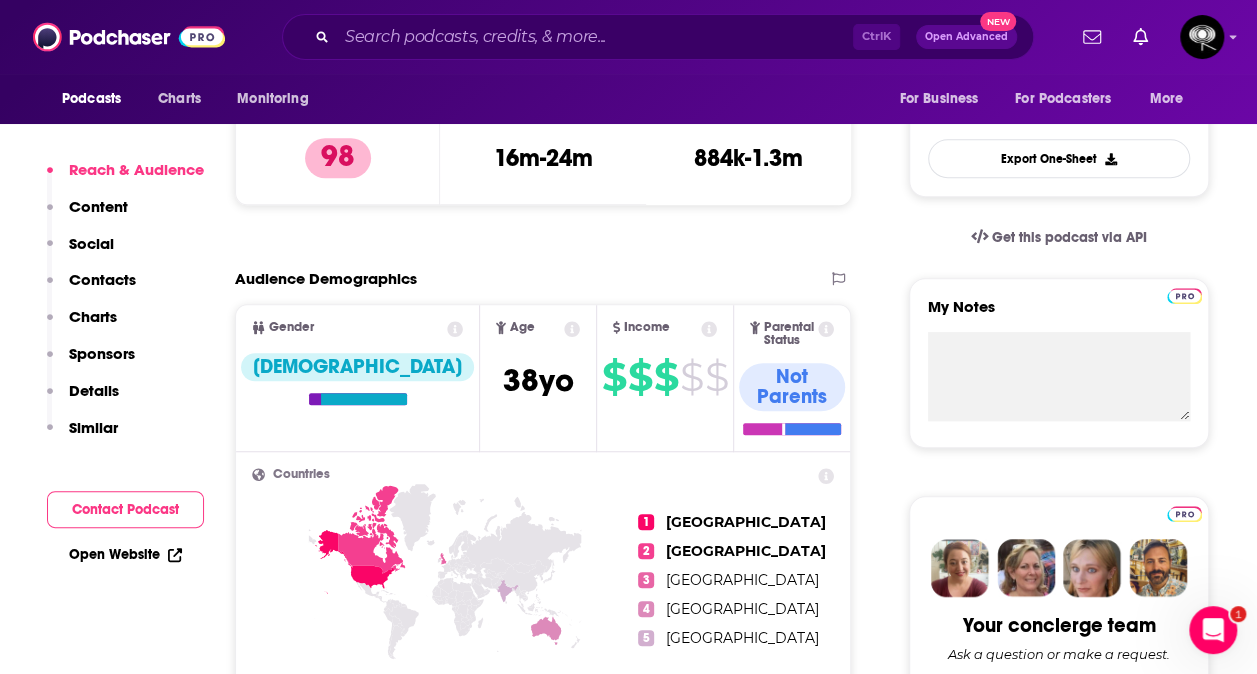 scroll, scrollTop: 430, scrollLeft: 0, axis: vertical 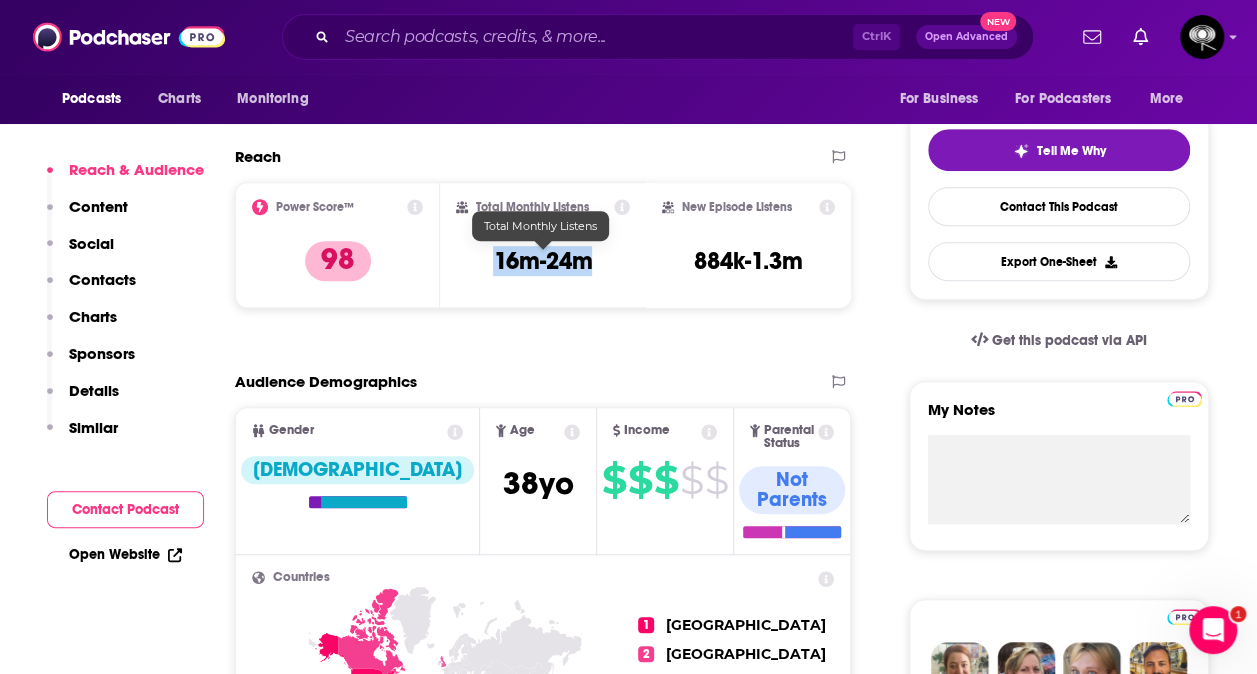 drag, startPoint x: 600, startPoint y: 261, endPoint x: 496, endPoint y: 262, distance: 104.00481 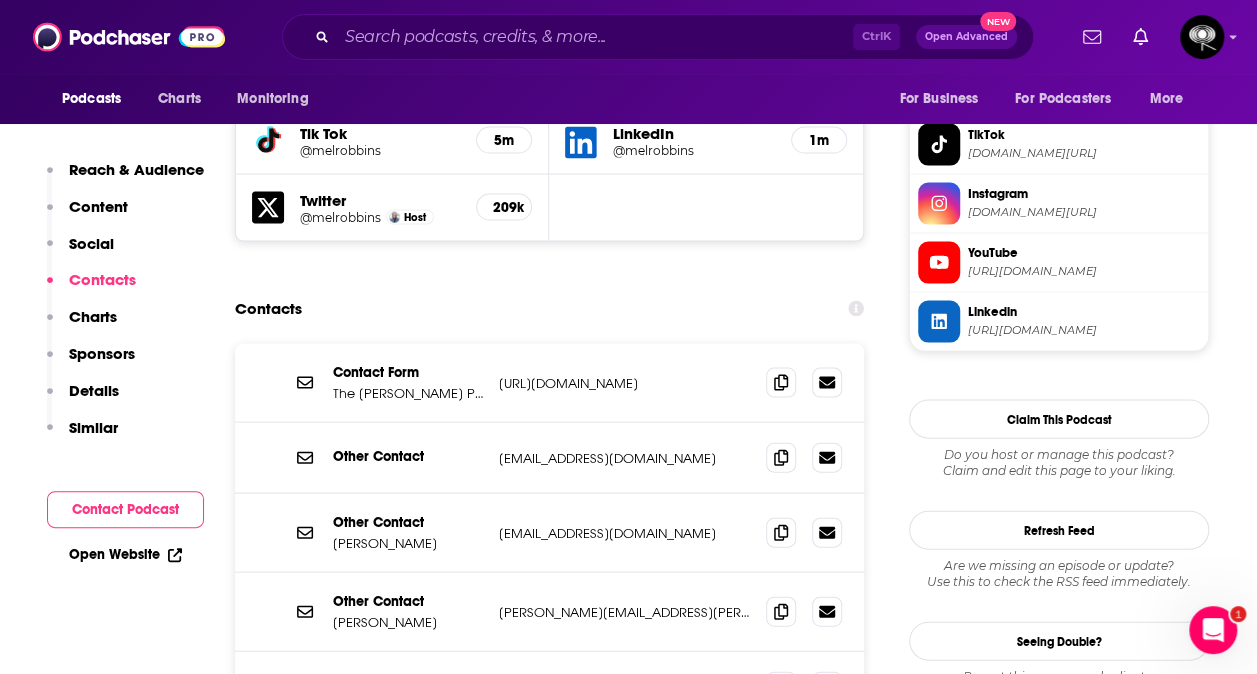 scroll, scrollTop: 1984, scrollLeft: 0, axis: vertical 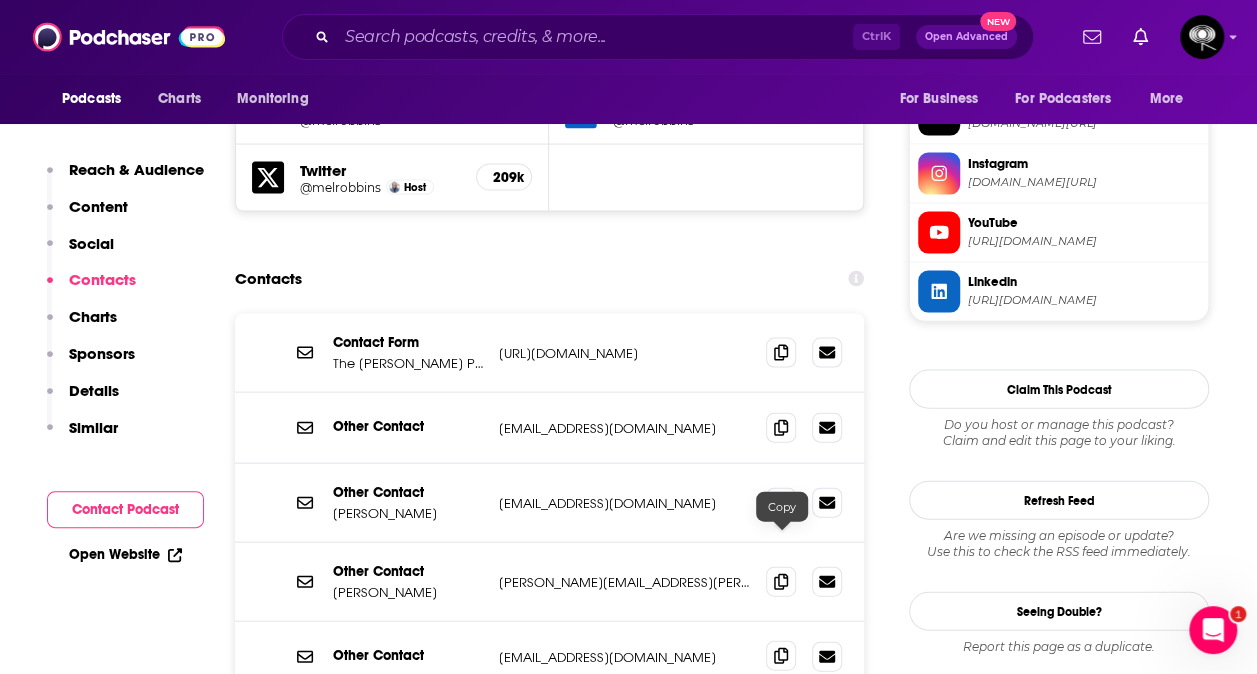 click 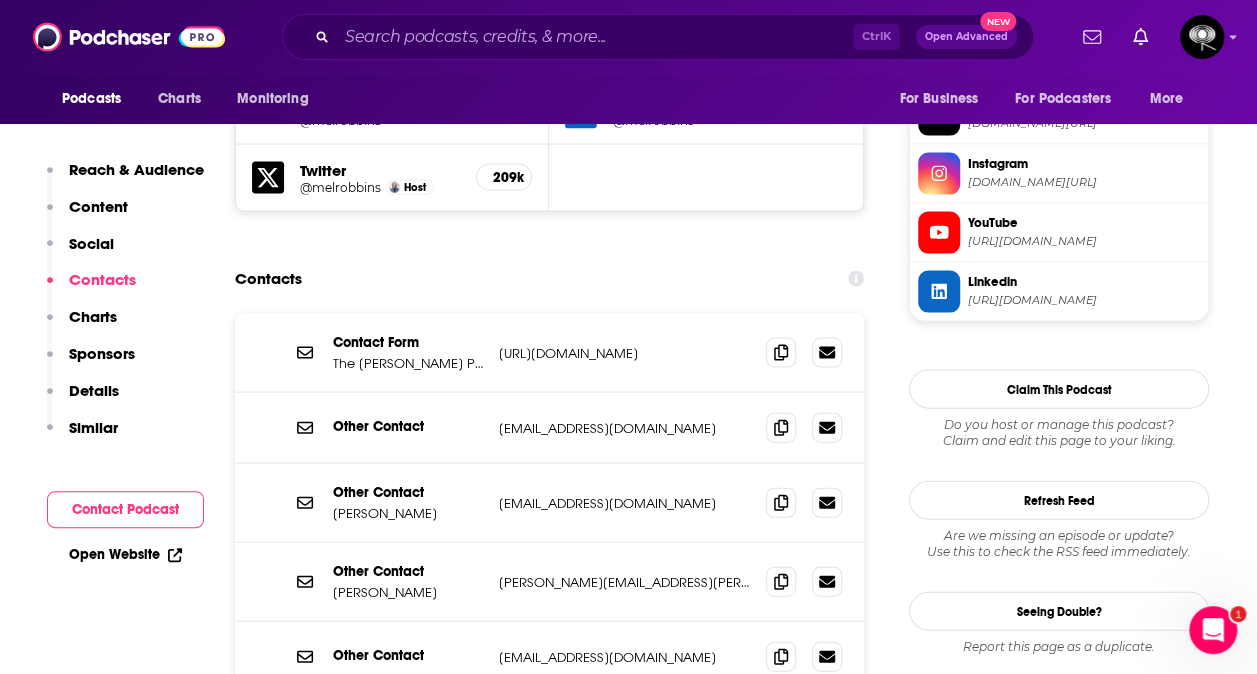 scroll, scrollTop: 1764, scrollLeft: 0, axis: vertical 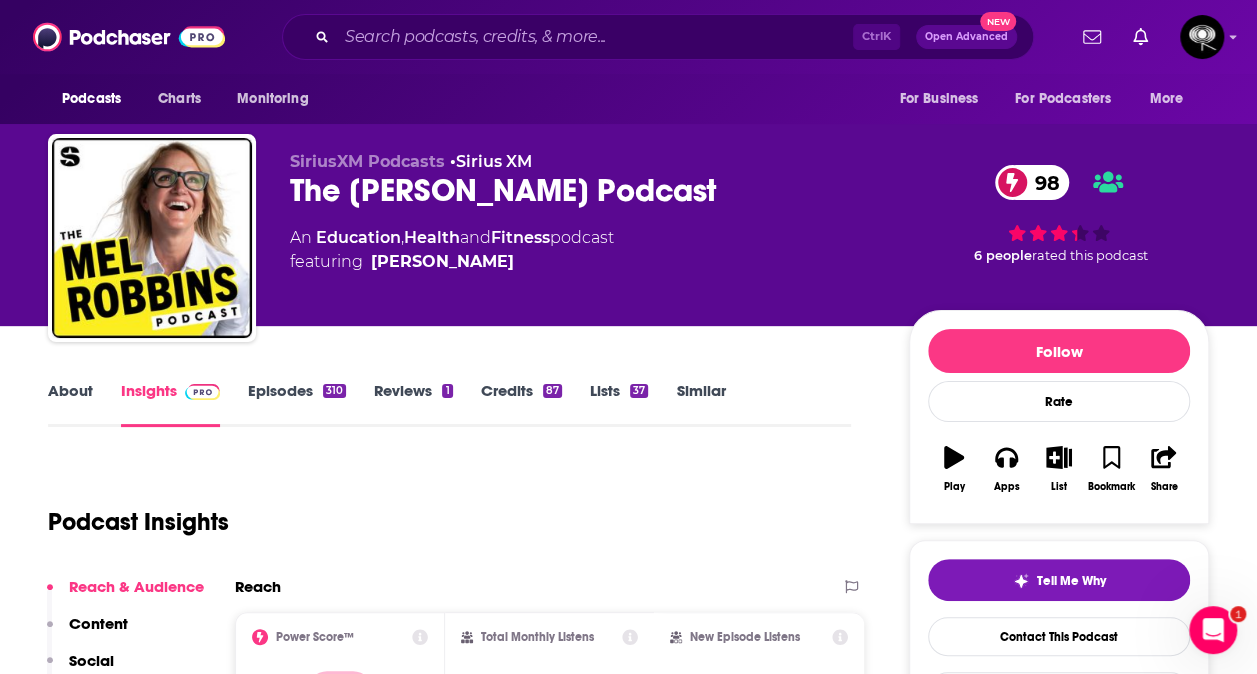 drag, startPoint x: 504, startPoint y: 264, endPoint x: 278, endPoint y: 232, distance: 228.25424 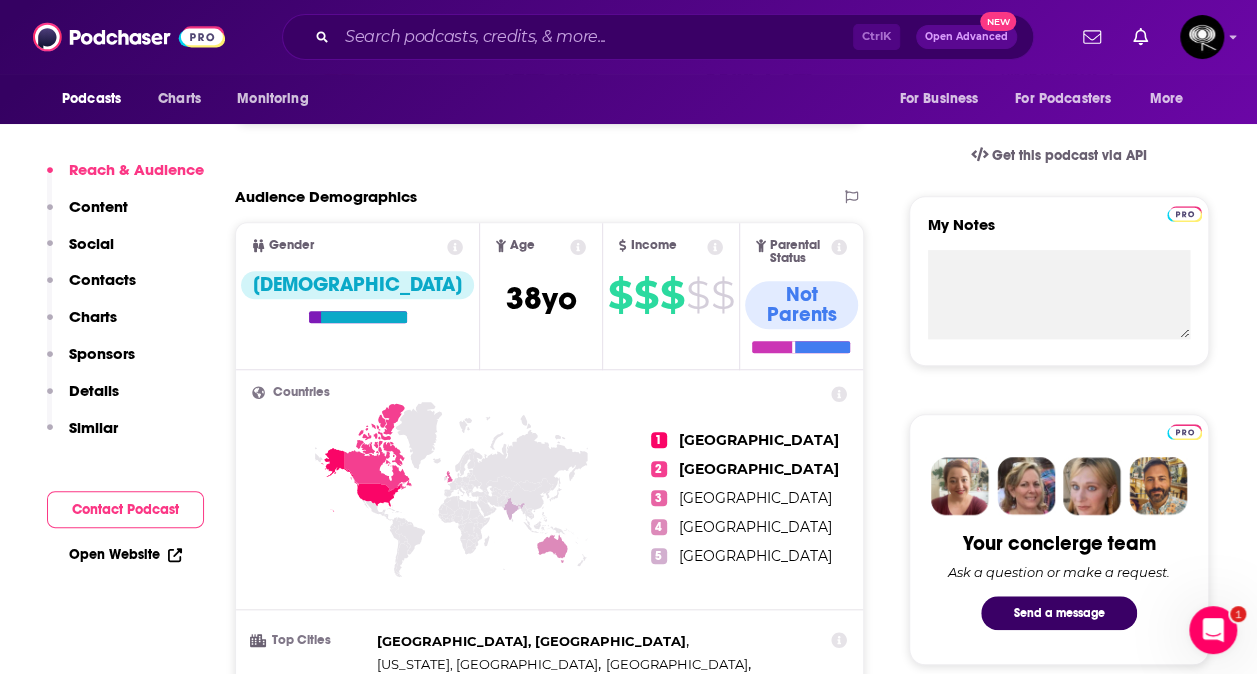 scroll, scrollTop: 630, scrollLeft: 0, axis: vertical 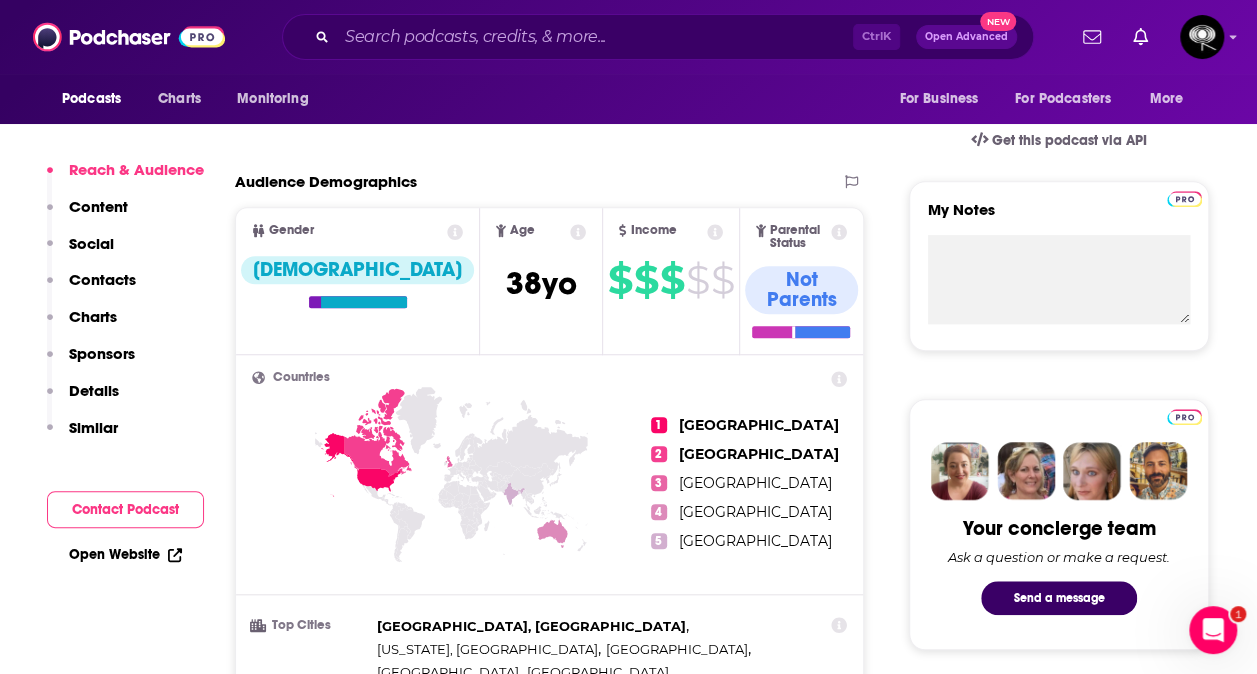 click on "Charts" at bounding box center (93, 316) 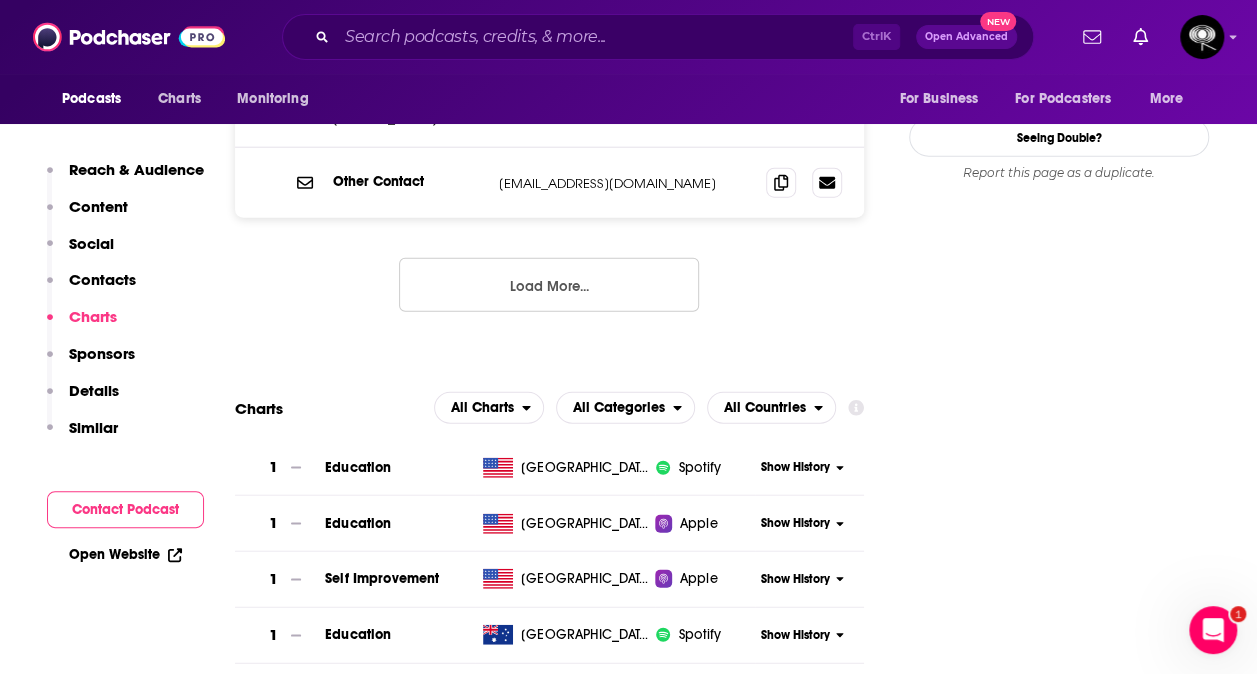 scroll, scrollTop: 2544, scrollLeft: 0, axis: vertical 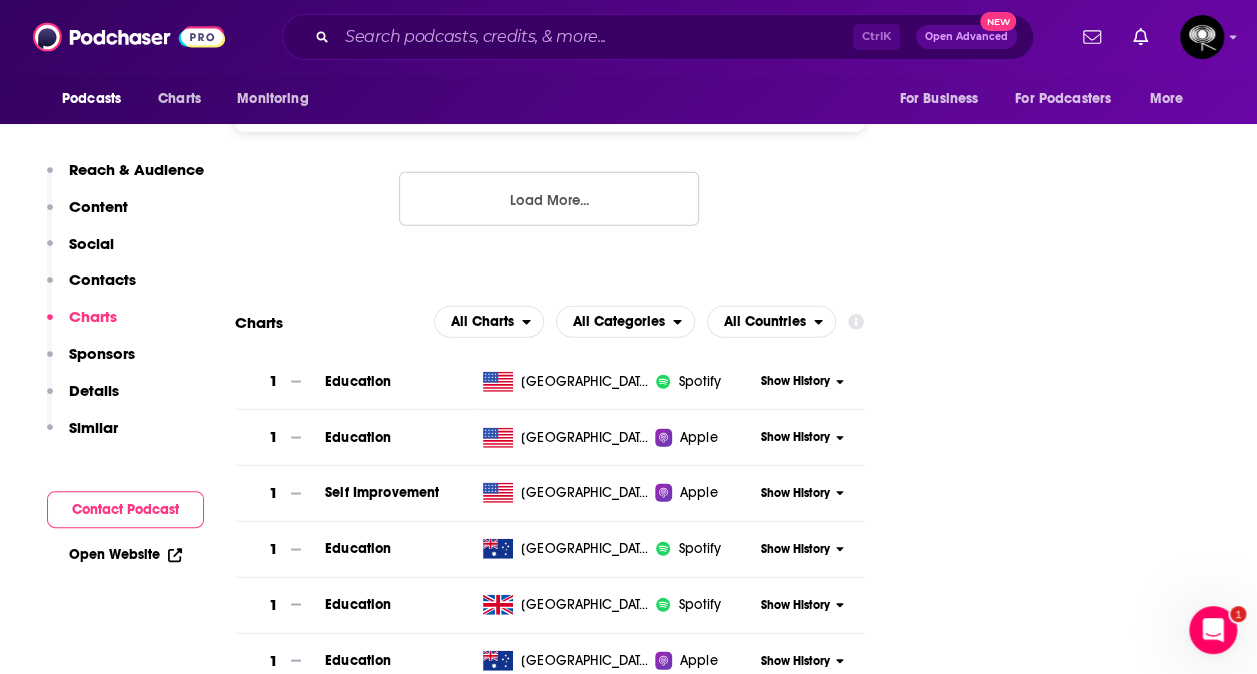 click on "Show More" at bounding box center [549, 724] 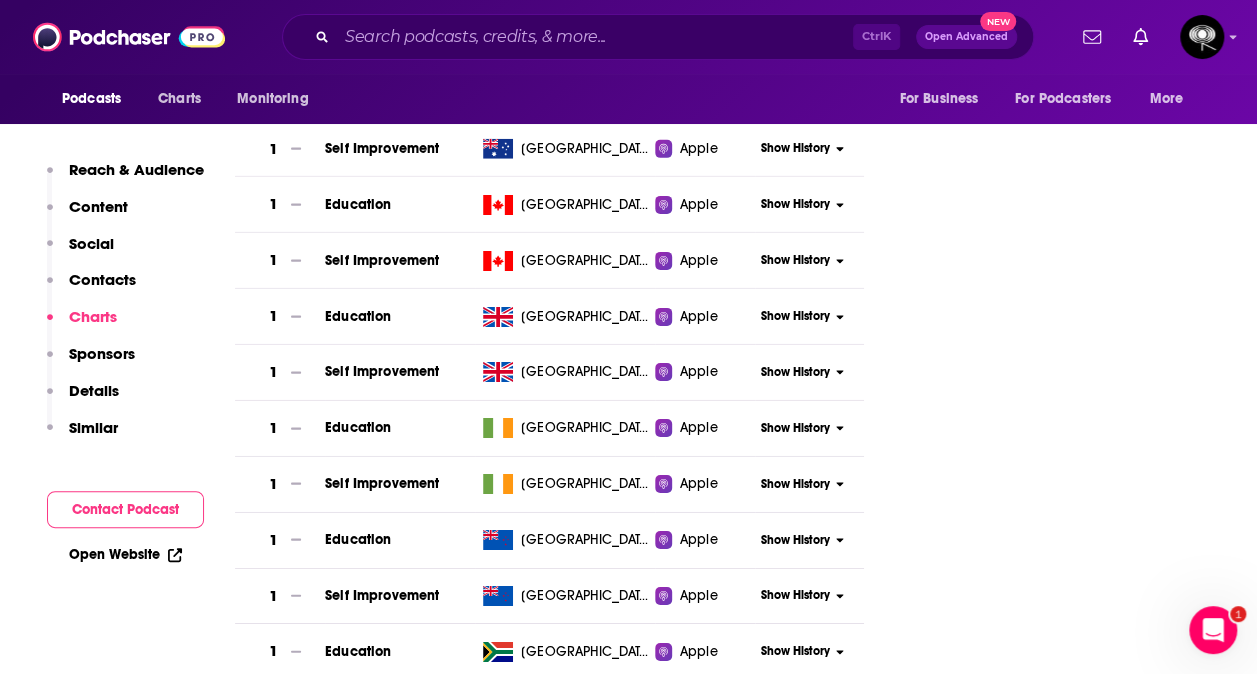 scroll, scrollTop: 3473, scrollLeft: 0, axis: vertical 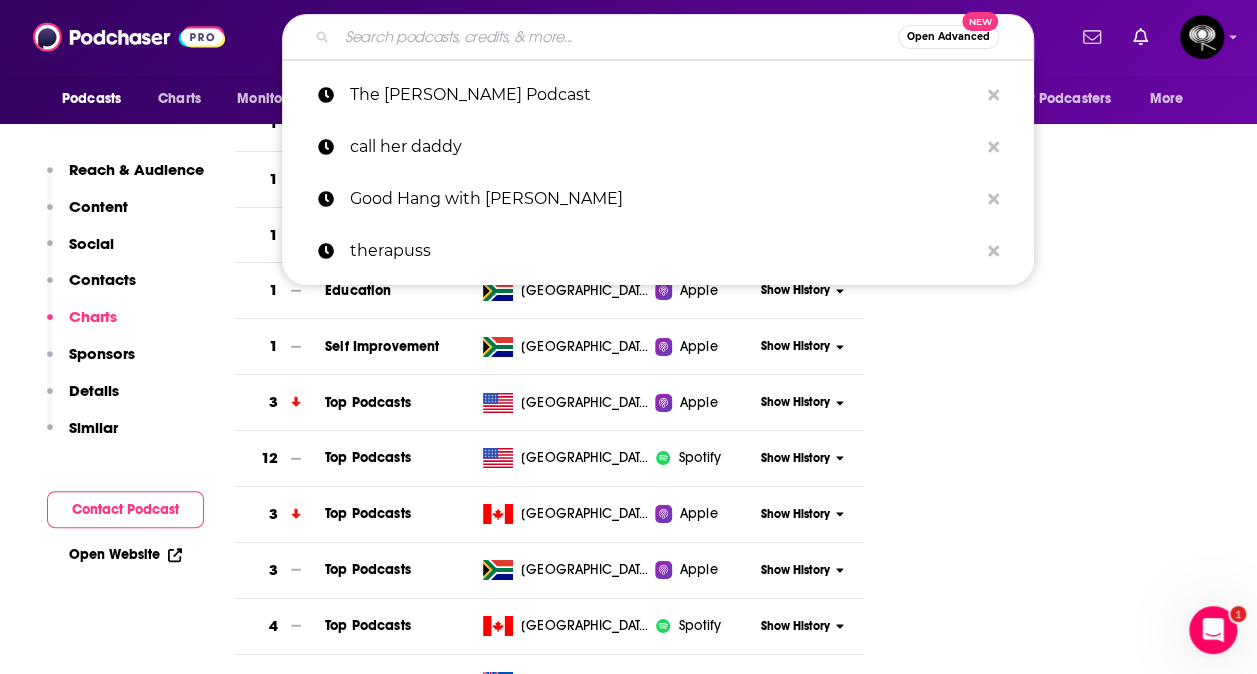 click at bounding box center (617, 37) 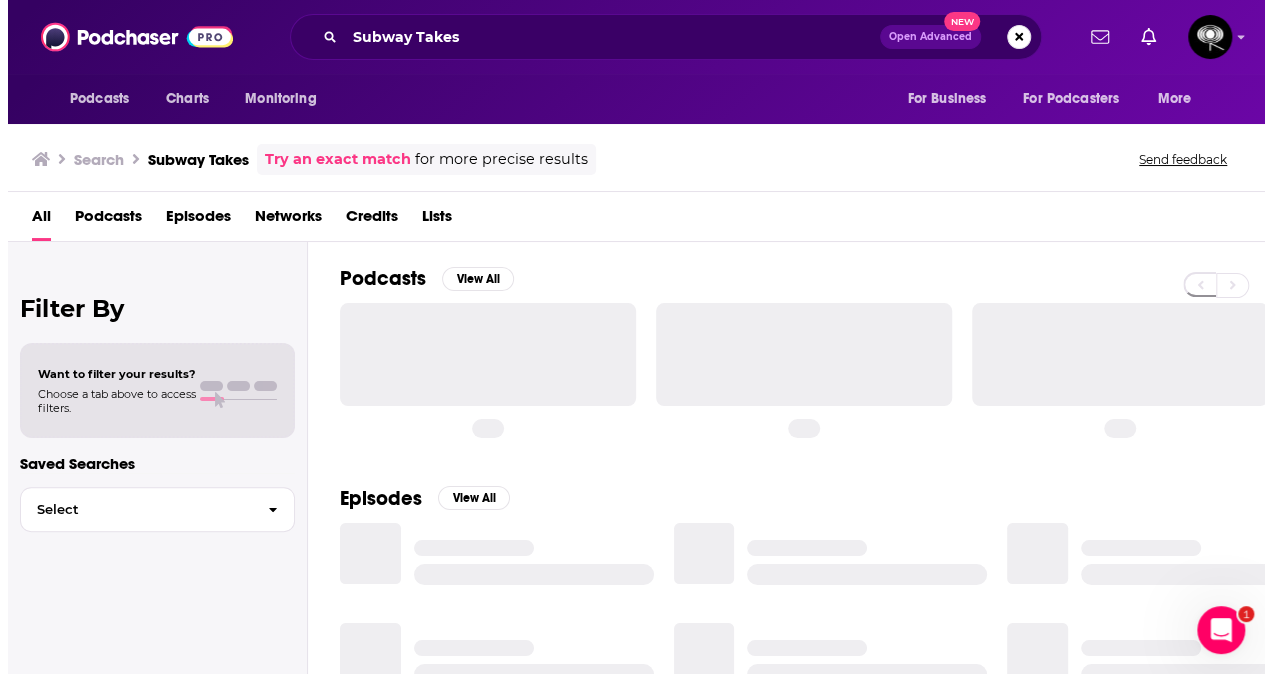scroll, scrollTop: 0, scrollLeft: 0, axis: both 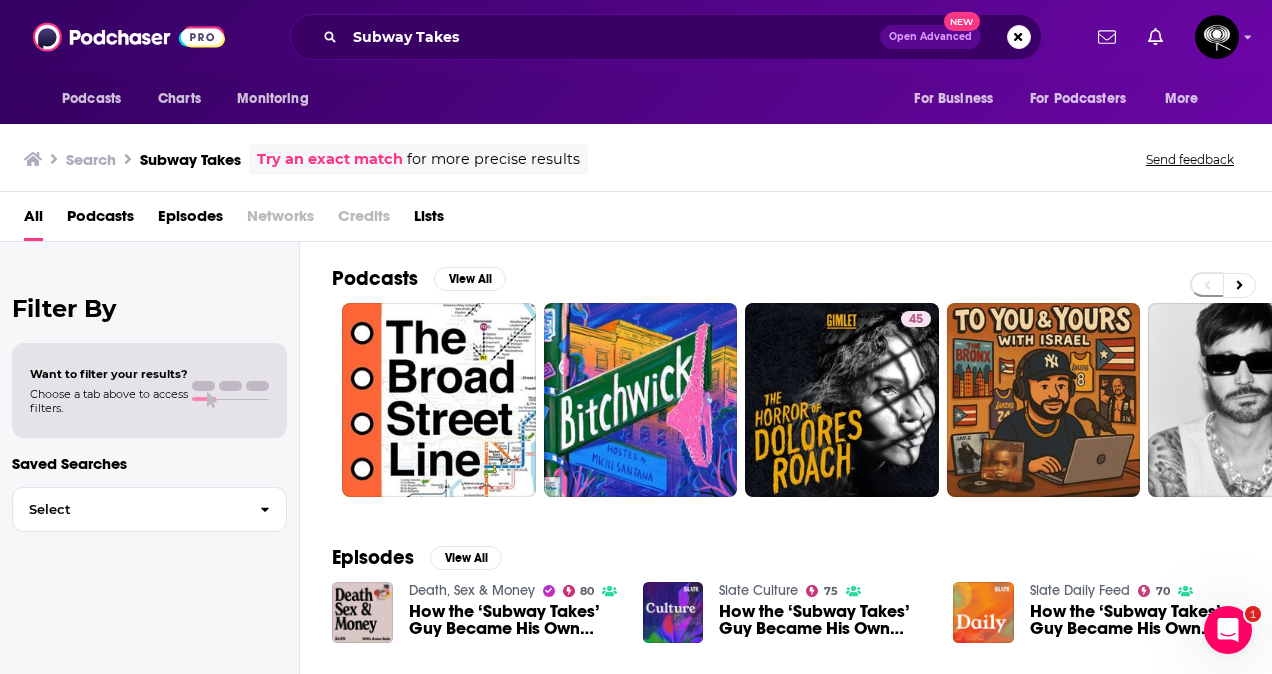 click on "Podcasts" at bounding box center [100, 220] 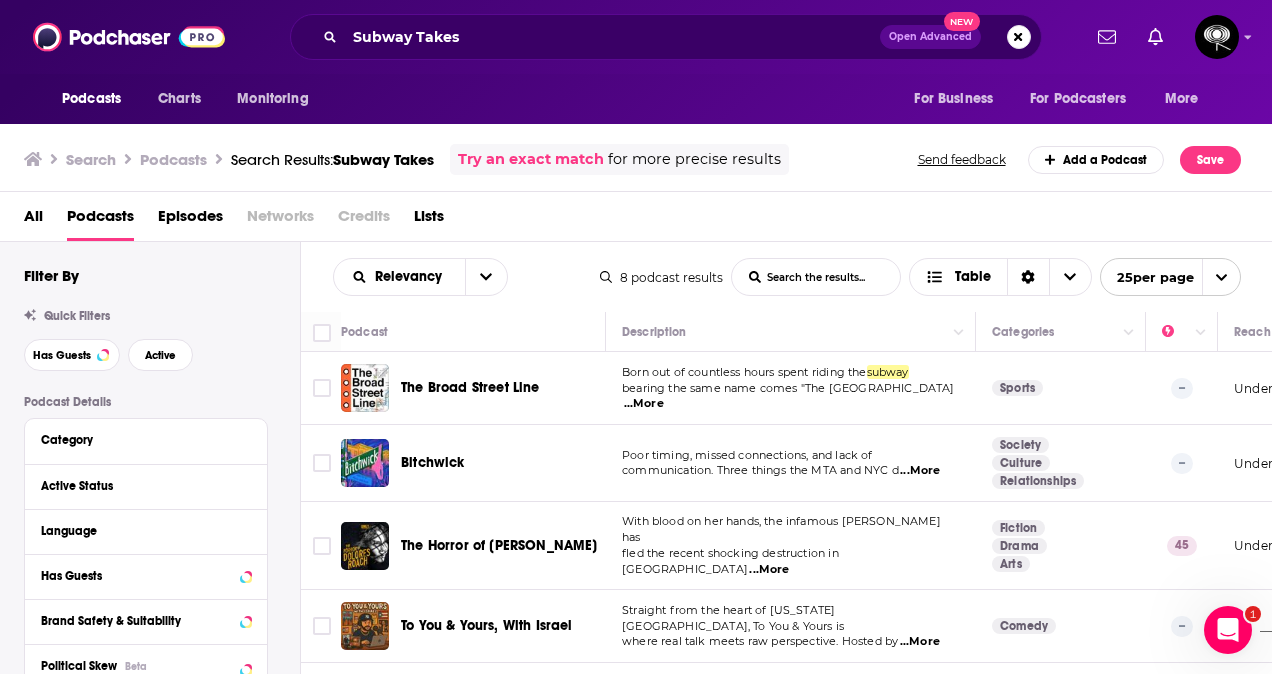 click on "Subway Takes" at bounding box center (383, 159) 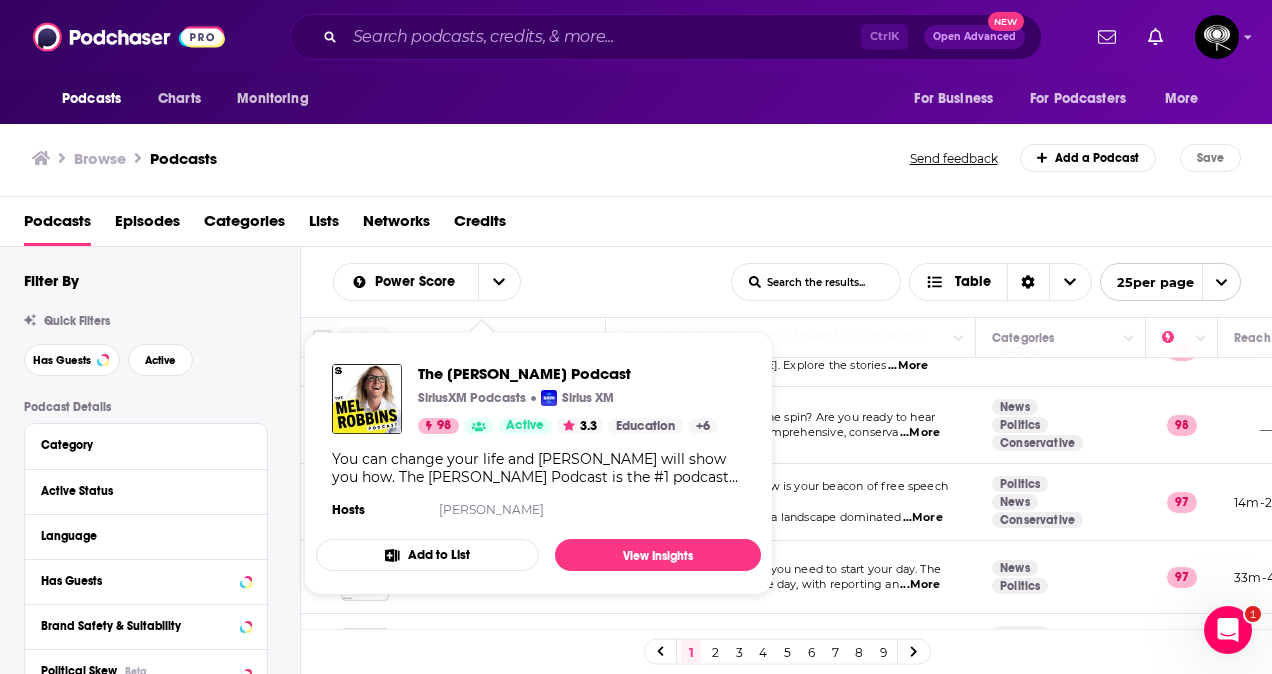 scroll, scrollTop: 598, scrollLeft: 0, axis: vertical 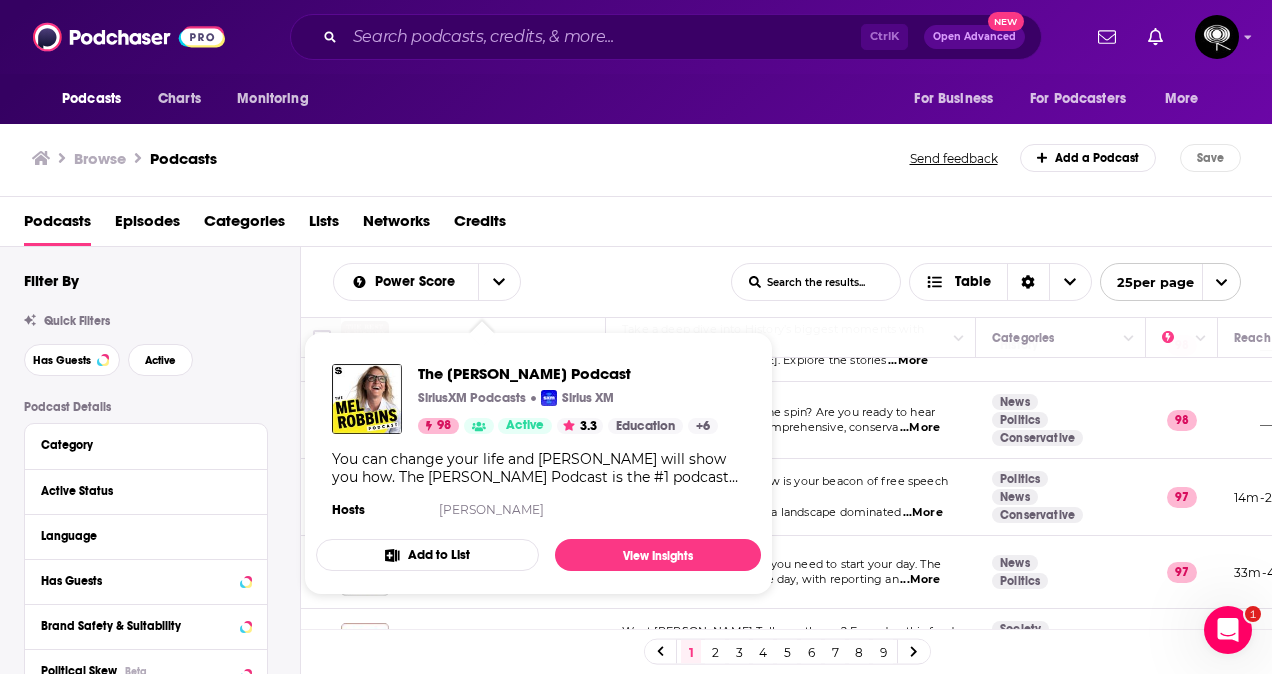 click on "Podcasts Episodes Categories Lists Networks Credits" at bounding box center [640, 225] 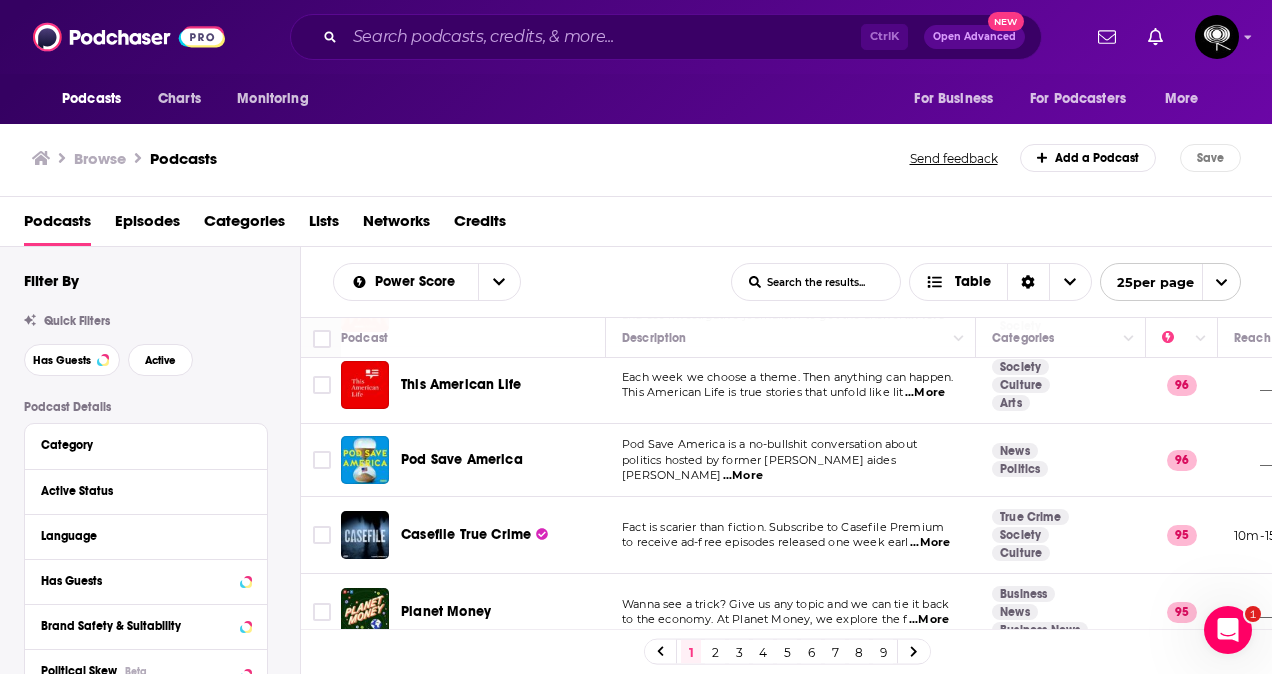 scroll, scrollTop: 1618, scrollLeft: 0, axis: vertical 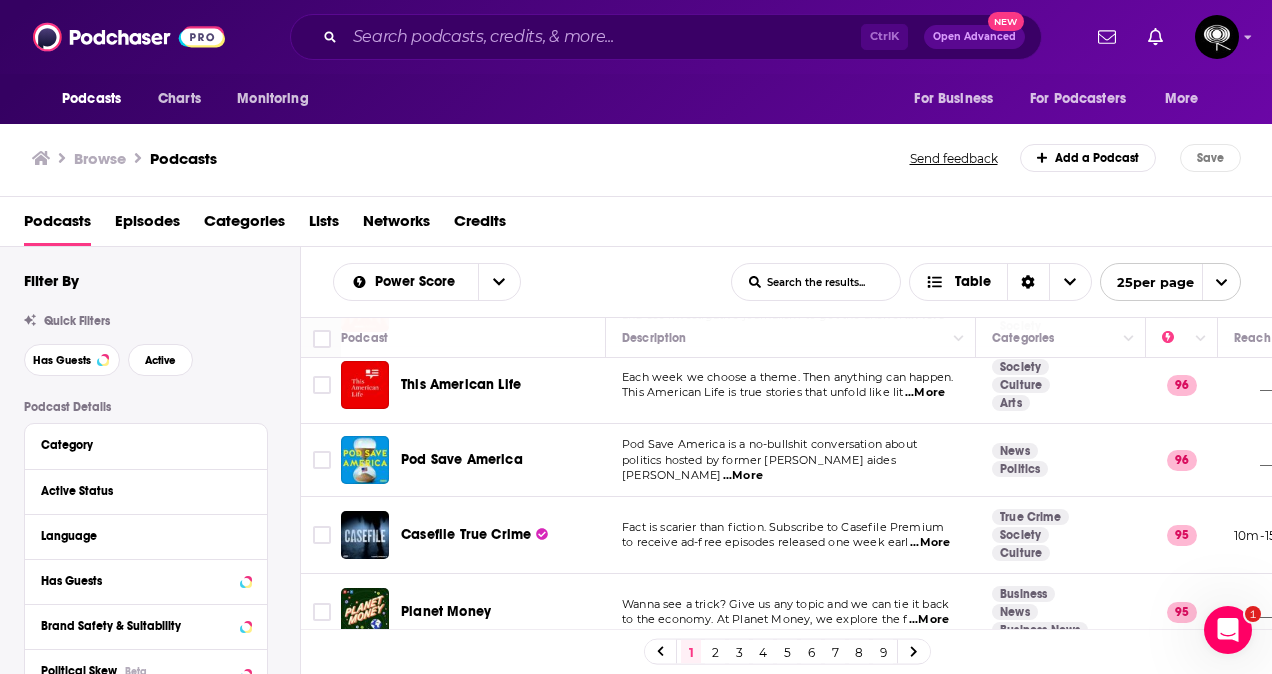 click on "List Search Input" at bounding box center (816, 282) 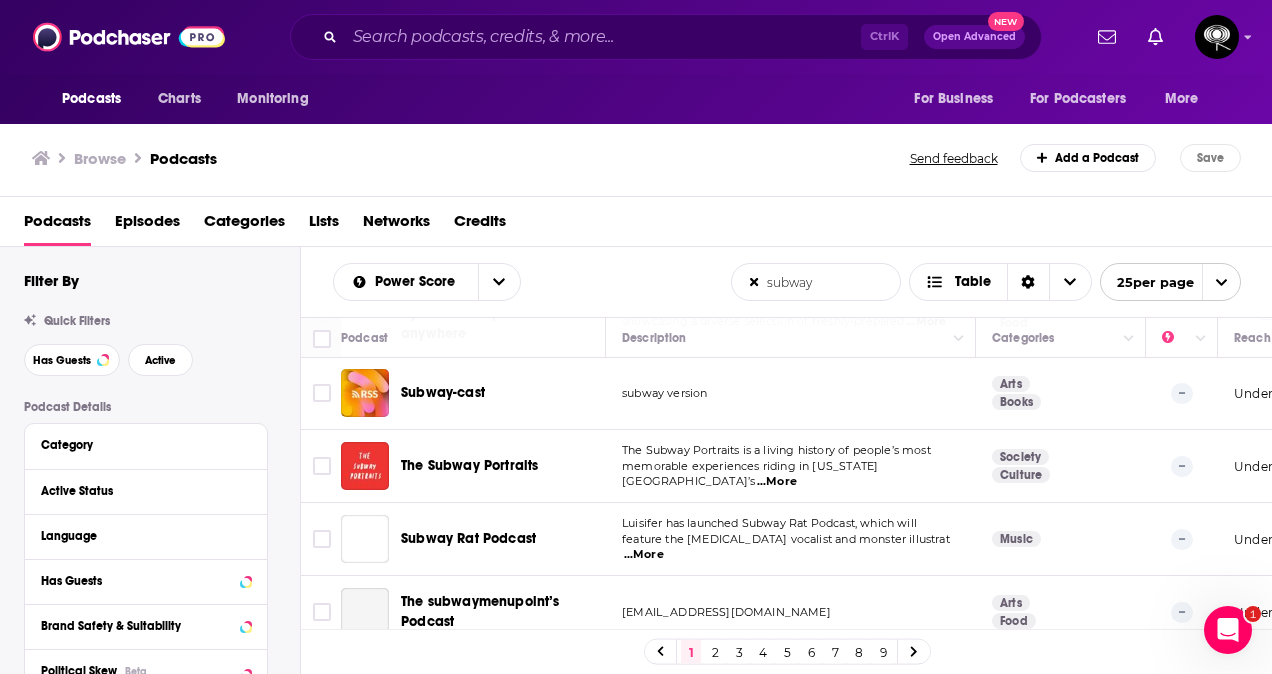 scroll, scrollTop: 0, scrollLeft: 0, axis: both 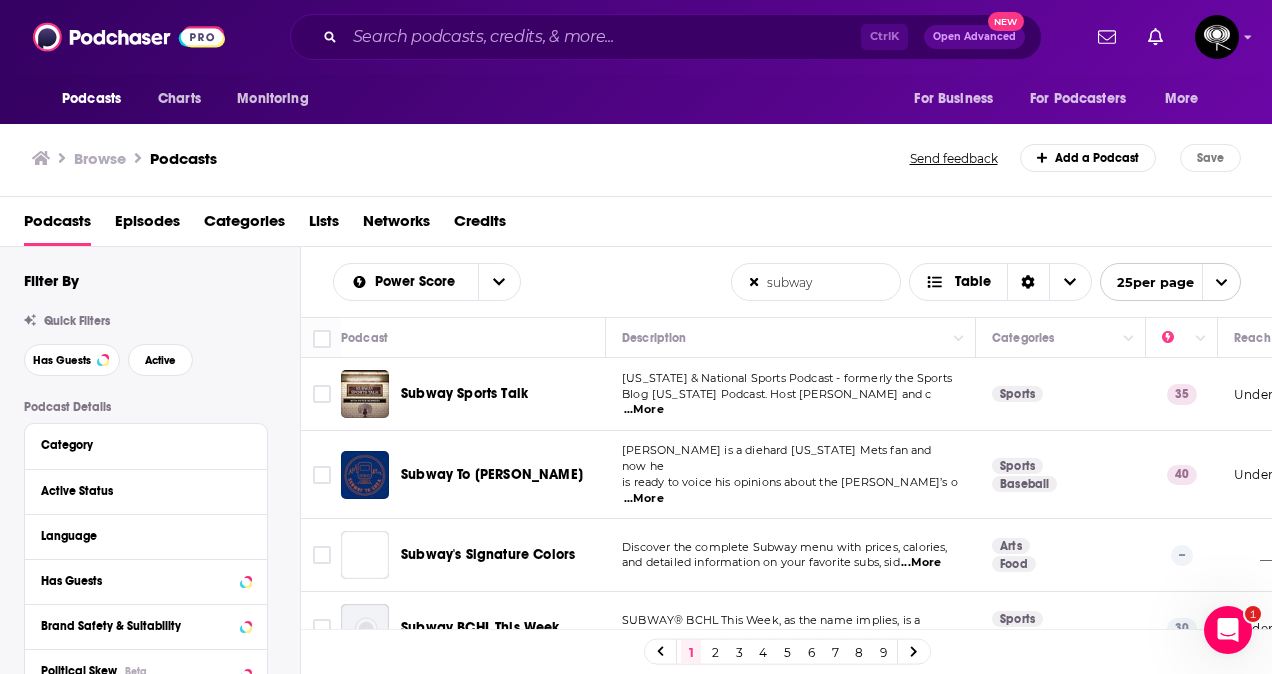click on "subway" at bounding box center (816, 282) 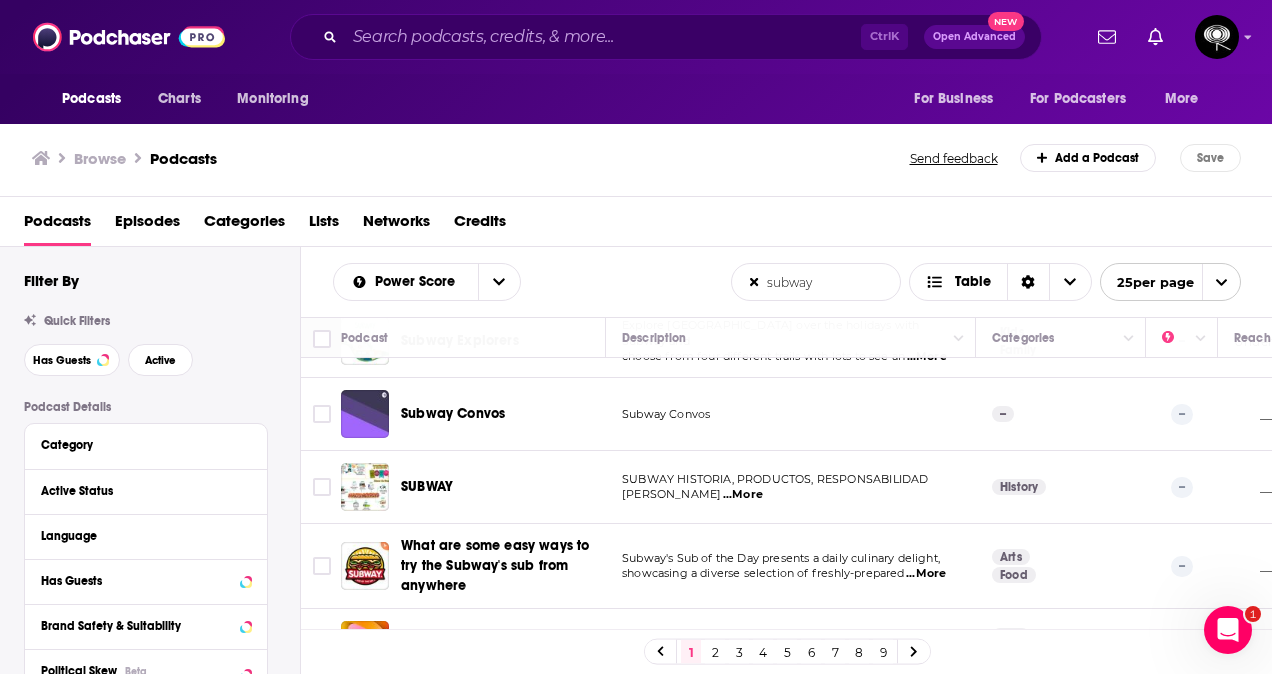 scroll, scrollTop: 438, scrollLeft: 0, axis: vertical 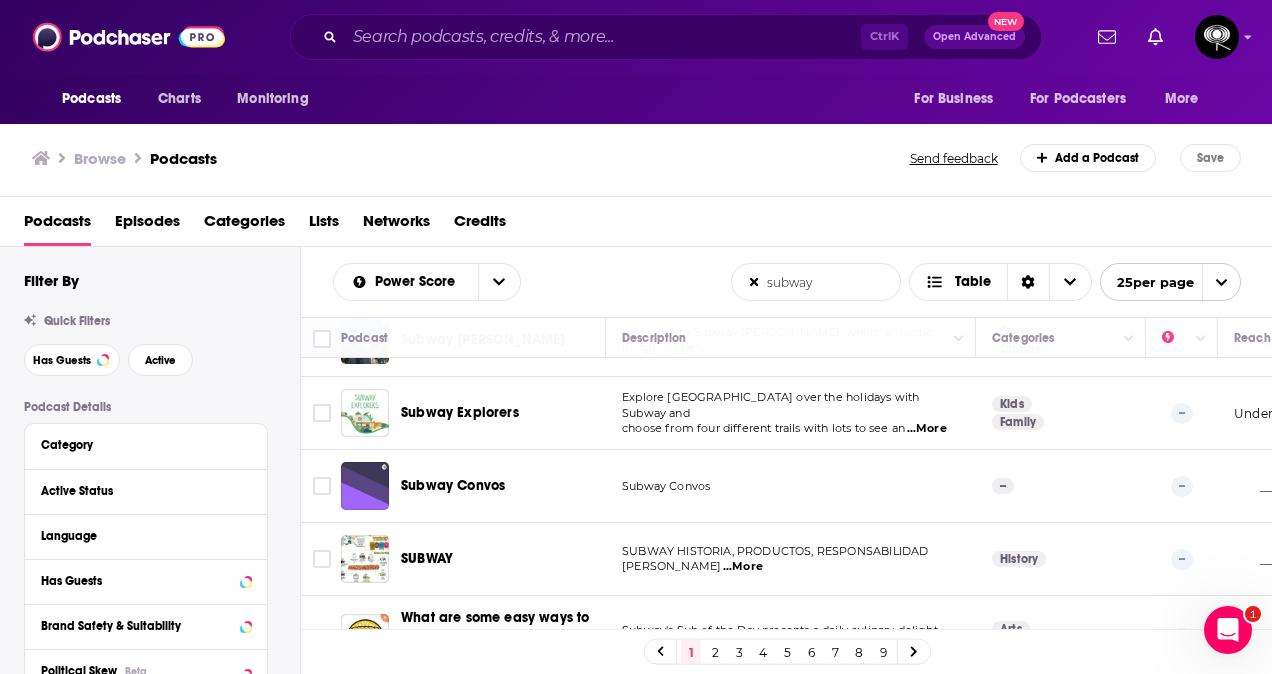 type on "subway" 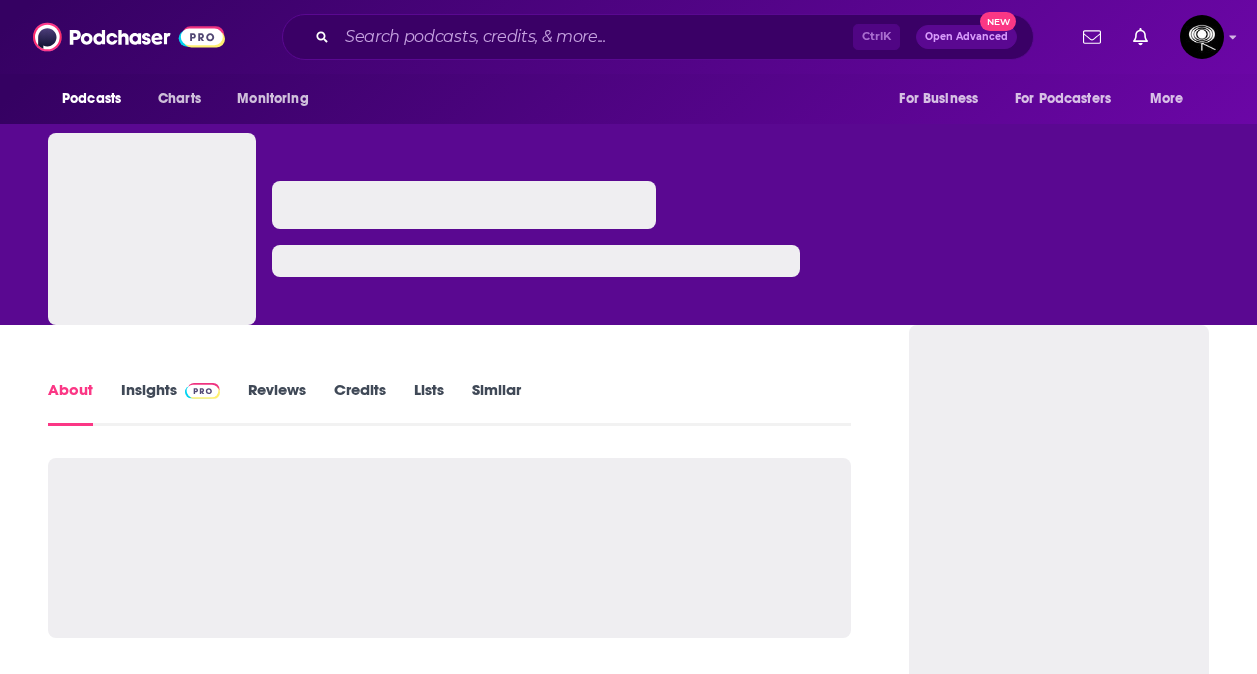 scroll, scrollTop: 0, scrollLeft: 0, axis: both 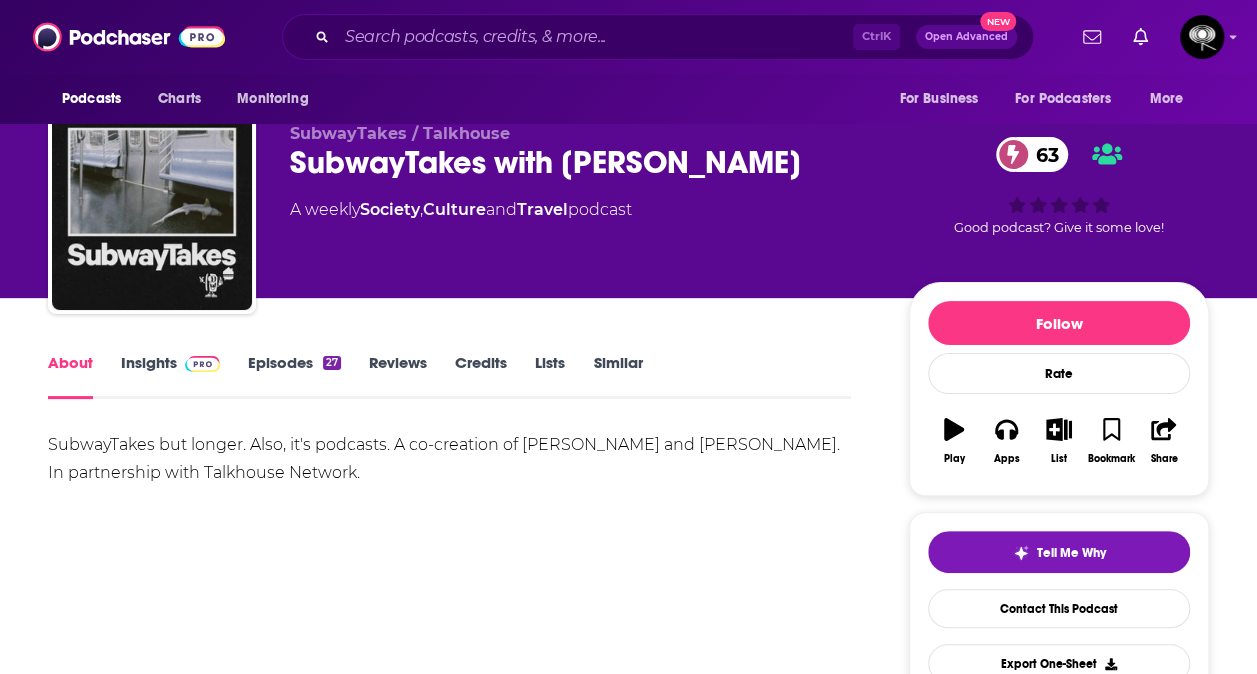 click on "Insights" at bounding box center (170, 376) 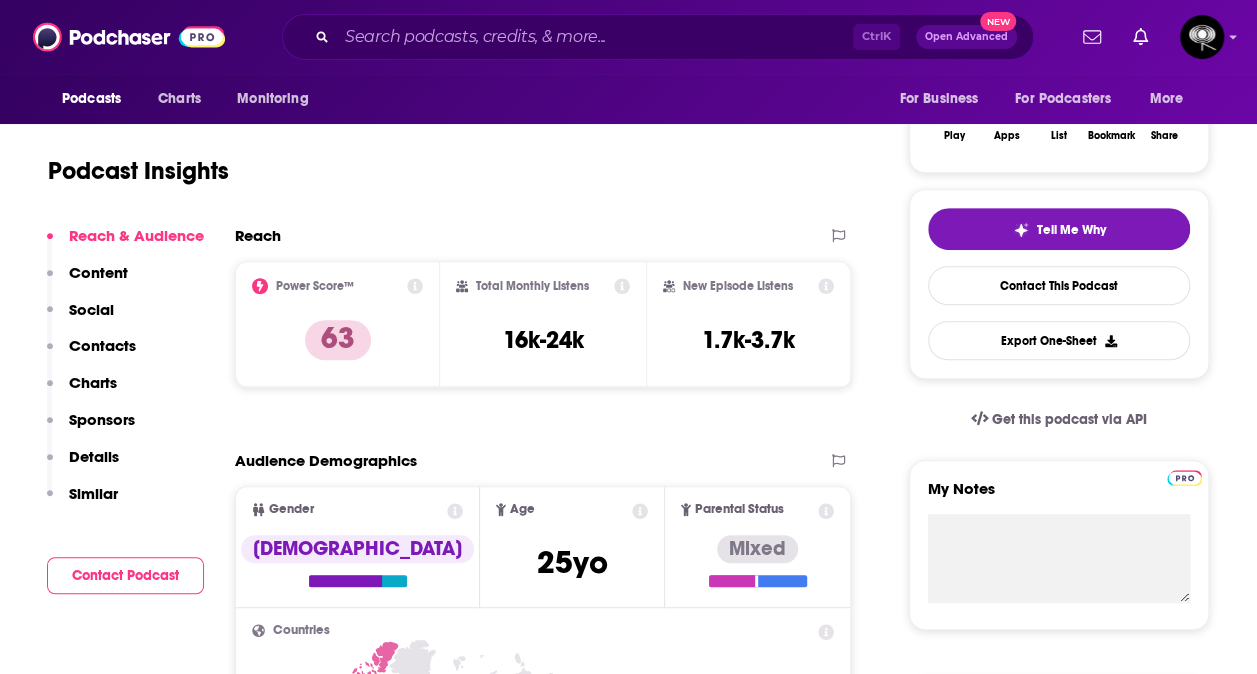 scroll, scrollTop: 352, scrollLeft: 0, axis: vertical 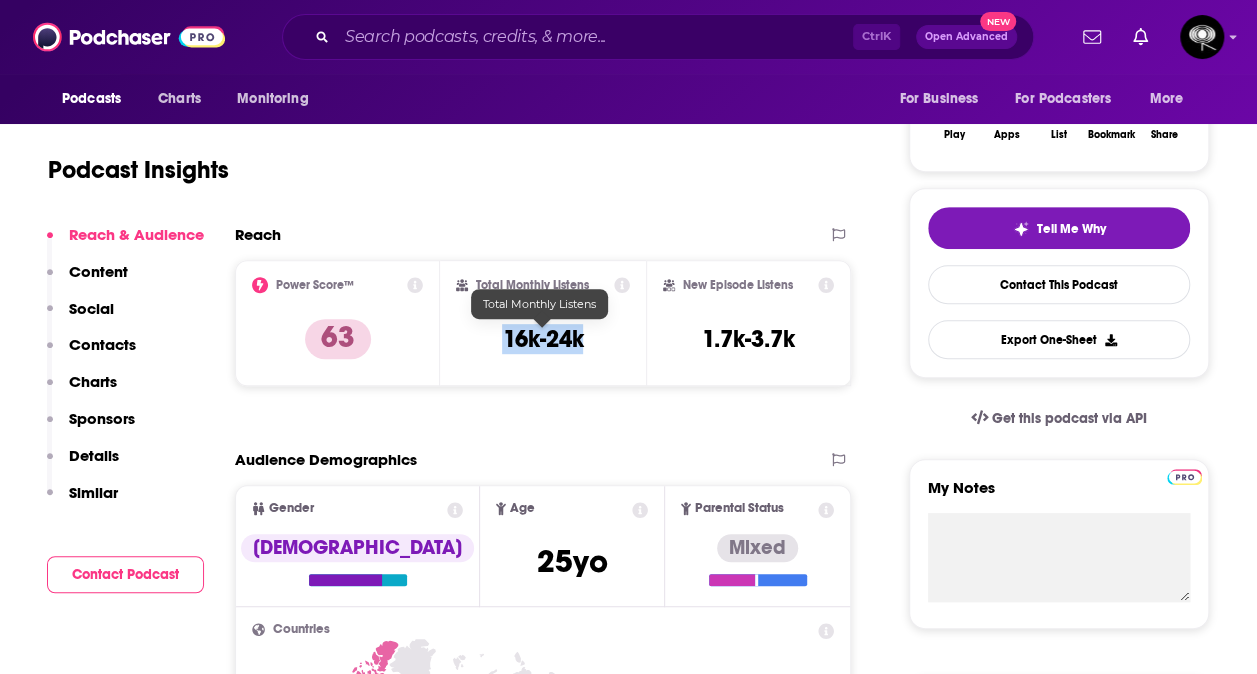 drag, startPoint x: 602, startPoint y: 340, endPoint x: 501, endPoint y: 344, distance: 101.07918 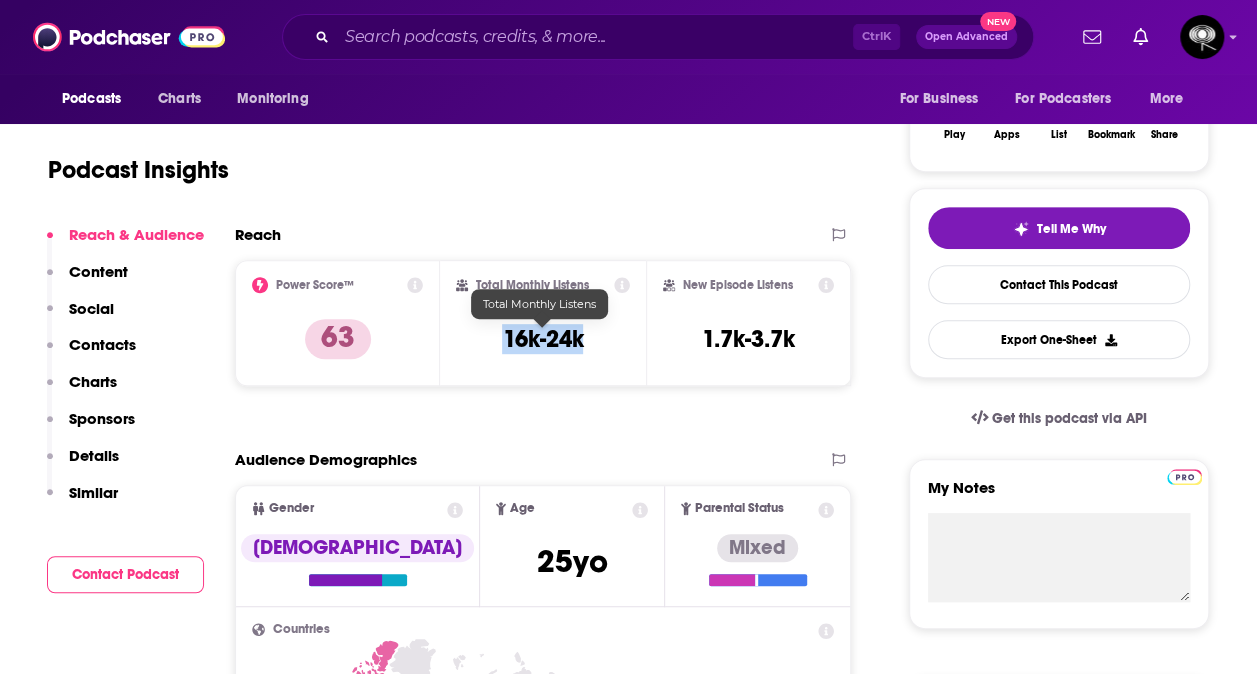 click on "Total Monthly Listens 16k-24k" at bounding box center [542, 323] 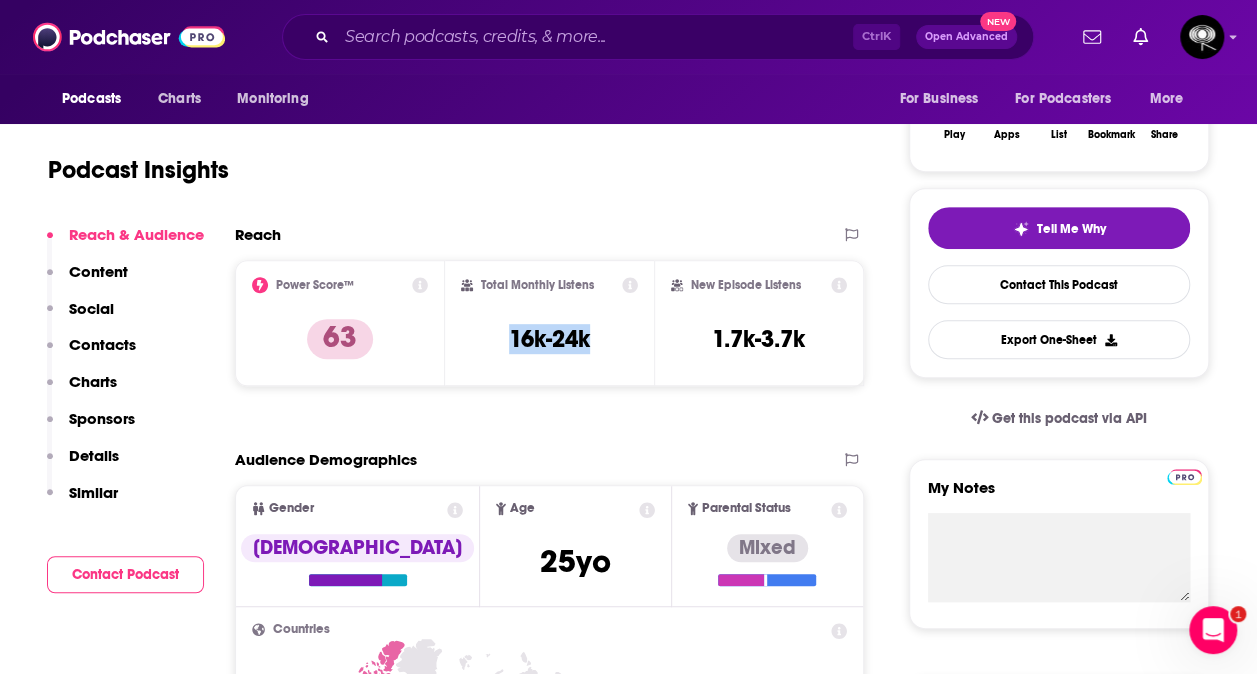 scroll, scrollTop: 0, scrollLeft: 0, axis: both 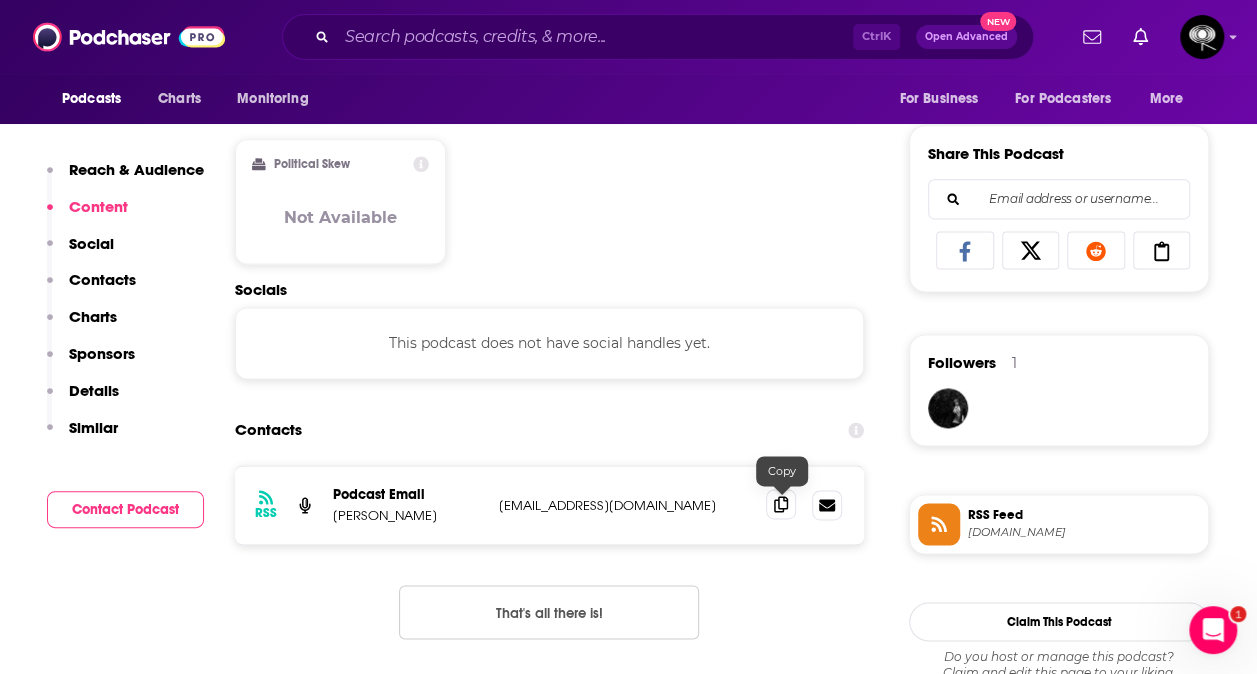 click at bounding box center (781, 504) 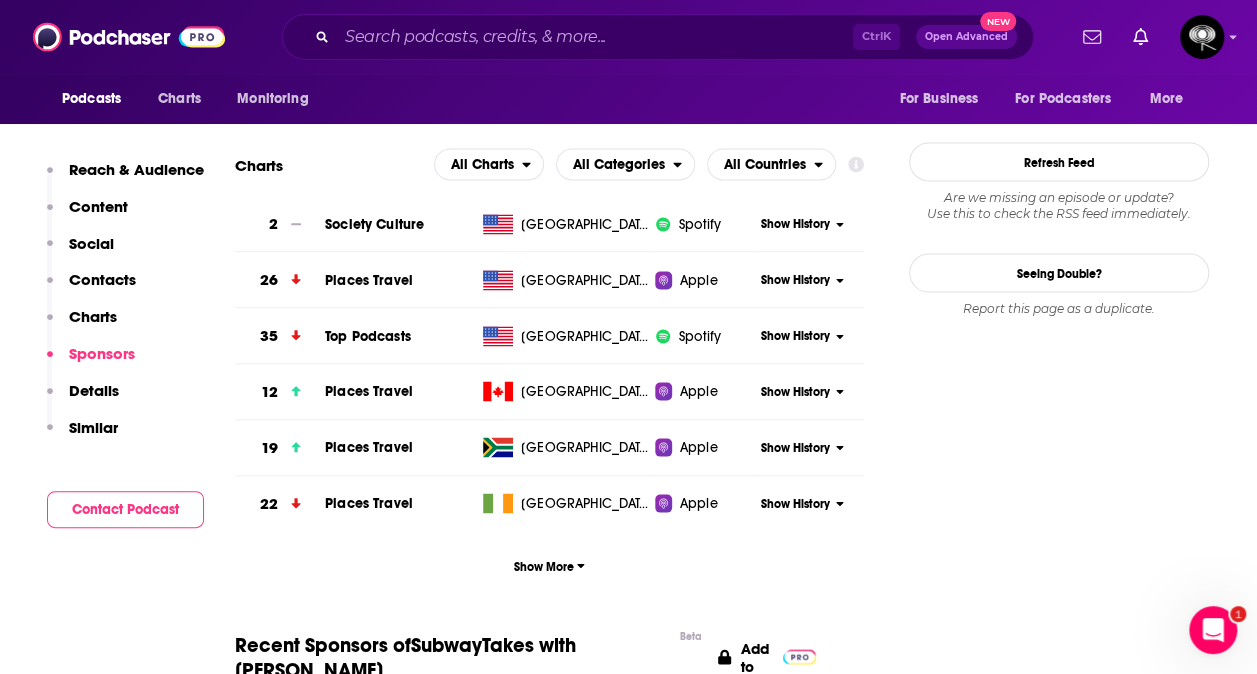 scroll, scrollTop: 1695, scrollLeft: 0, axis: vertical 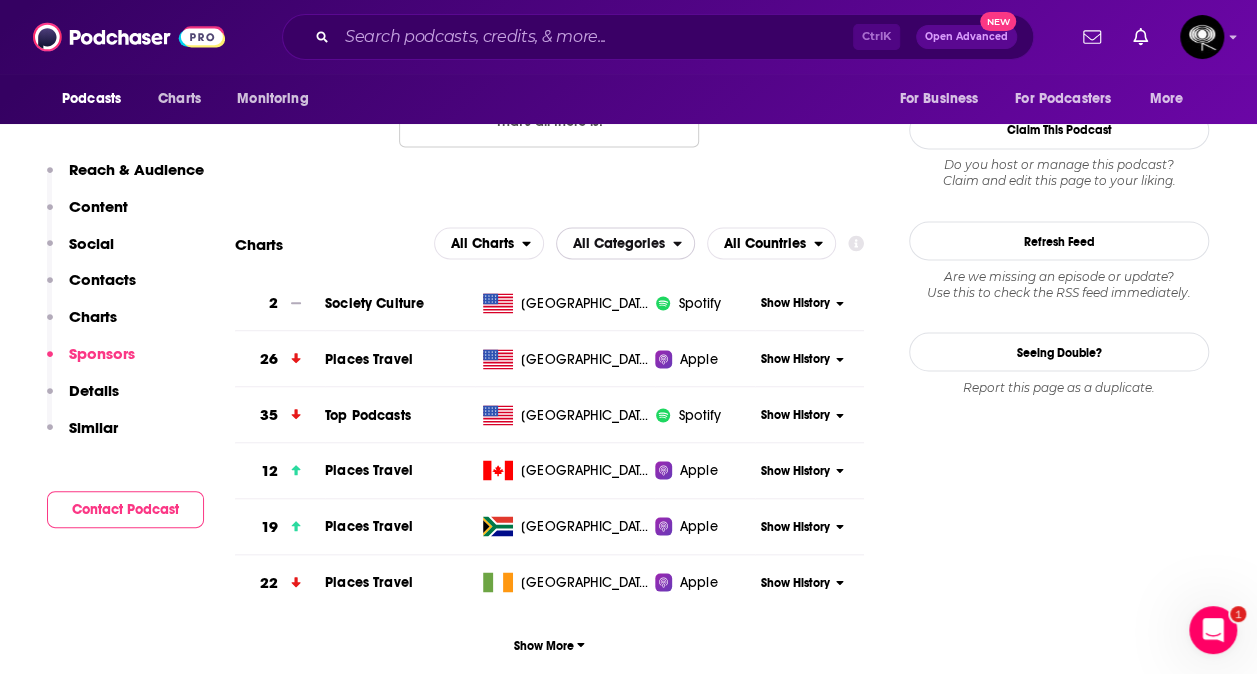 click on "All Categories" at bounding box center [619, 243] 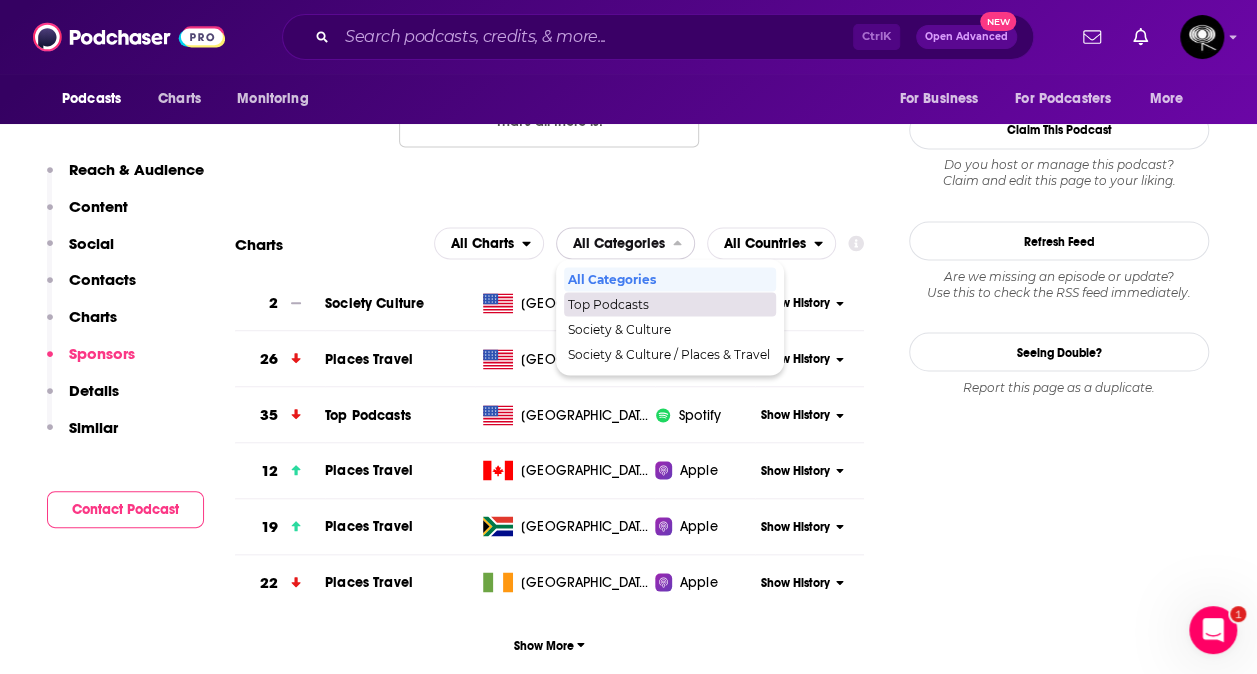 click on "Top Podcasts" at bounding box center (669, 304) 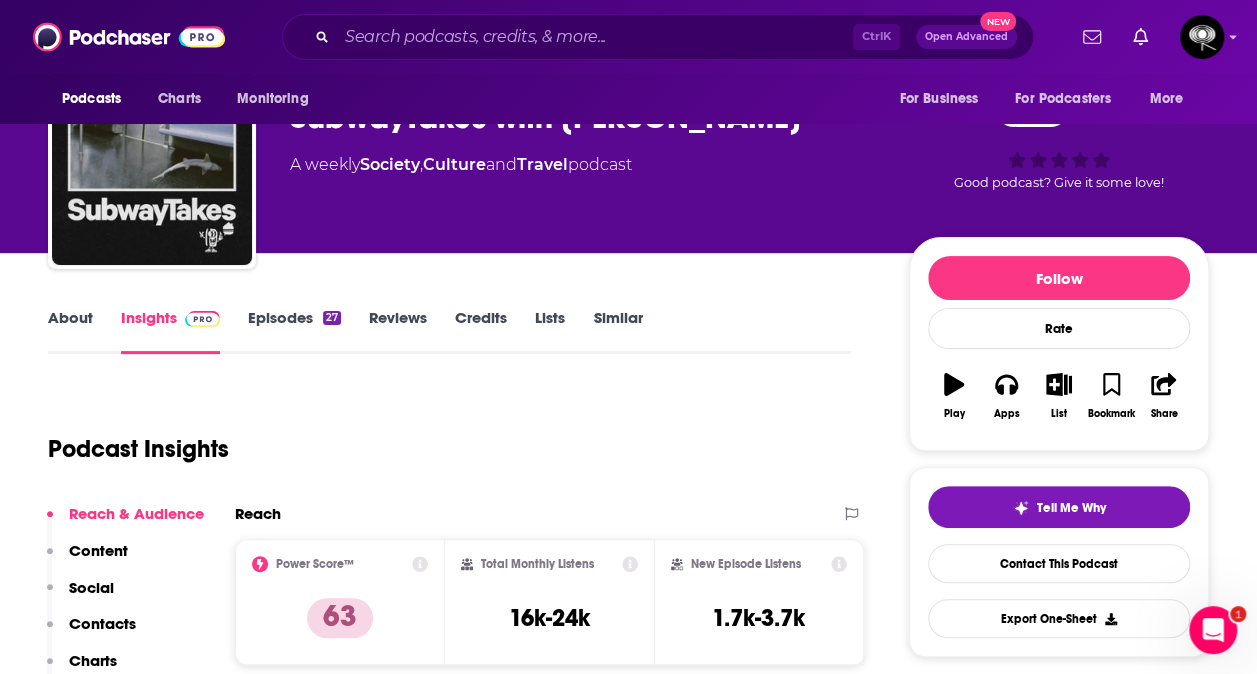 scroll, scrollTop: 0, scrollLeft: 0, axis: both 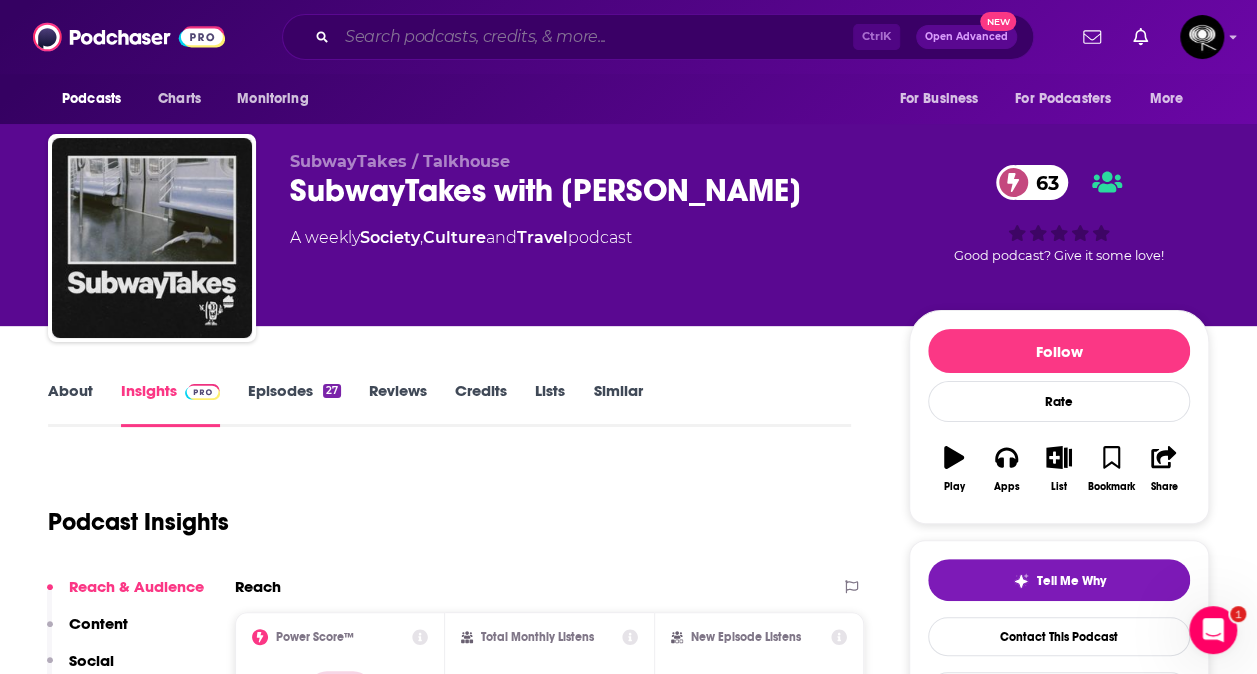 click at bounding box center (595, 37) 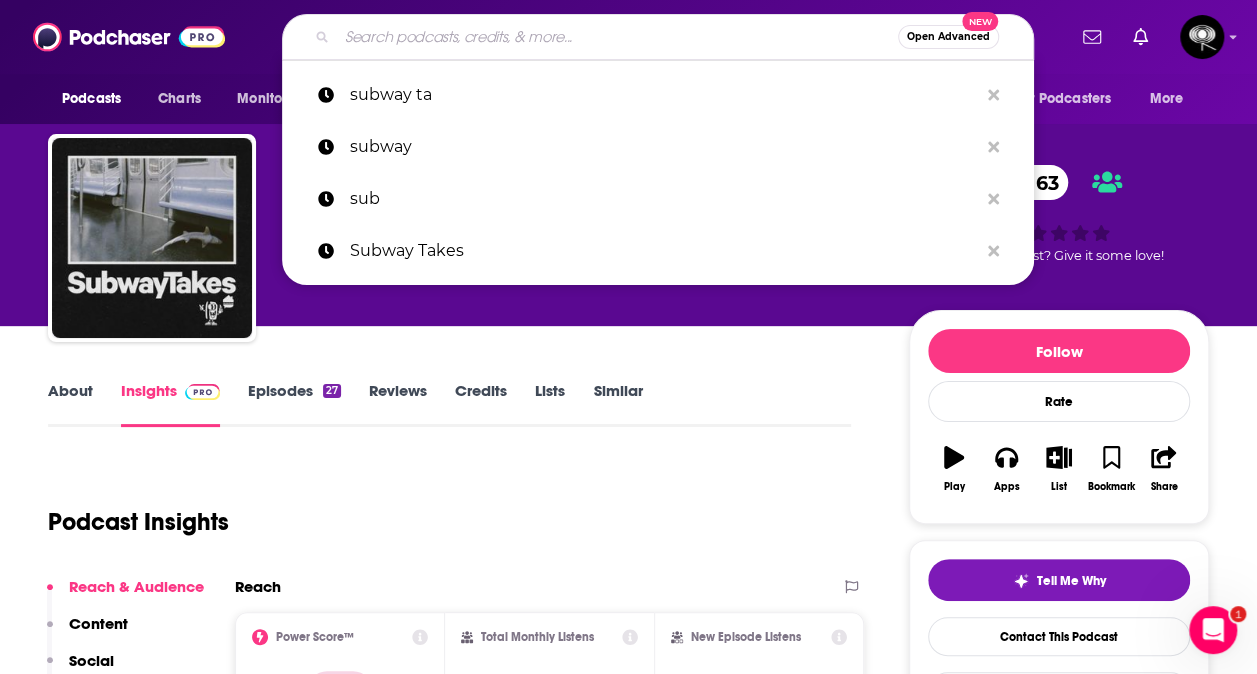 paste on "Pardon My Take" 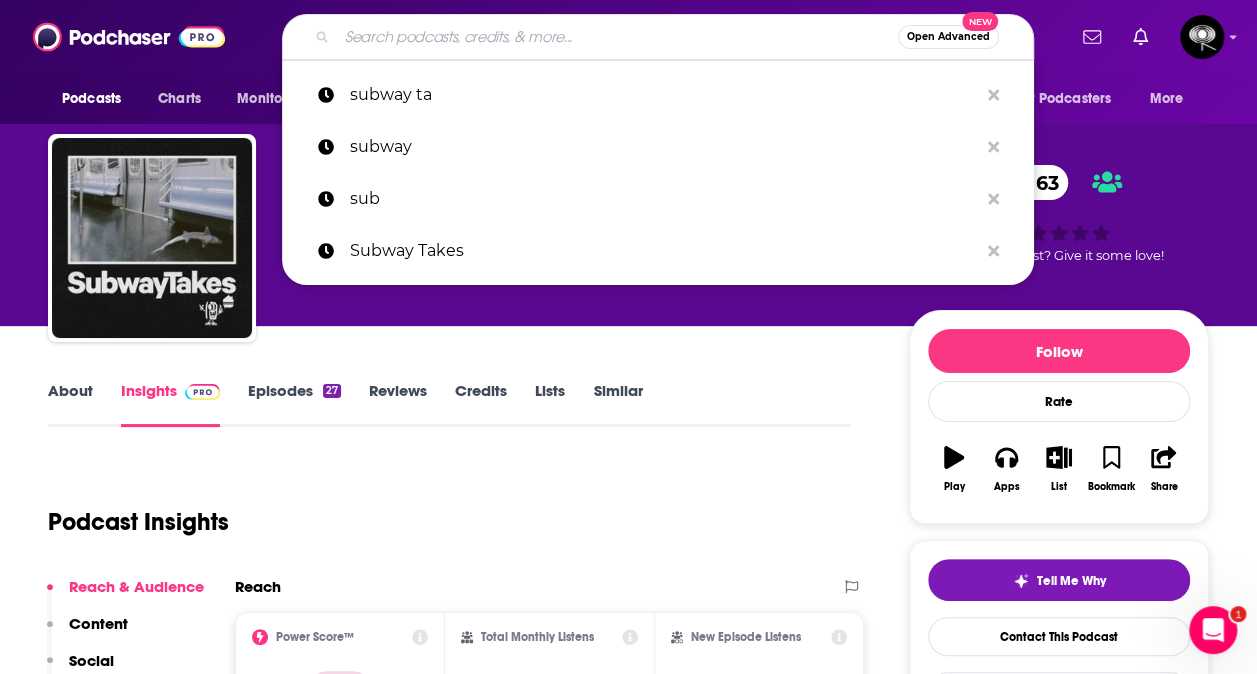 type on "Pardon My Take" 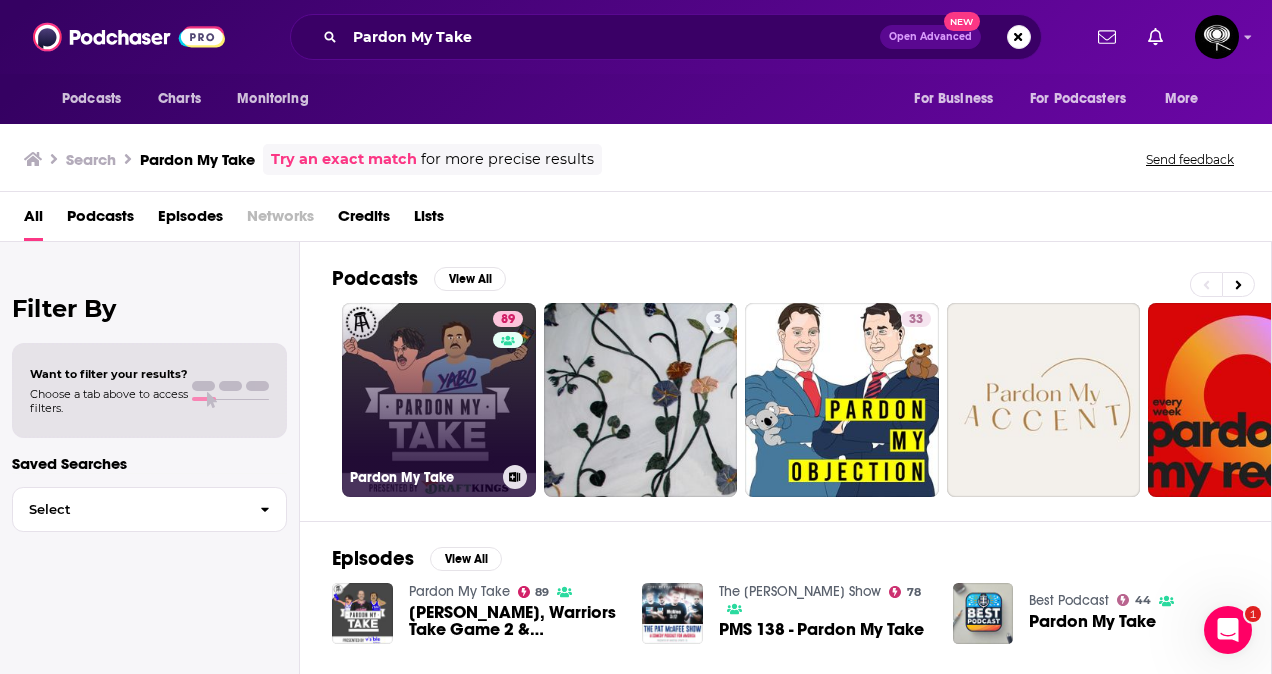 click on "89 Pardon My Take" at bounding box center (439, 400) 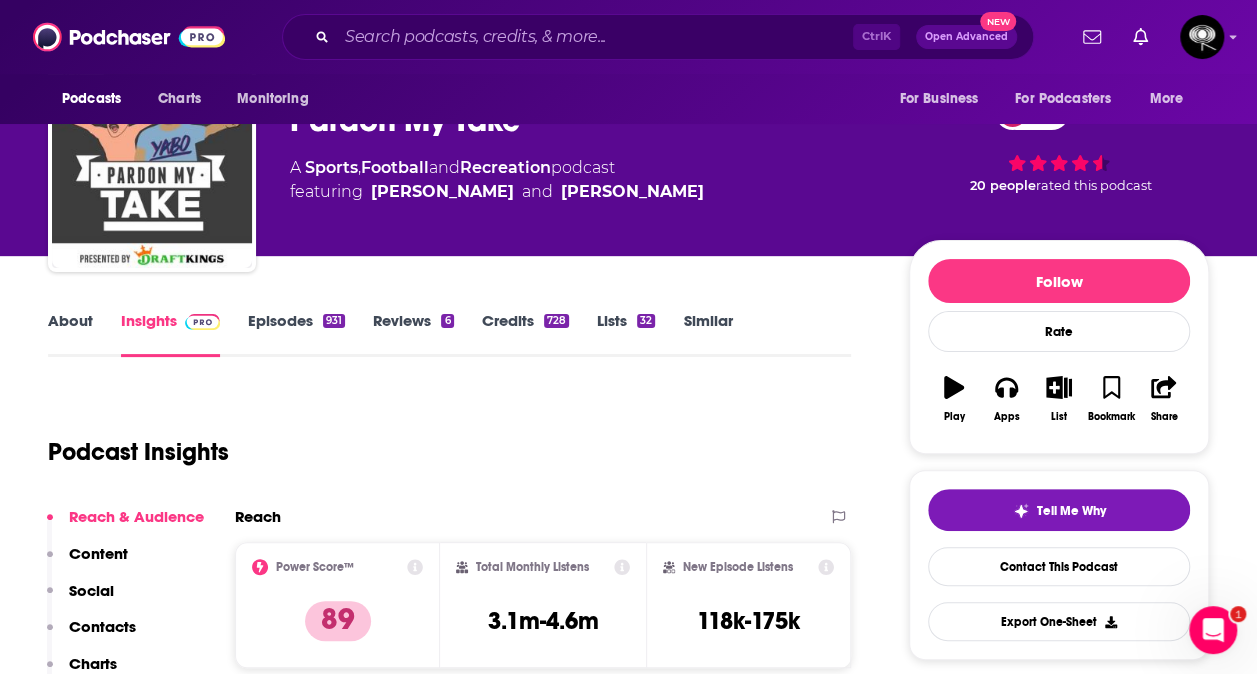 scroll, scrollTop: 72, scrollLeft: 0, axis: vertical 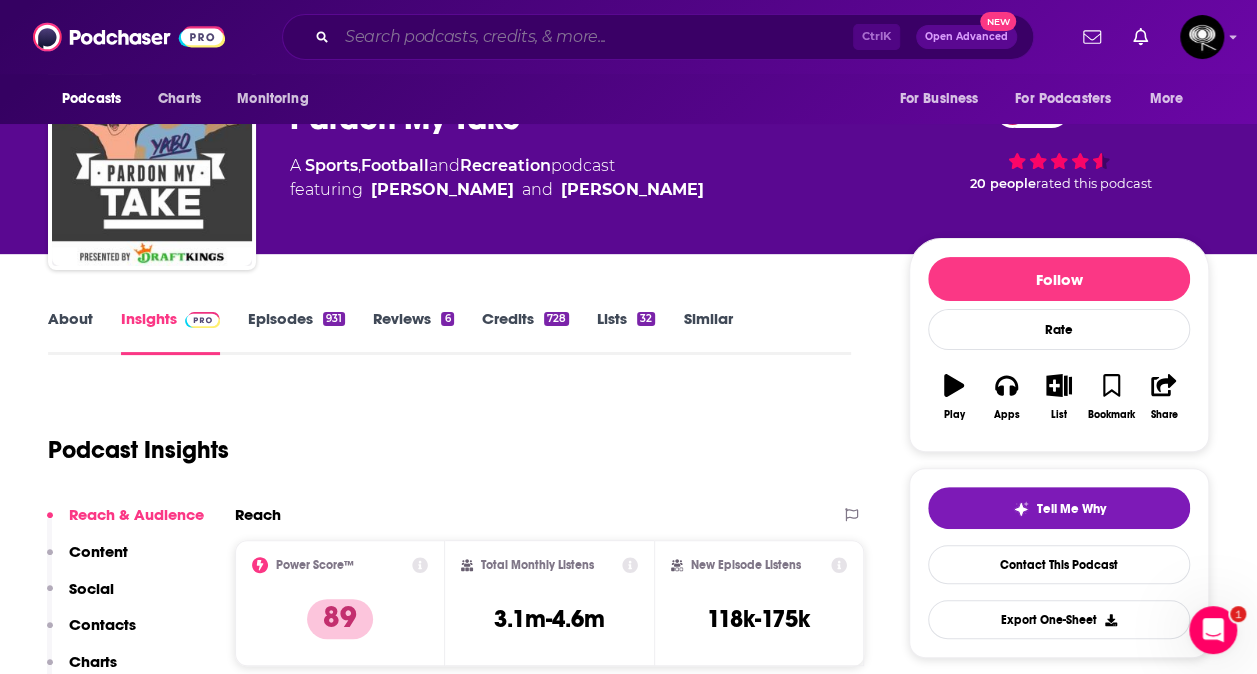click at bounding box center [595, 37] 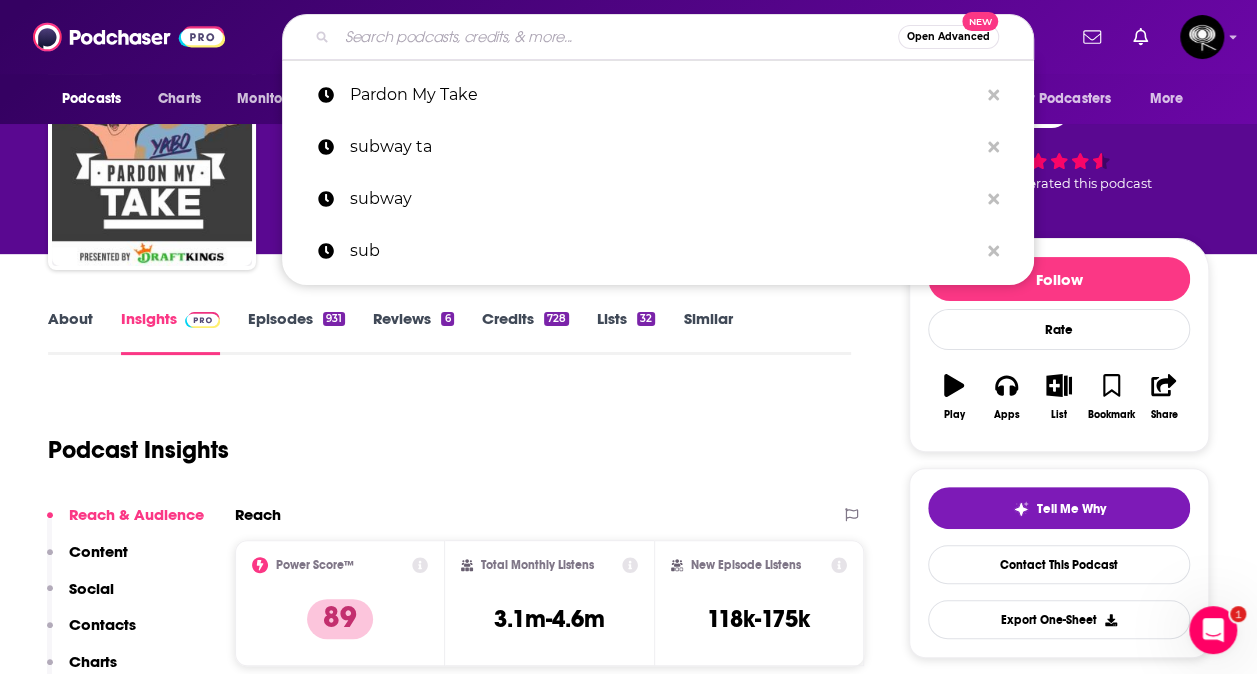 paste on "Smartless" 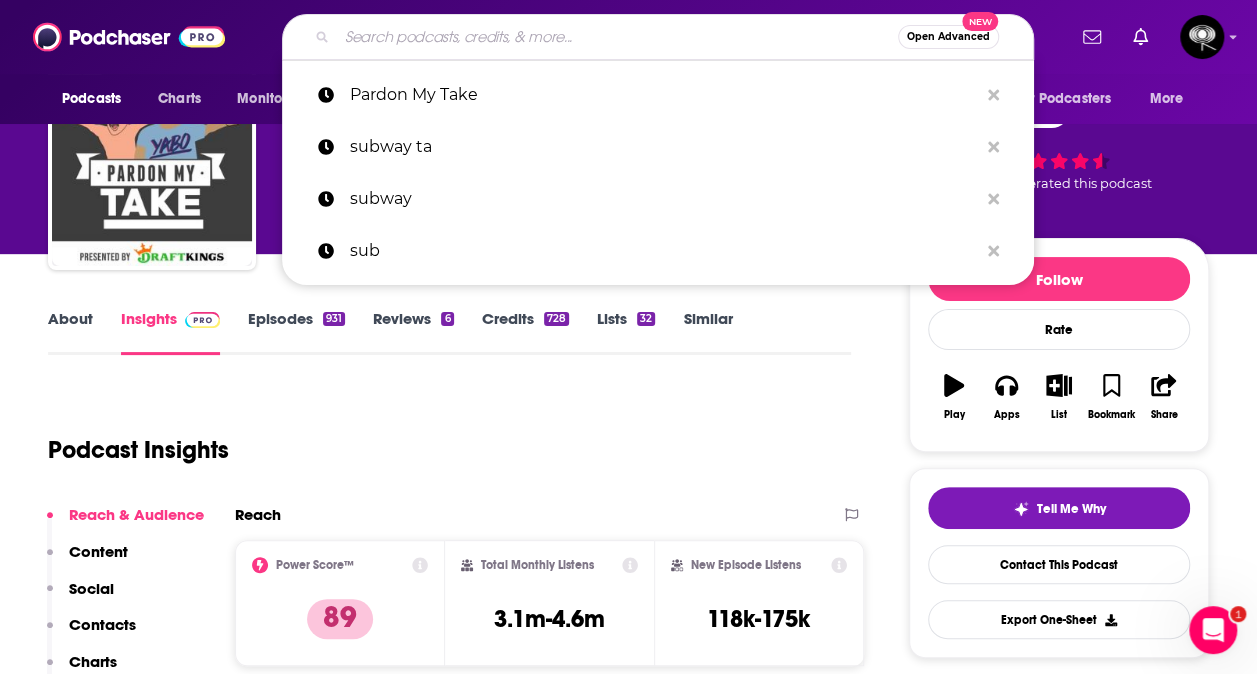 type on "Smartless" 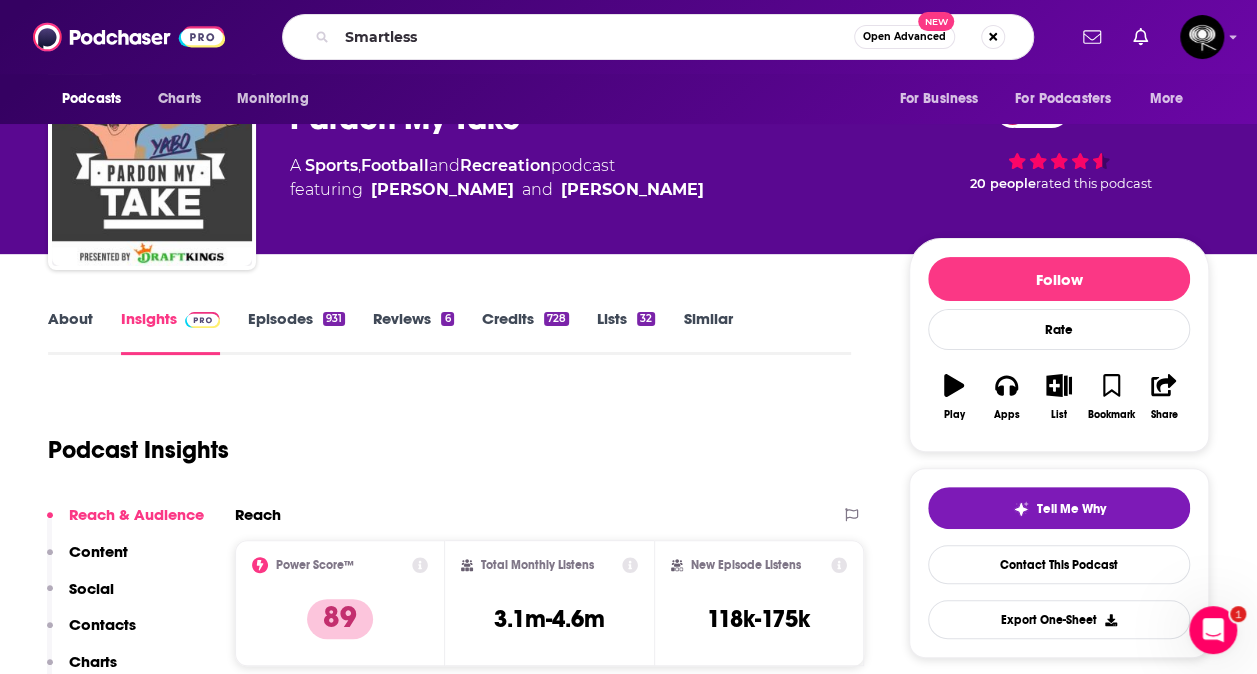 scroll, scrollTop: 0, scrollLeft: 0, axis: both 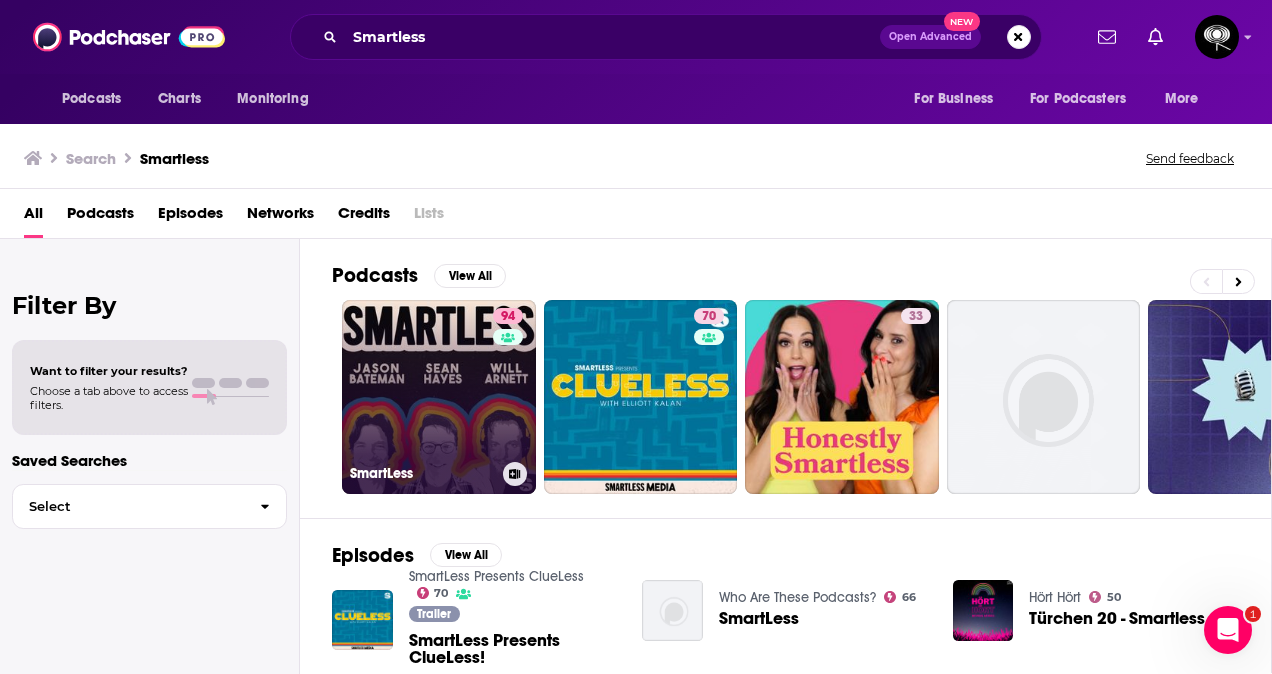 click on "94 SmartLess" at bounding box center [439, 397] 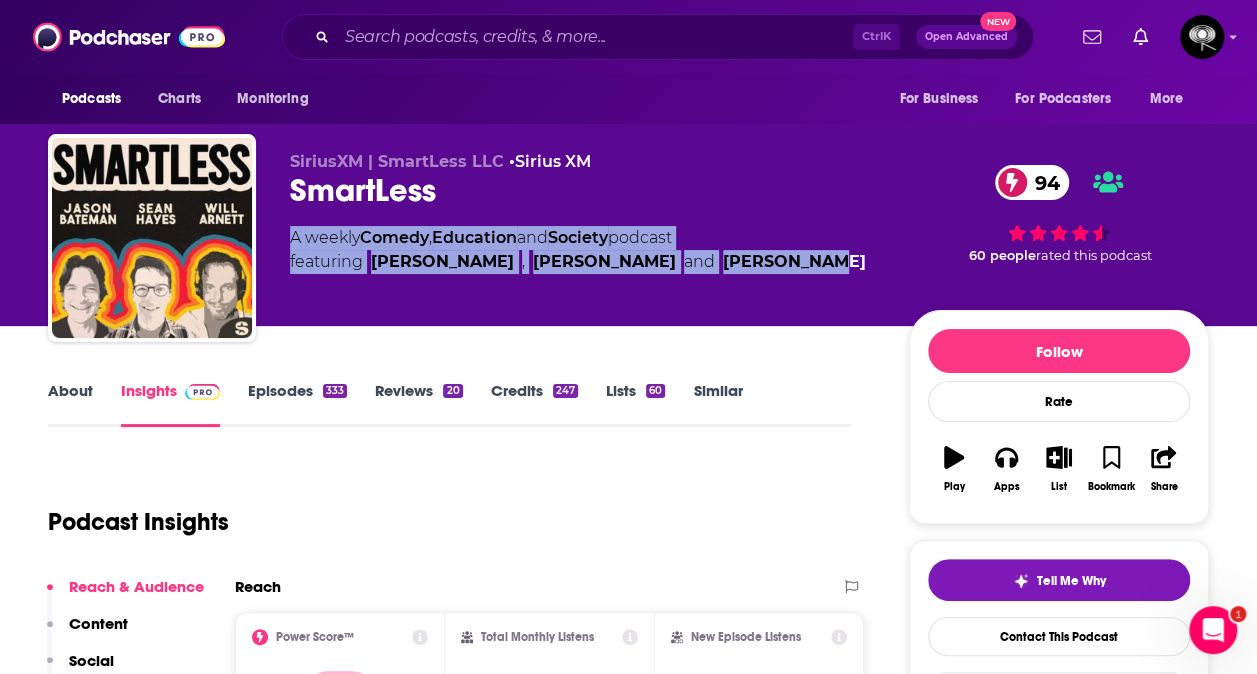 drag, startPoint x: 289, startPoint y: 231, endPoint x: 784, endPoint y: 258, distance: 495.7358 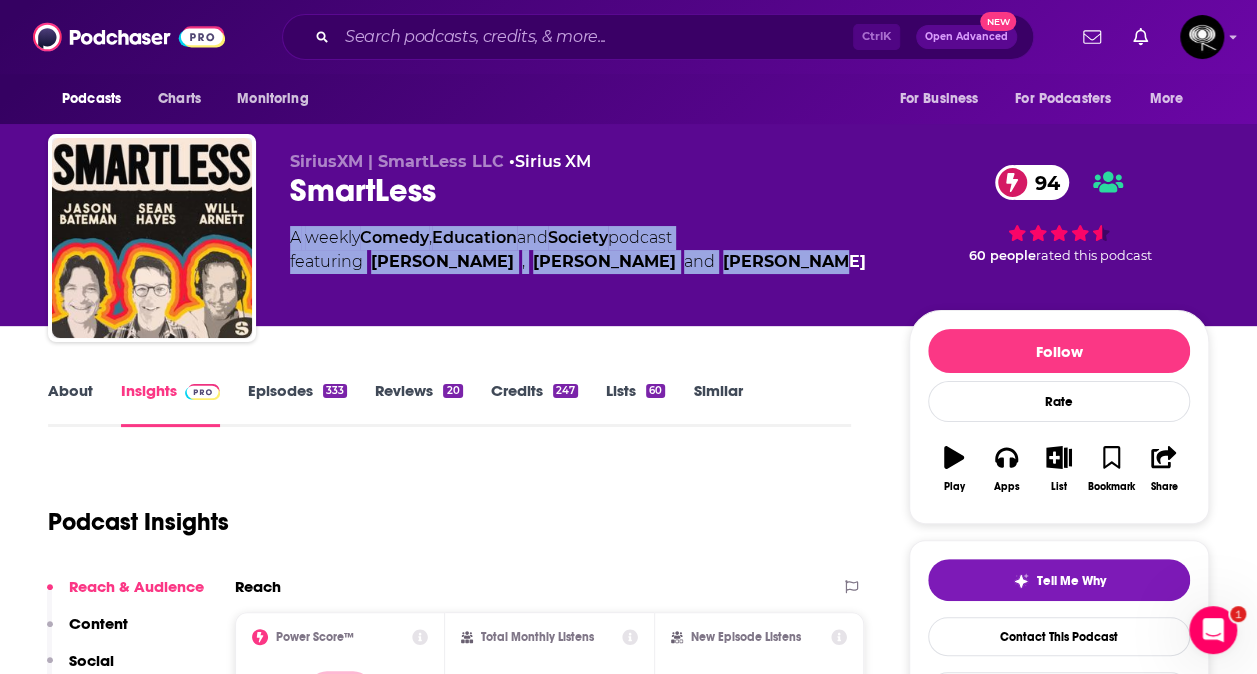 click on "SiriusXM | SmartLess LLC    •  Sirius XM SmartLess 94 A   weekly  Comedy ,  Education  and  Society  podcast  featuring  Sean Hayes ,  Jason Bateman  and  Will Arnett 94   60   people  rated this podcast" at bounding box center (628, 242) 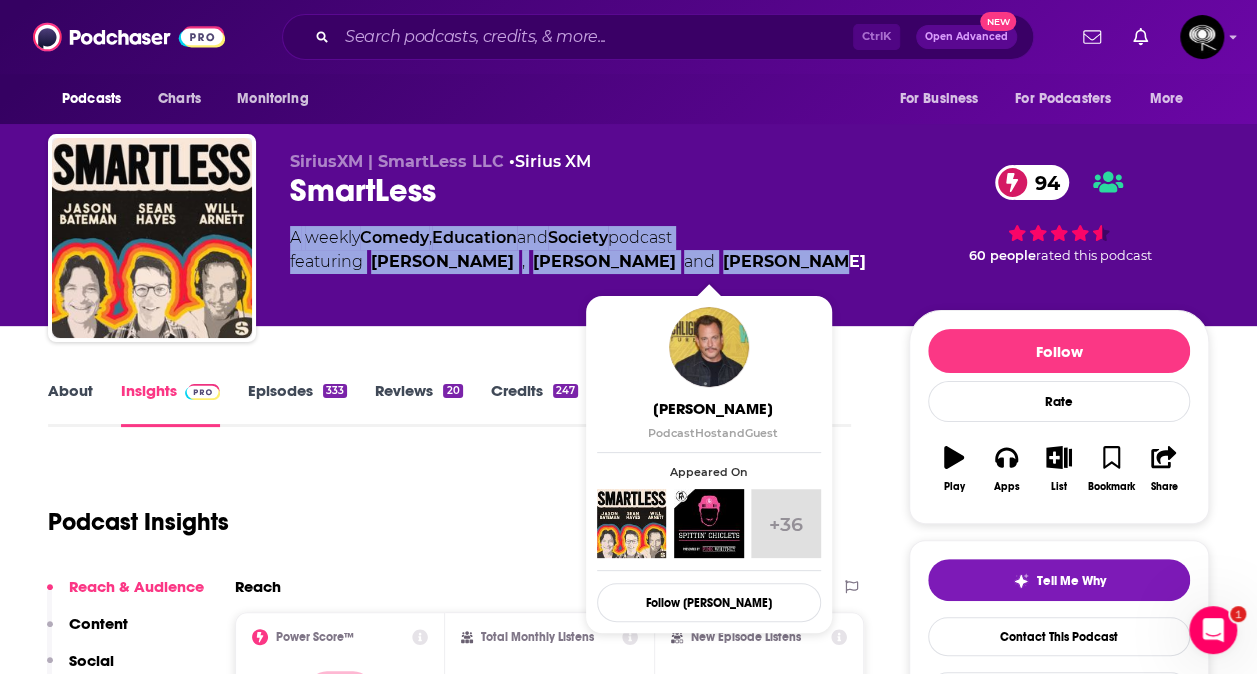 scroll, scrollTop: 82, scrollLeft: 0, axis: vertical 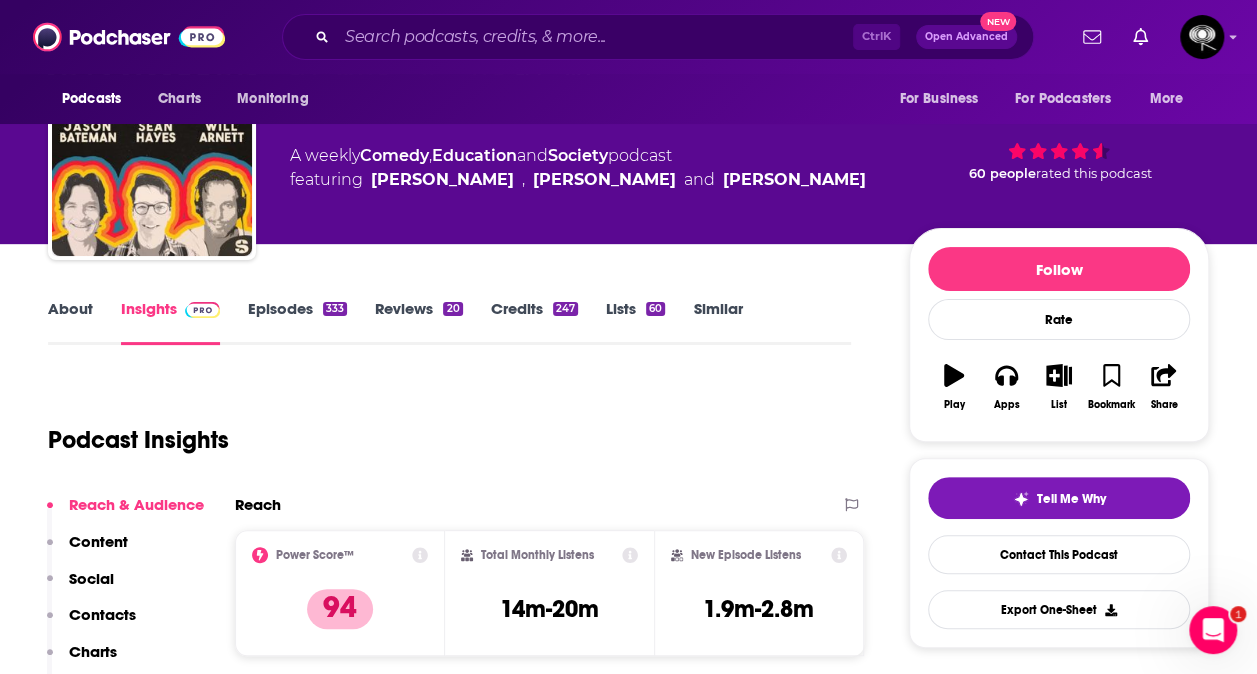 click on "Podcast Insights" at bounding box center (441, 428) 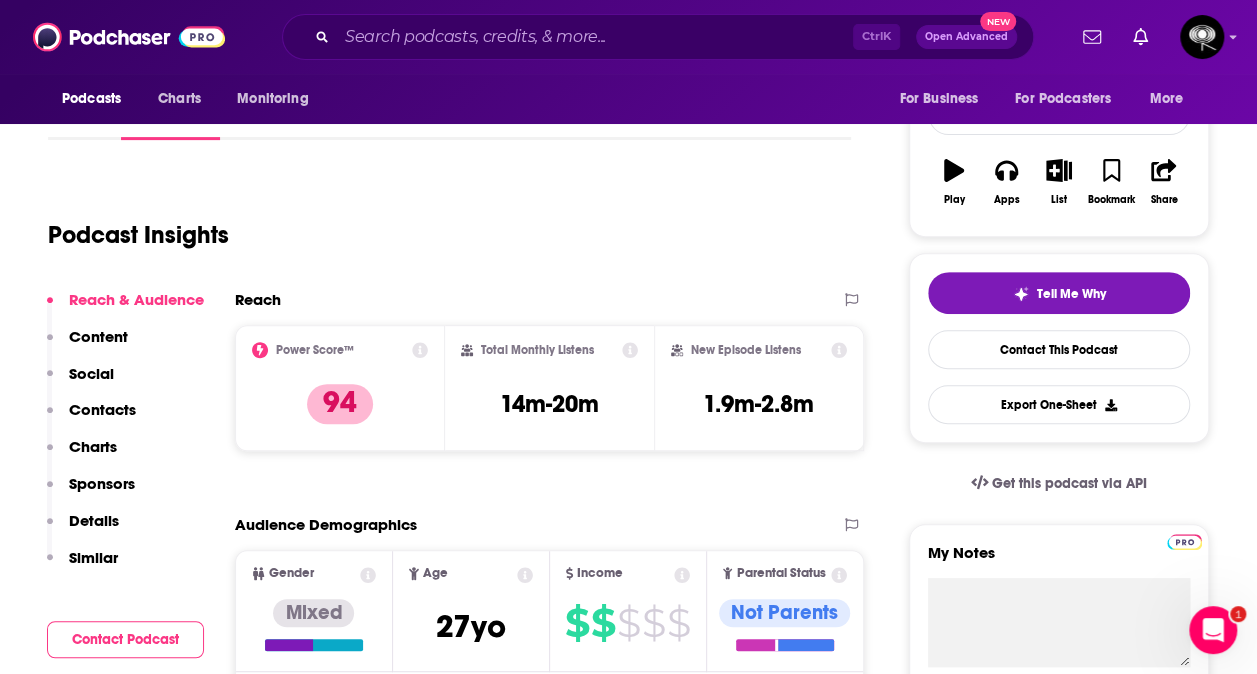 click on "Charts" at bounding box center (93, 446) 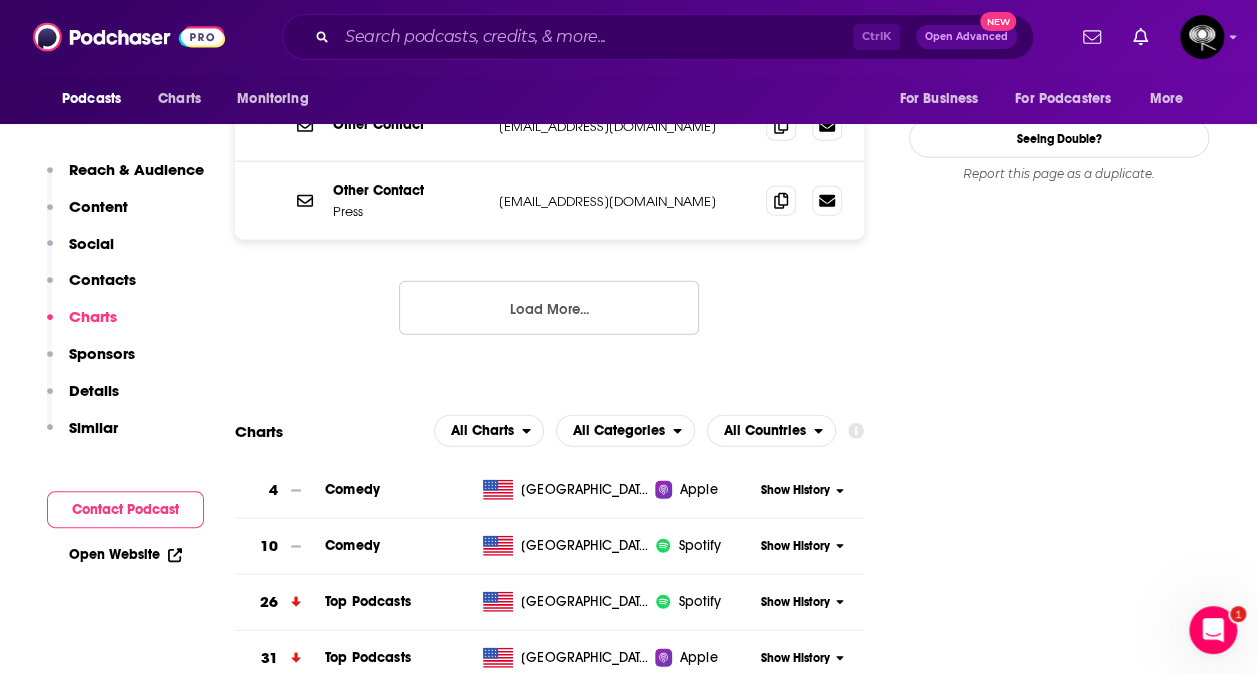 scroll, scrollTop: 2423, scrollLeft: 0, axis: vertical 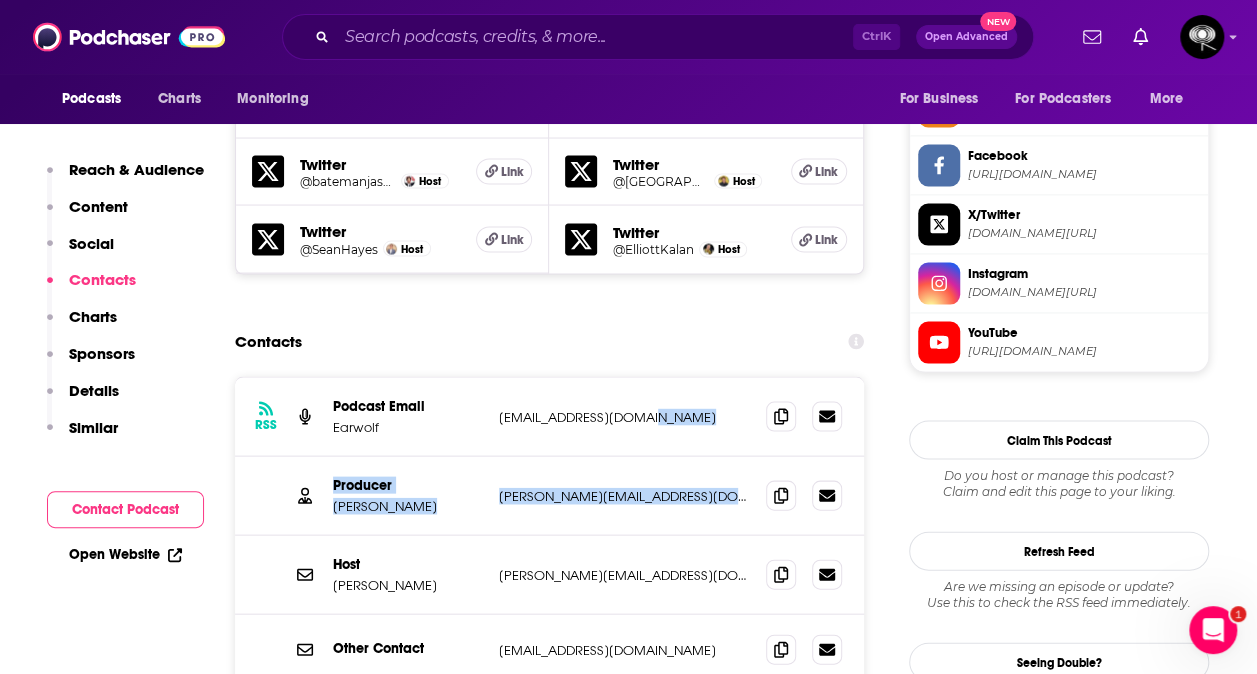 drag, startPoint x: 687, startPoint y: 278, endPoint x: 890, endPoint y: 404, distance: 238.92467 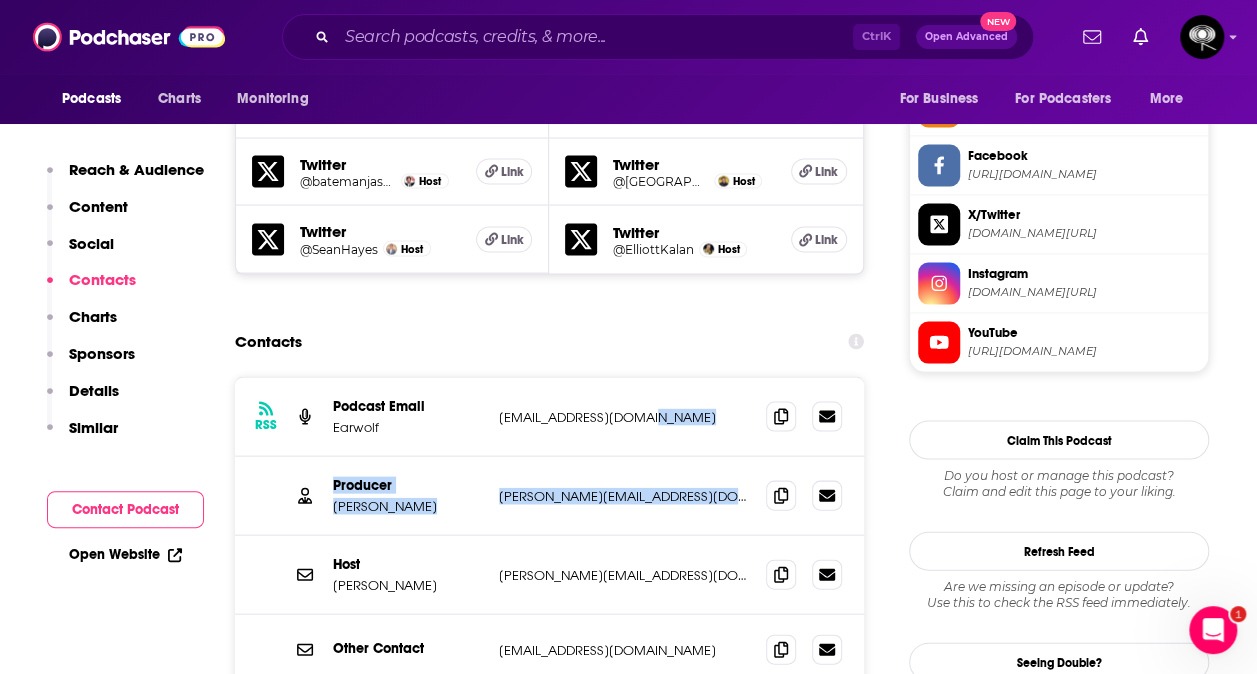 click on "About Insights Episodes 333 Reviews 20 Credits 247 Lists 60 Similar Podcast Insights Reach & Audience Content Social Contacts Charts Sponsors Details Similar Contact Podcast Open Website  Reach Power Score™ 94 Total Monthly Listens 14m-20m New Episode Listens 1.9m-2.8m Export One-Sheet Audience Demographics Gender Mixed Age 27 yo Income $ $ $ $ $ Parental Status Not Parents Countries 1 United States 2 Canada 3 United Kingdom 4 Australia 5 Ireland Top Cities Chicago, IL , Toronto , Los Angeles, CA , London , Vancouver, WA , Seattle, WA Interests Pets , Society - Work , Humor , Sports , Science , Education Jobs Directors , Nurses , Principals/Owners , Editors , Managers , Marketing Managers Ethnicities White / Caucasian , Hispanic , African American , Asian Show More Content Political Skew Neutral/Mixed Socials Youtube @SmartLess 163k X/Twitter @SmartLess 73k Instagram @smartless 382k Facebook @SmartLess 80k Twitter @batemanjason Host Link Twitter @arnettwill Host Link Twitter @SeanHayes Host Link Twitter" at bounding box center (462, 4326) 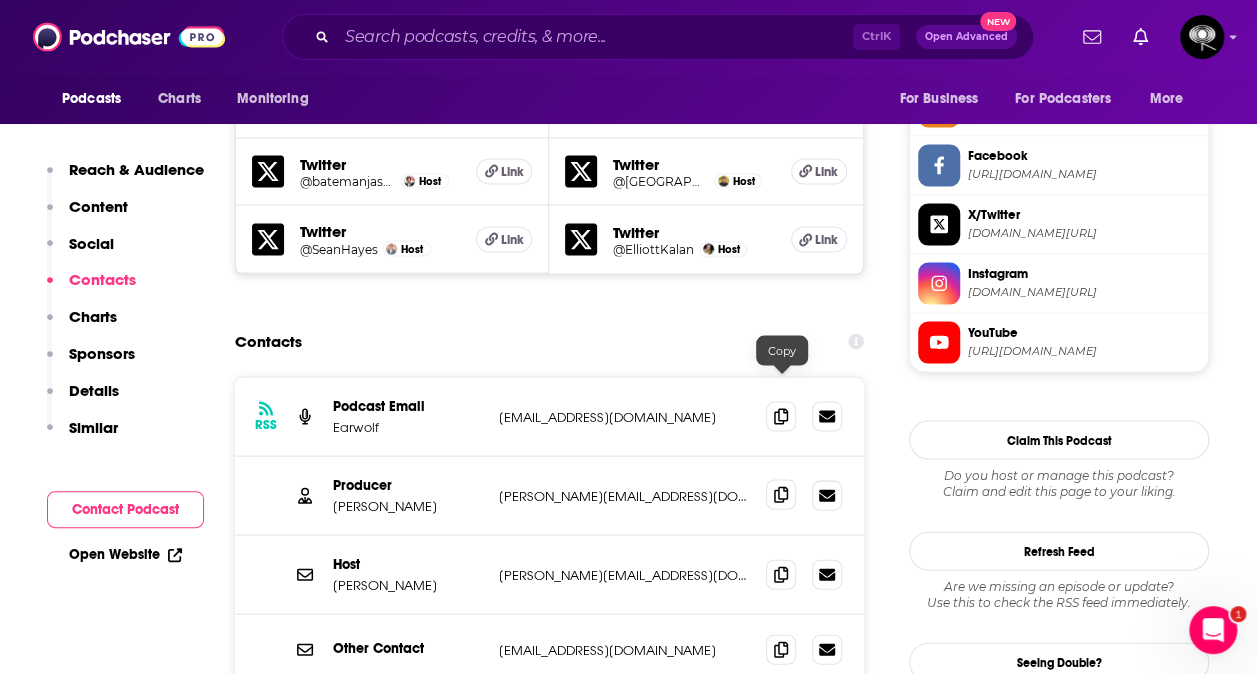click 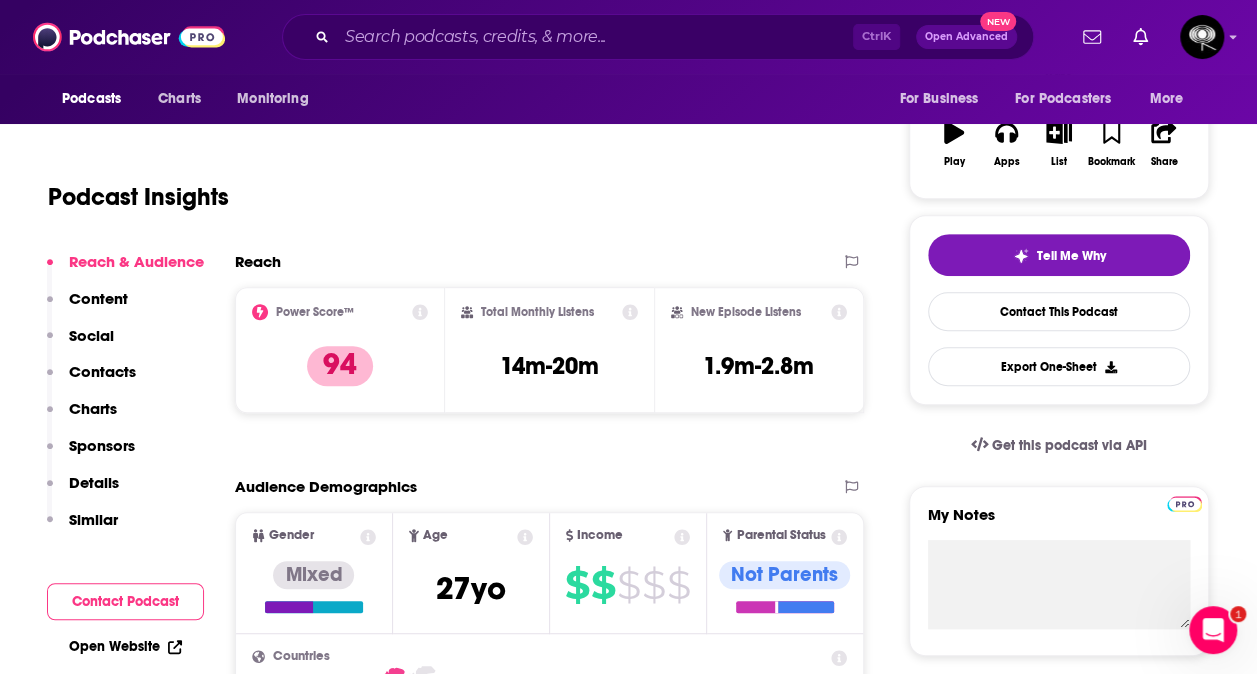 scroll, scrollTop: 300, scrollLeft: 0, axis: vertical 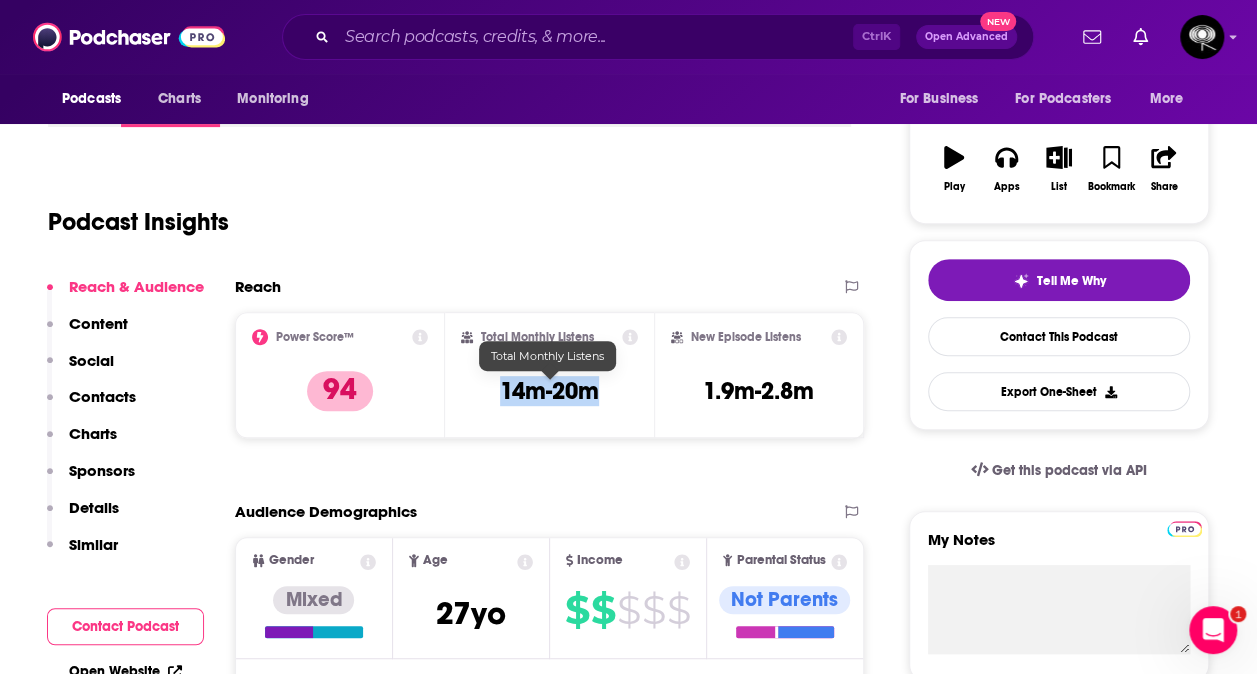 drag, startPoint x: 606, startPoint y: 395, endPoint x: 492, endPoint y: 397, distance: 114.01754 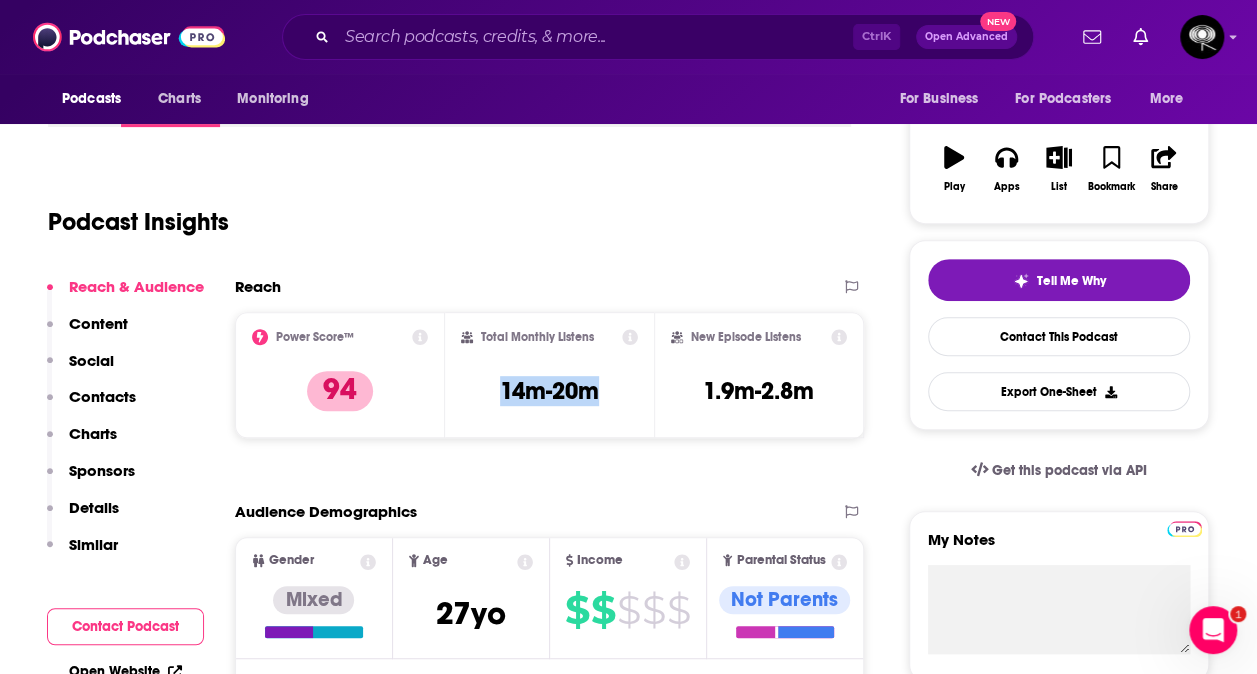 copy on "14m-20m" 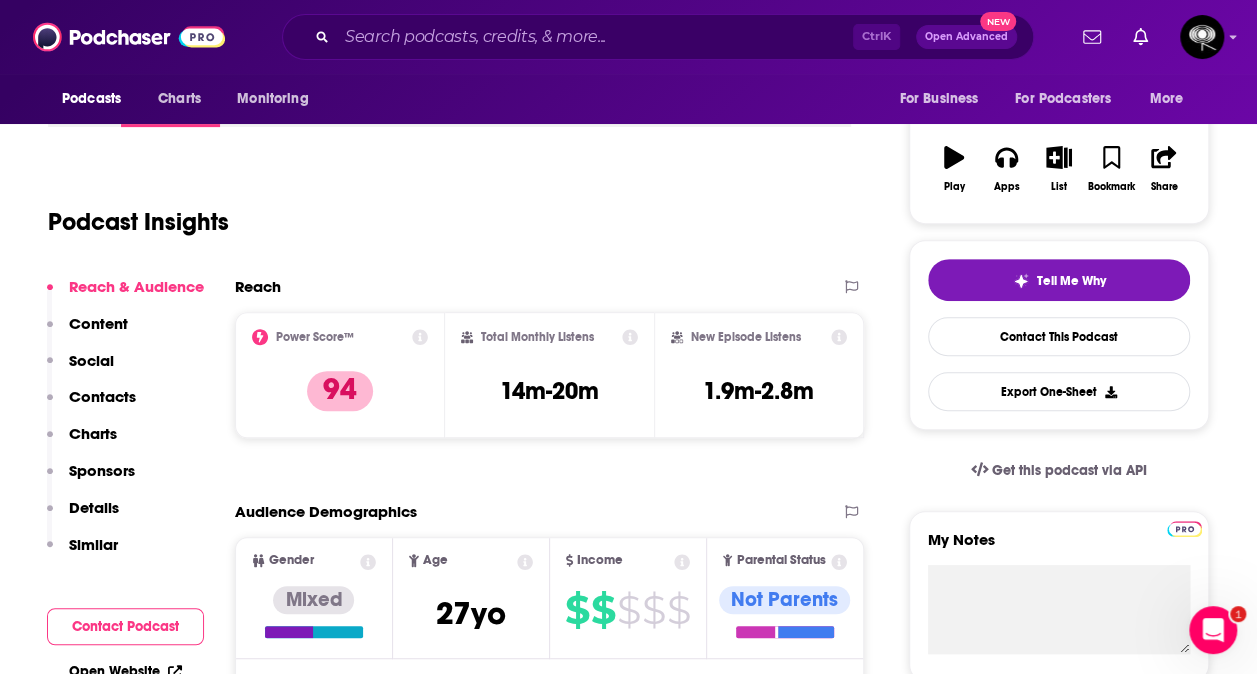 click on "Podcast Insights" at bounding box center (449, 218) 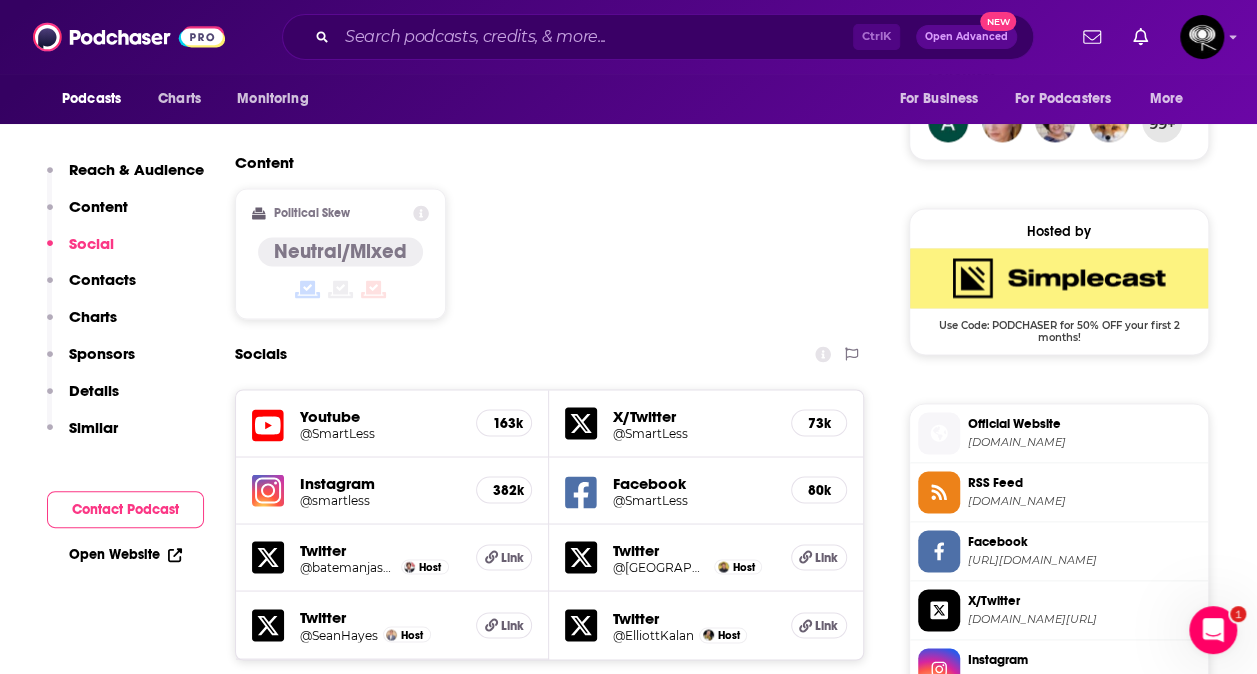 scroll, scrollTop: 1491, scrollLeft: 0, axis: vertical 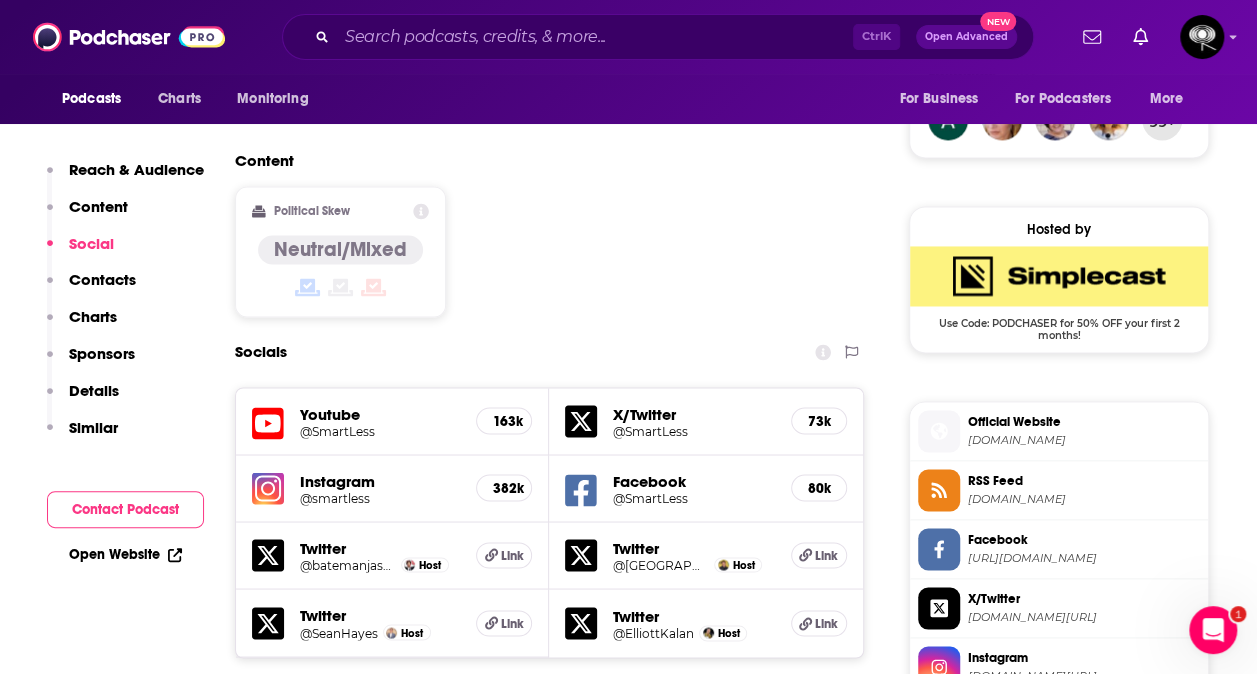 click on "Youtube" at bounding box center [380, 413] 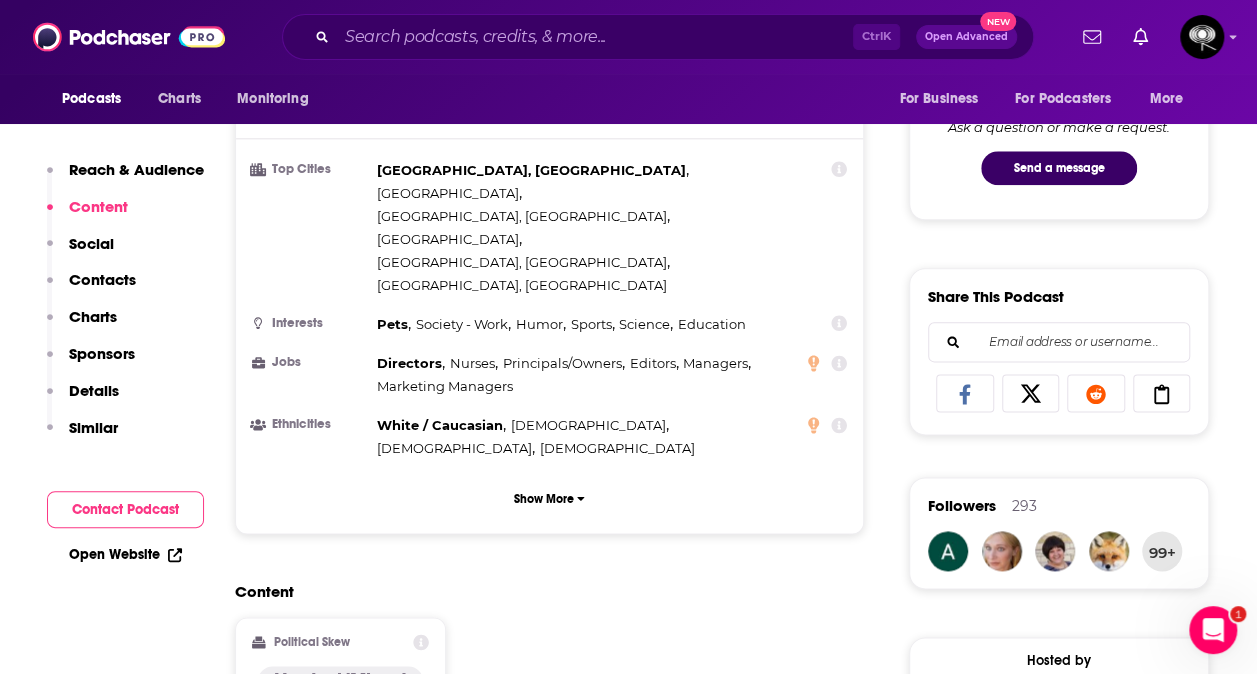 scroll, scrollTop: 325, scrollLeft: 0, axis: vertical 